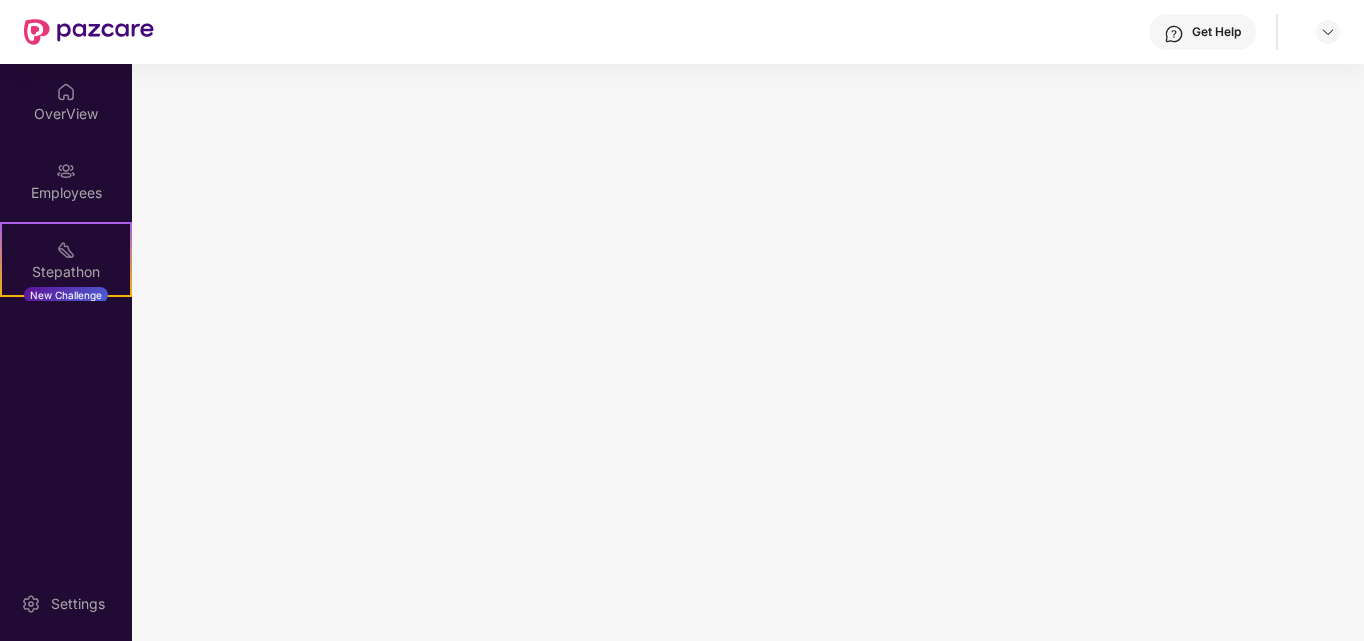 scroll, scrollTop: 0, scrollLeft: 0, axis: both 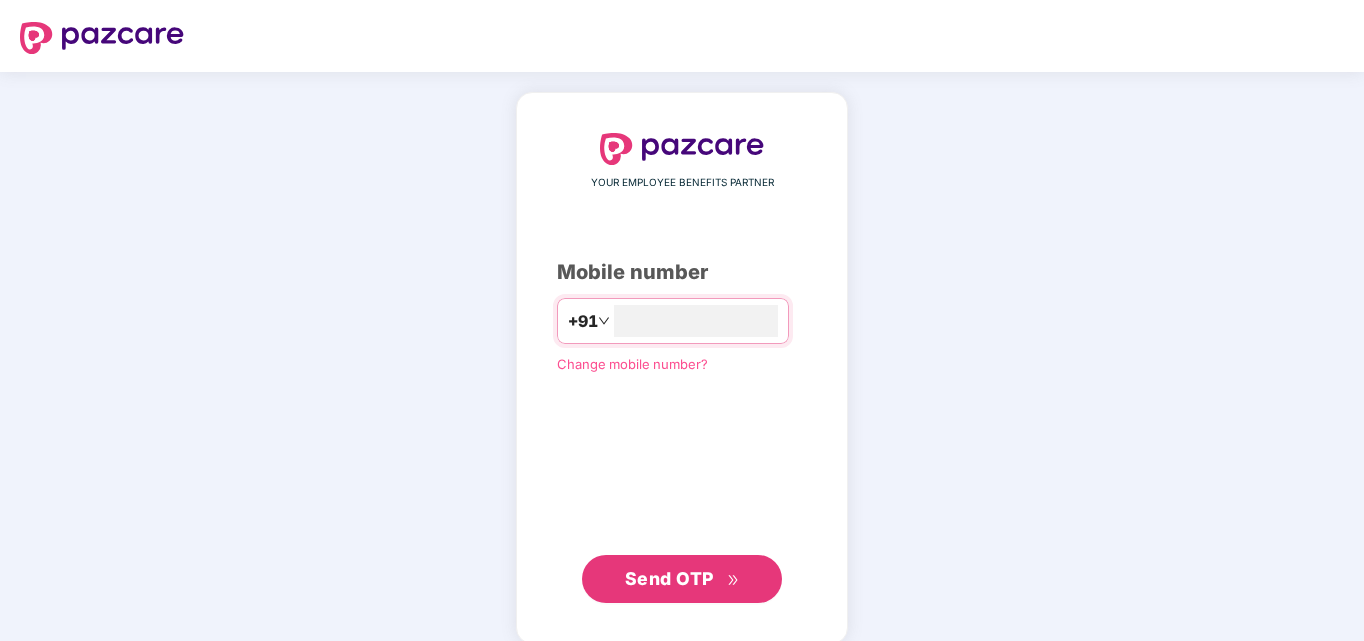 type on "**********" 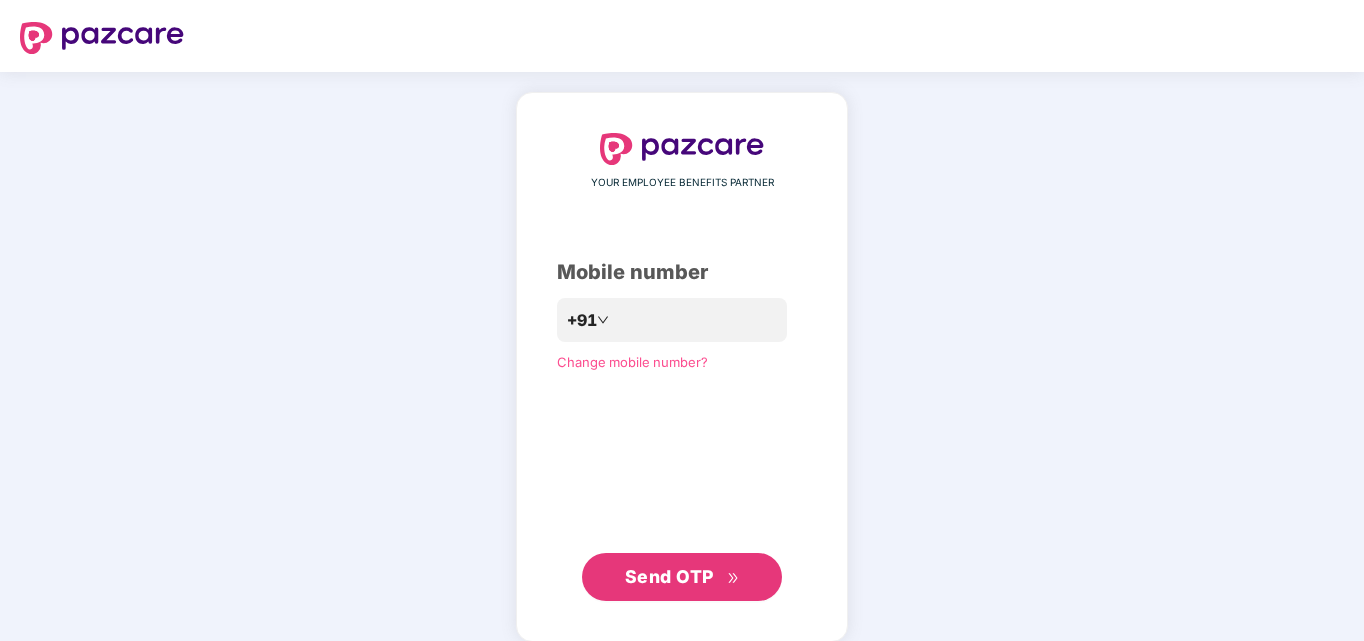 click on "Send OTP" at bounding box center (669, 576) 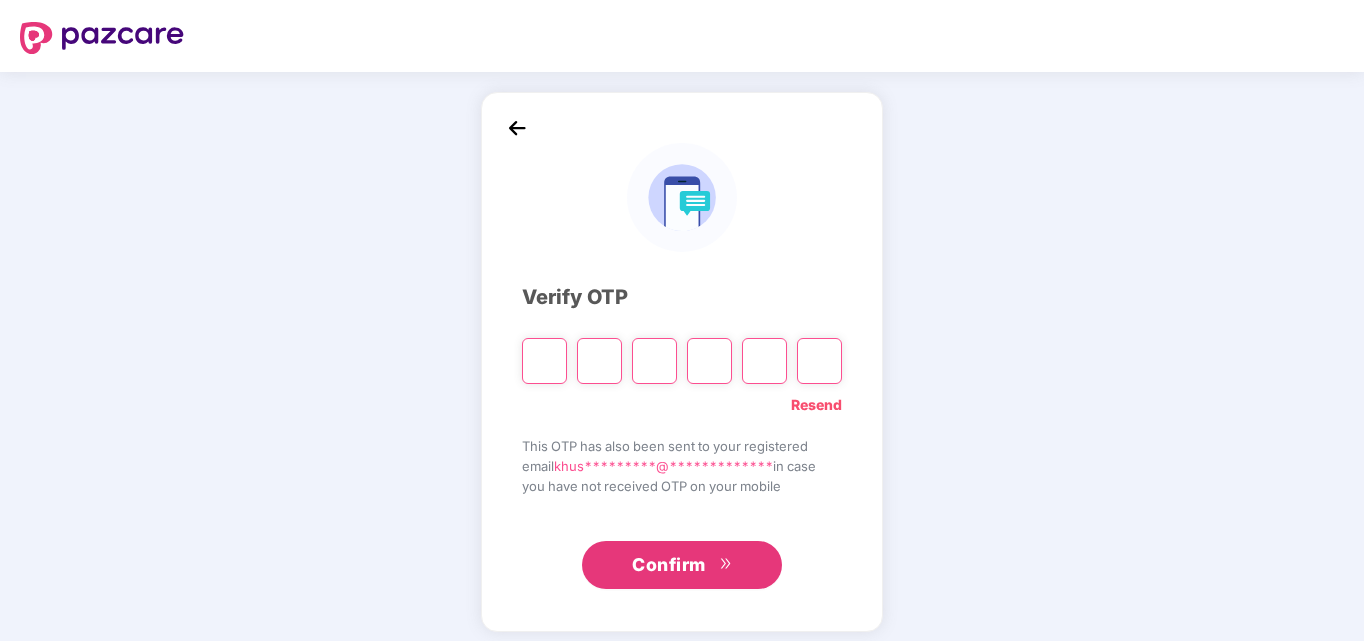 type on "*" 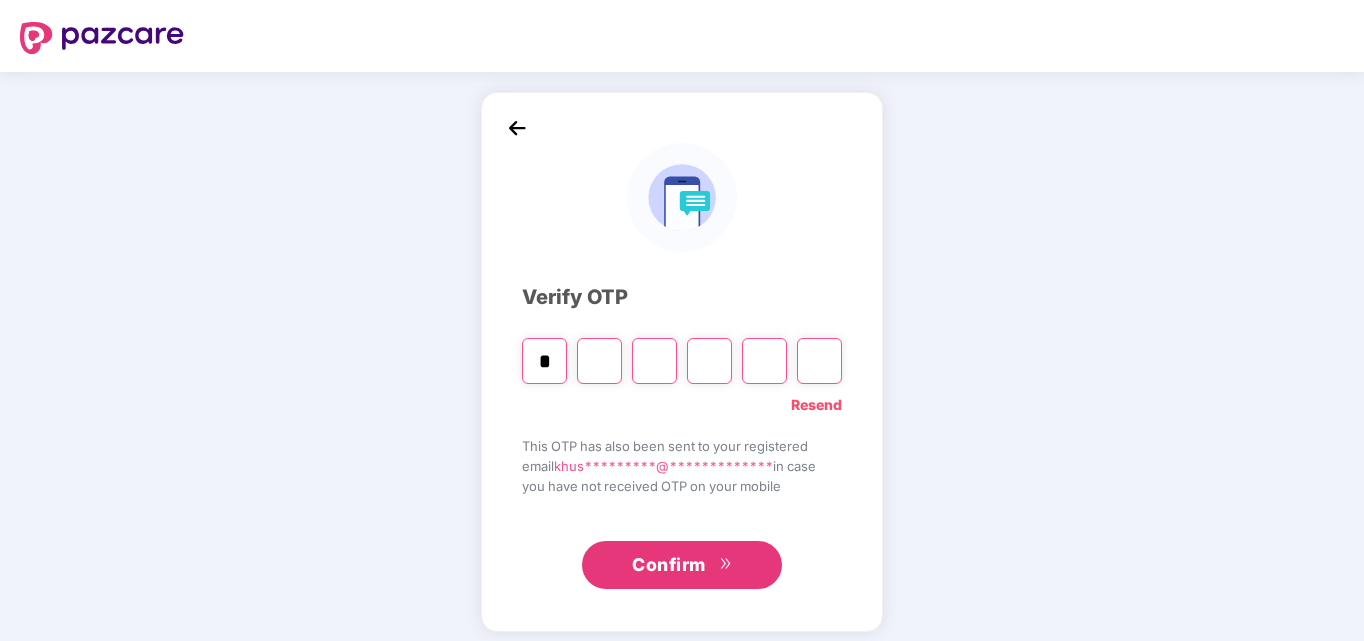 type on "*" 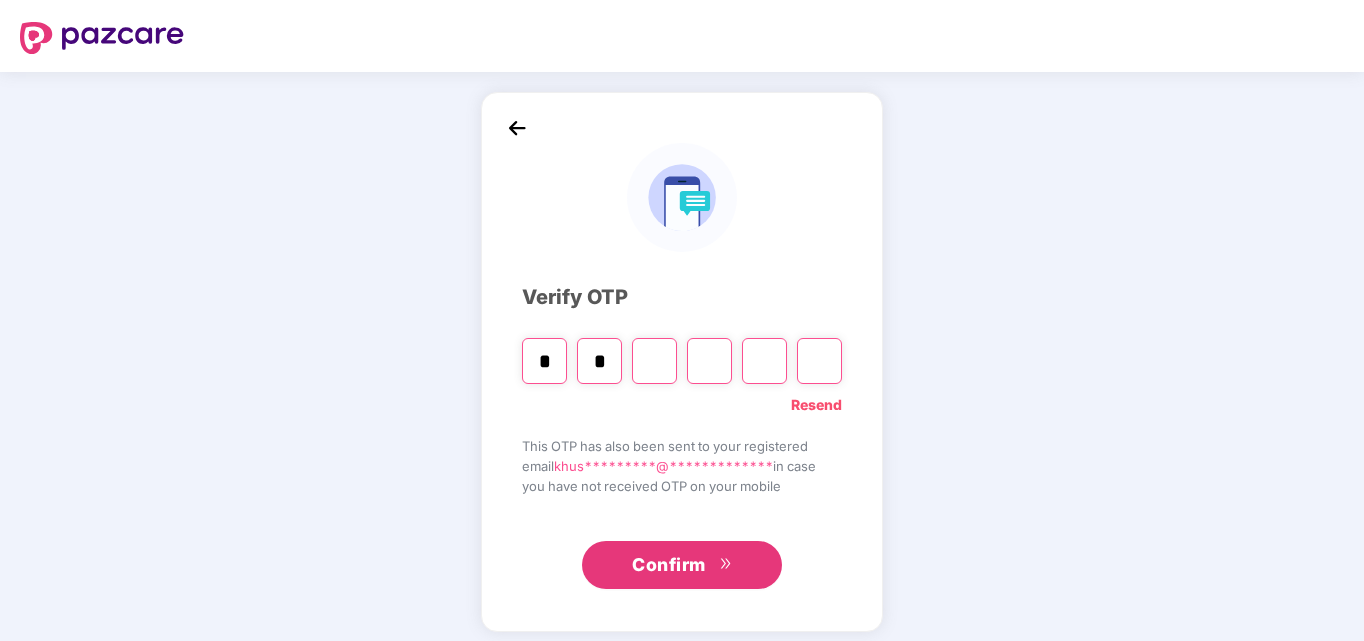 type on "*" 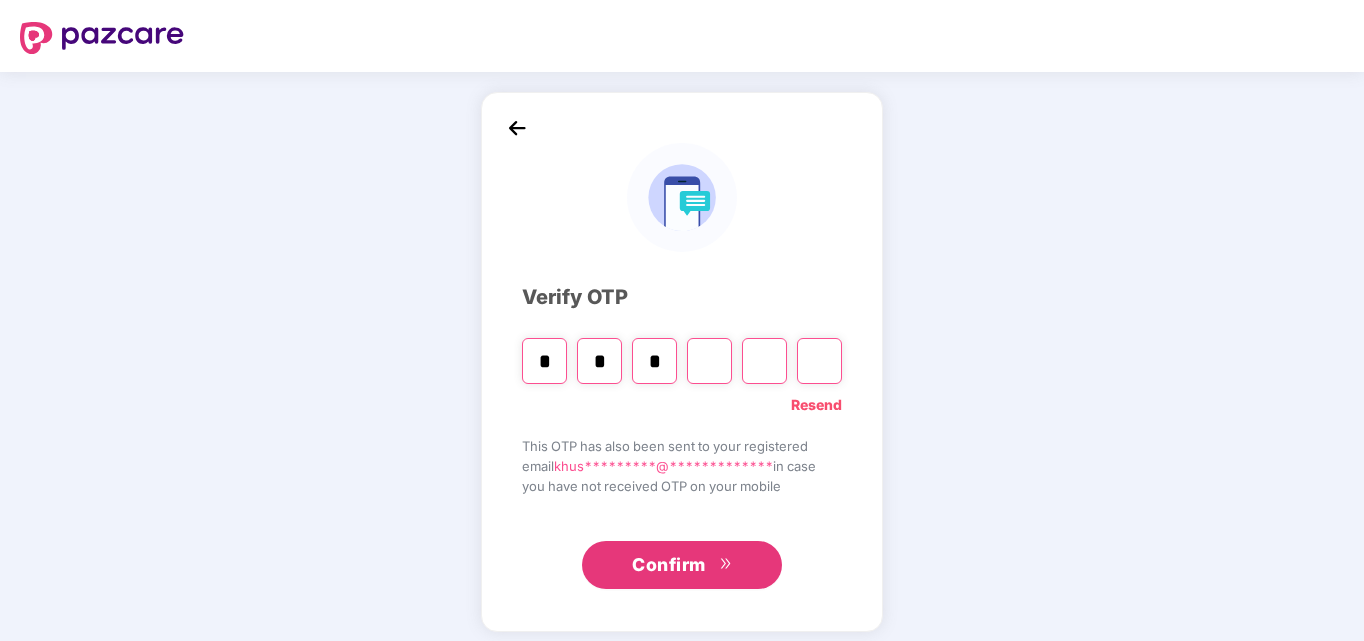 type on "*" 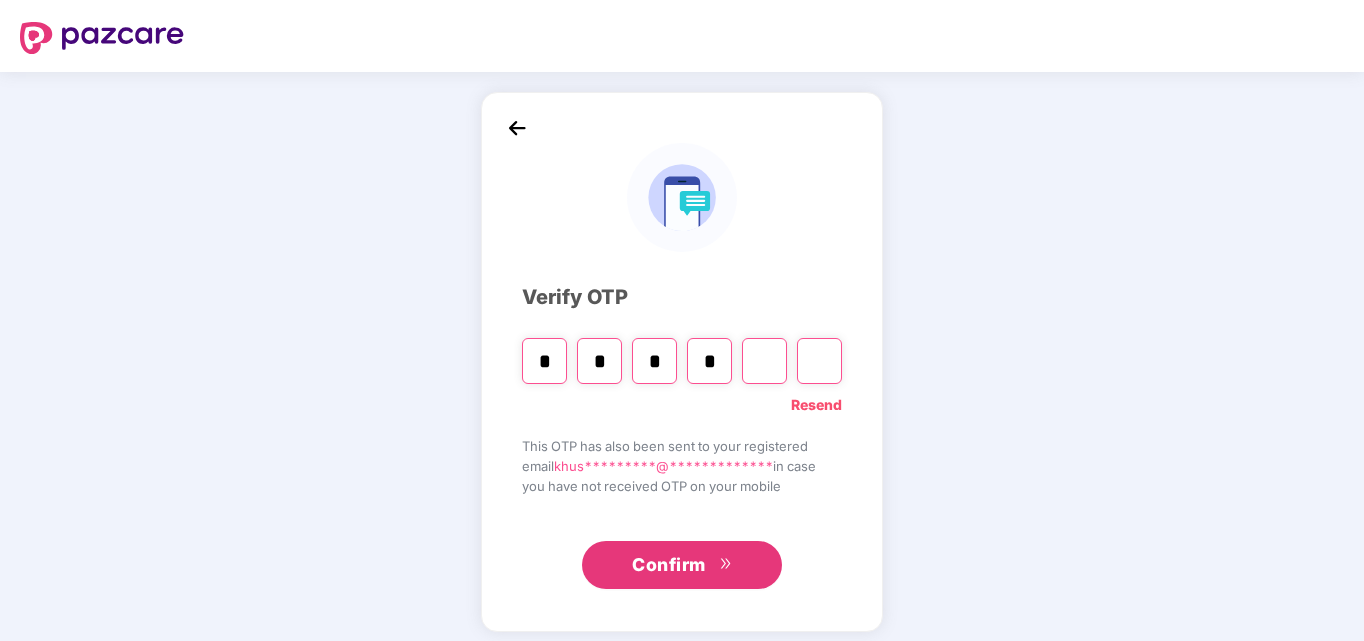 type on "*" 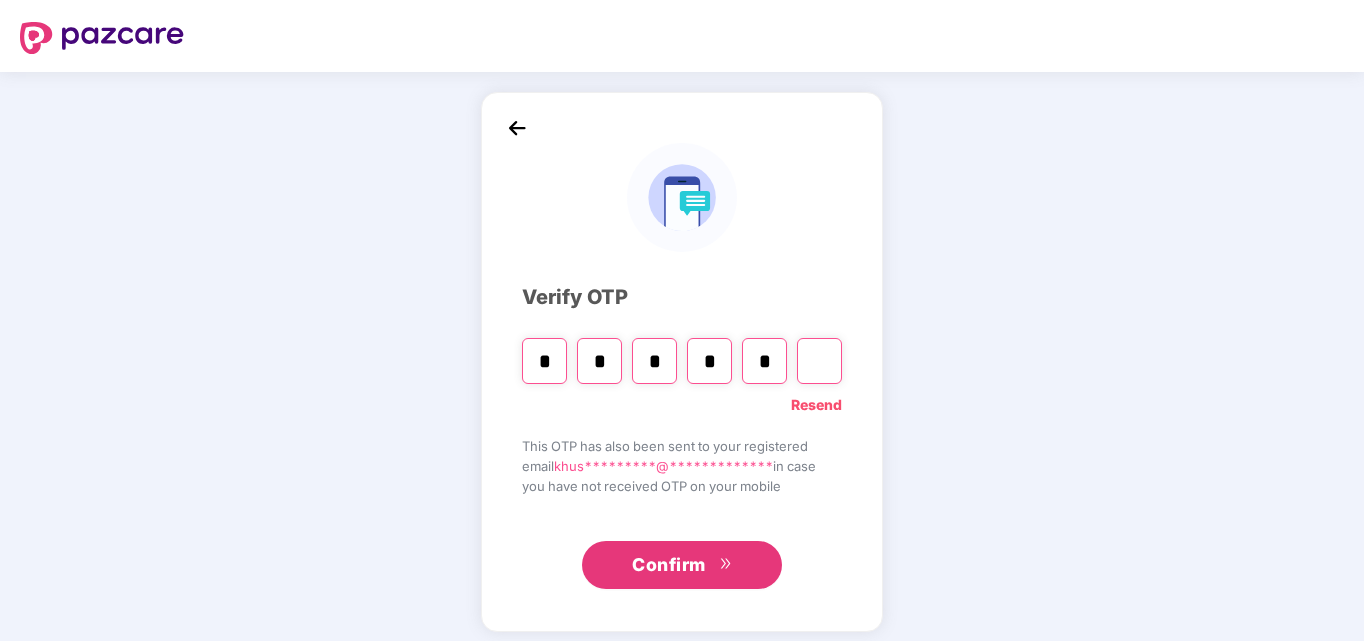 type on "*" 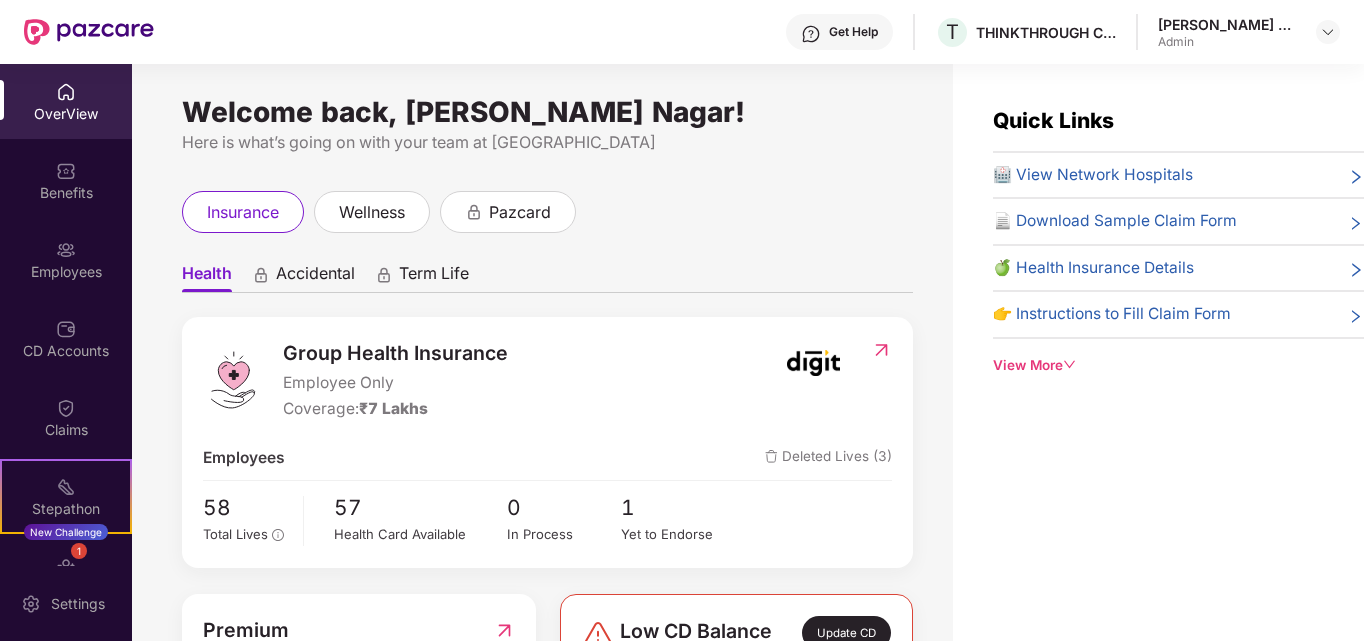 click on "Health   Accidental   Term Life Group Health Insurance Employee Only Coverage:  ₹7 Lakhs Employees   Deleted Lives (3) 58 Total Lives 57 Health Card Available 0 In Process 1 Yet to Endorse Premium ₹4,49,224.82 Total Paid Premium Low CD Balance Update CD ₹30,000.5 Available CD Balance" at bounding box center (547, 500) 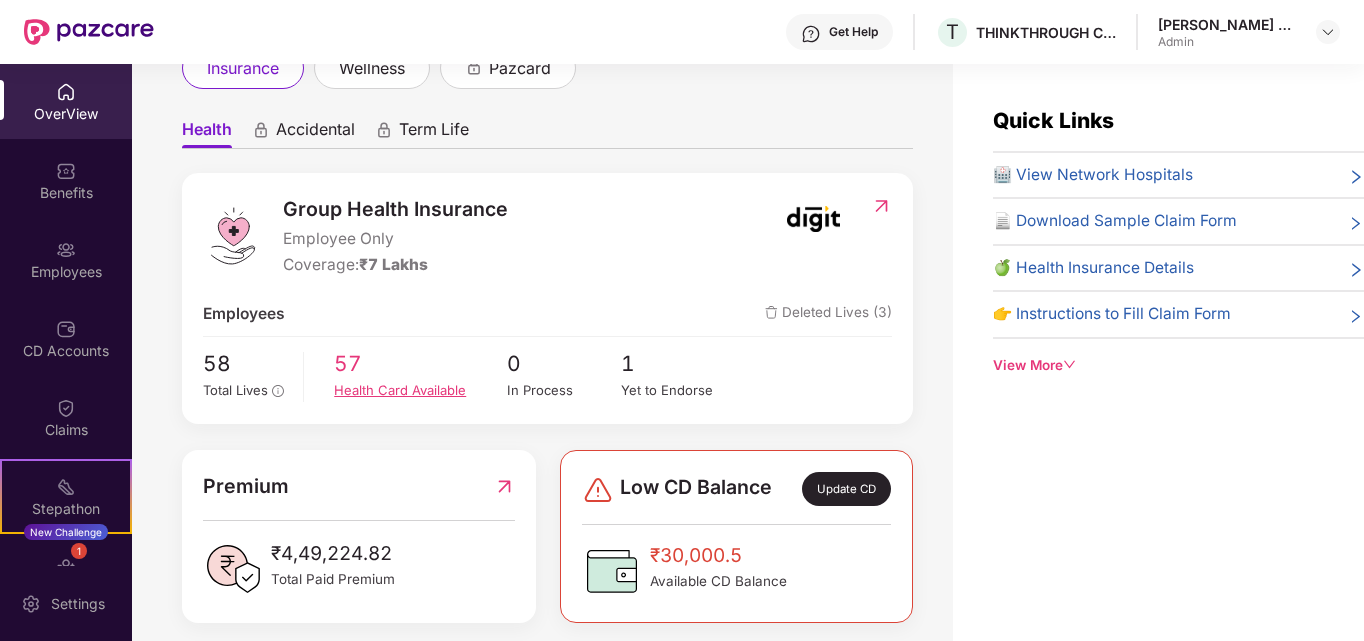 scroll, scrollTop: 162, scrollLeft: 0, axis: vertical 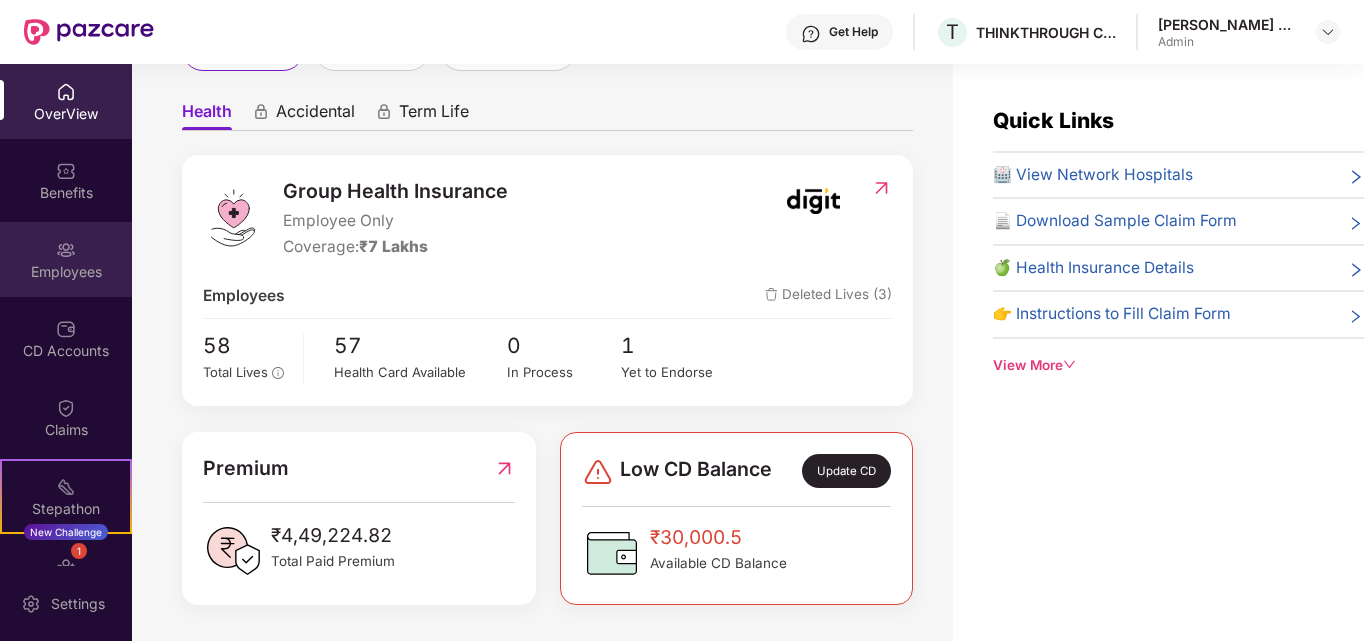 click at bounding box center (66, 250) 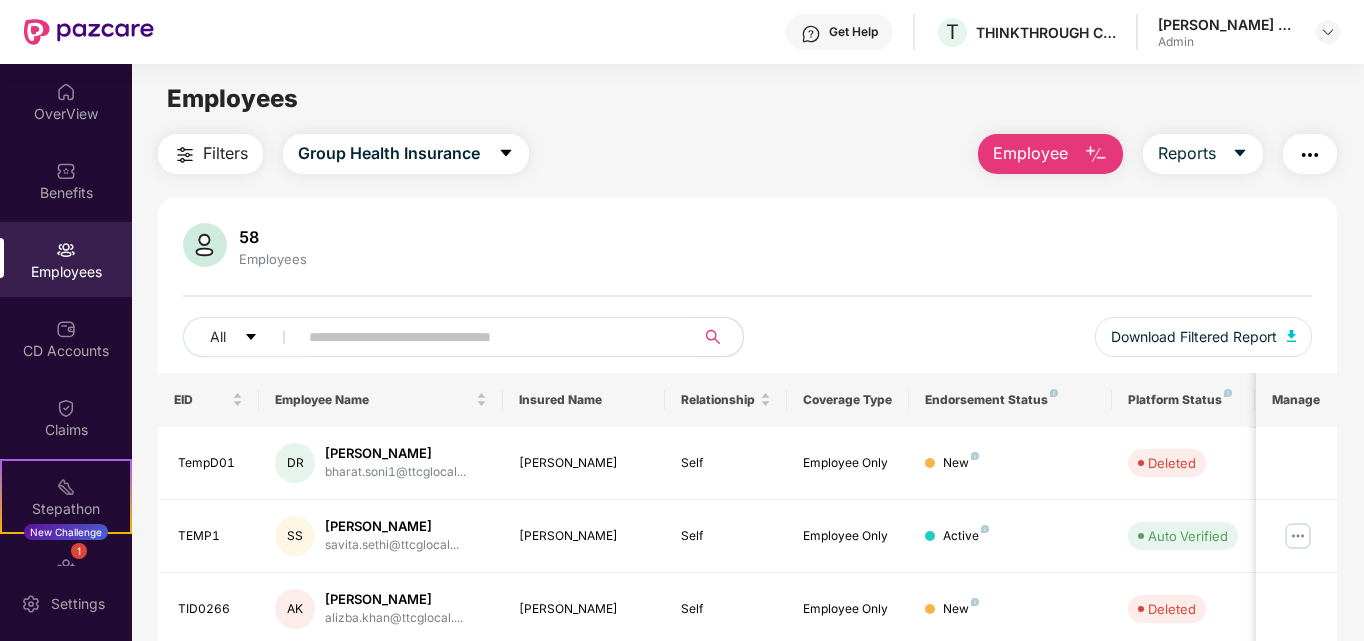 click on "Employee" at bounding box center (1030, 153) 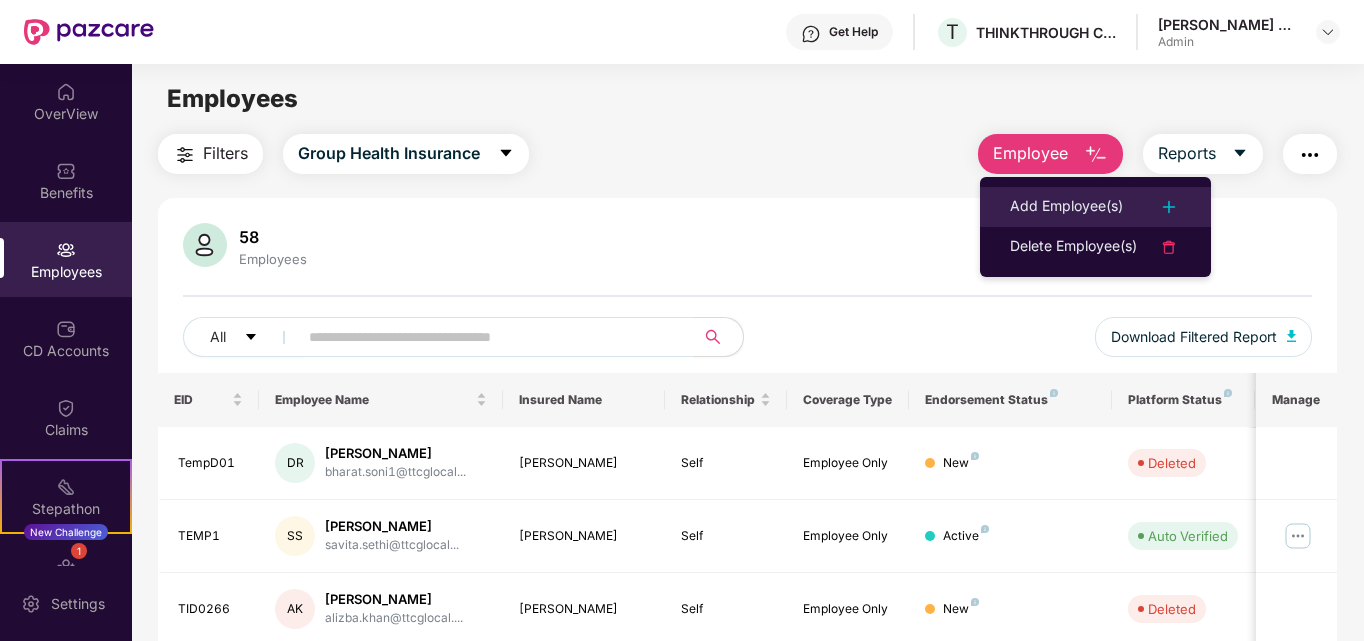 click on "Add Employee(s)" at bounding box center (1066, 207) 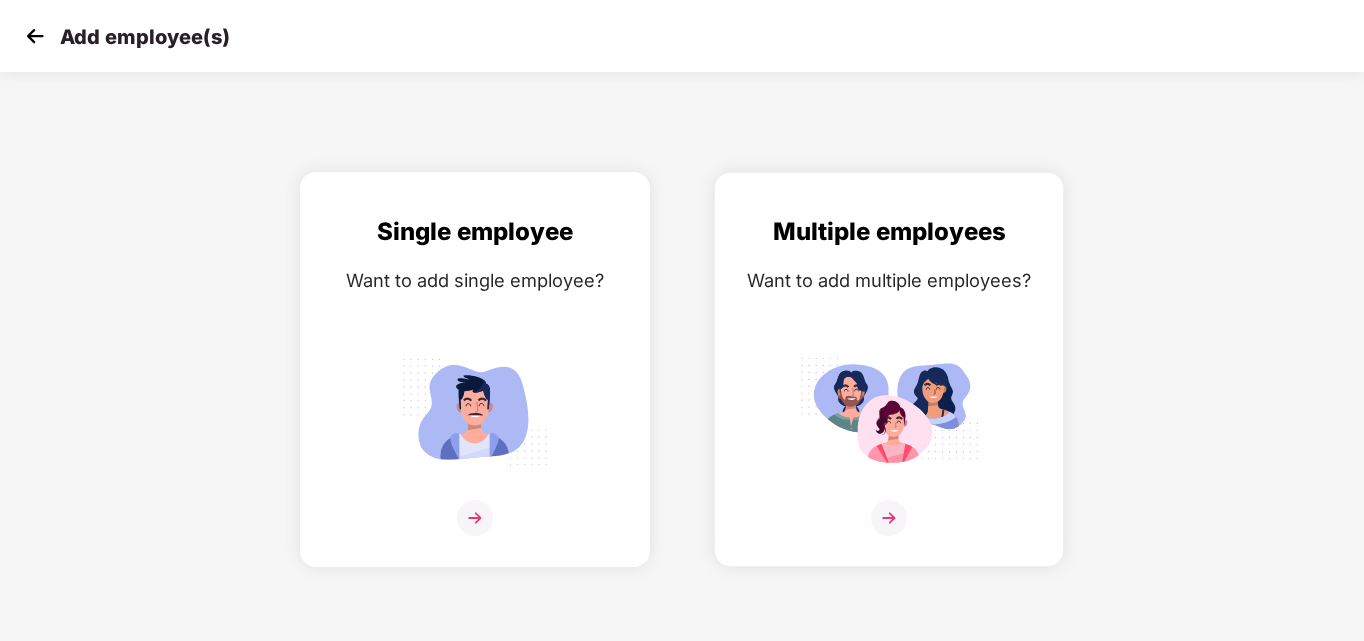 click at bounding box center [475, 411] 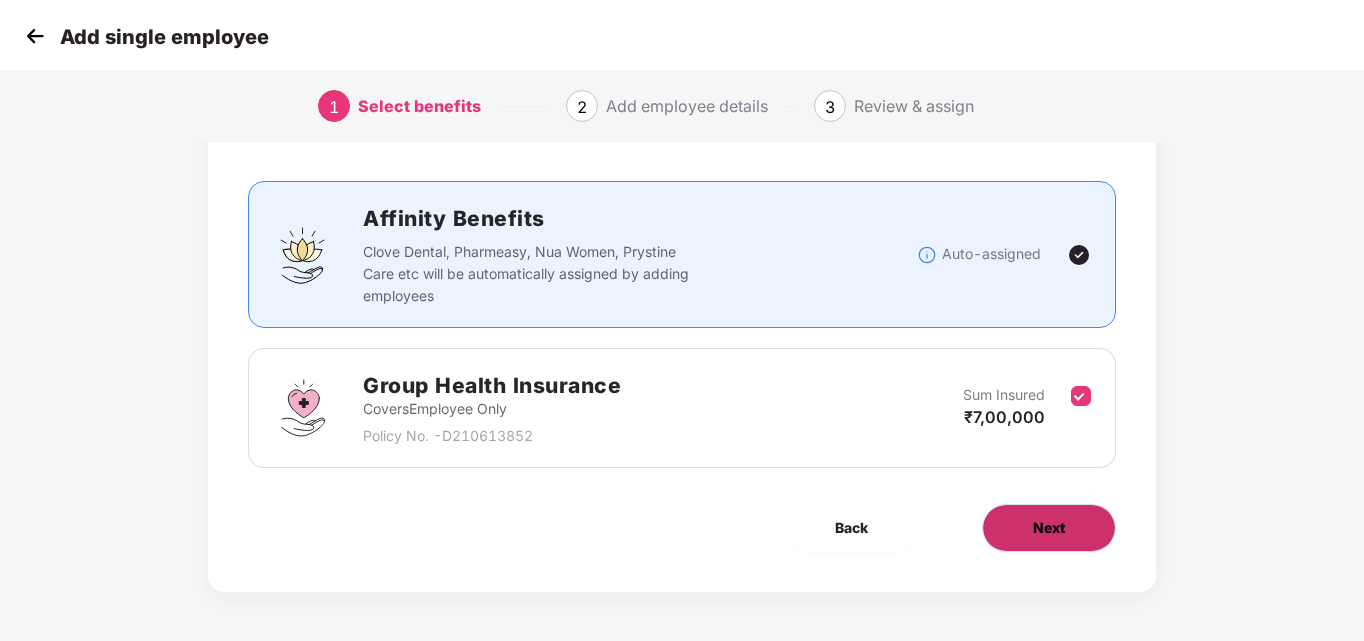 scroll, scrollTop: 98, scrollLeft: 0, axis: vertical 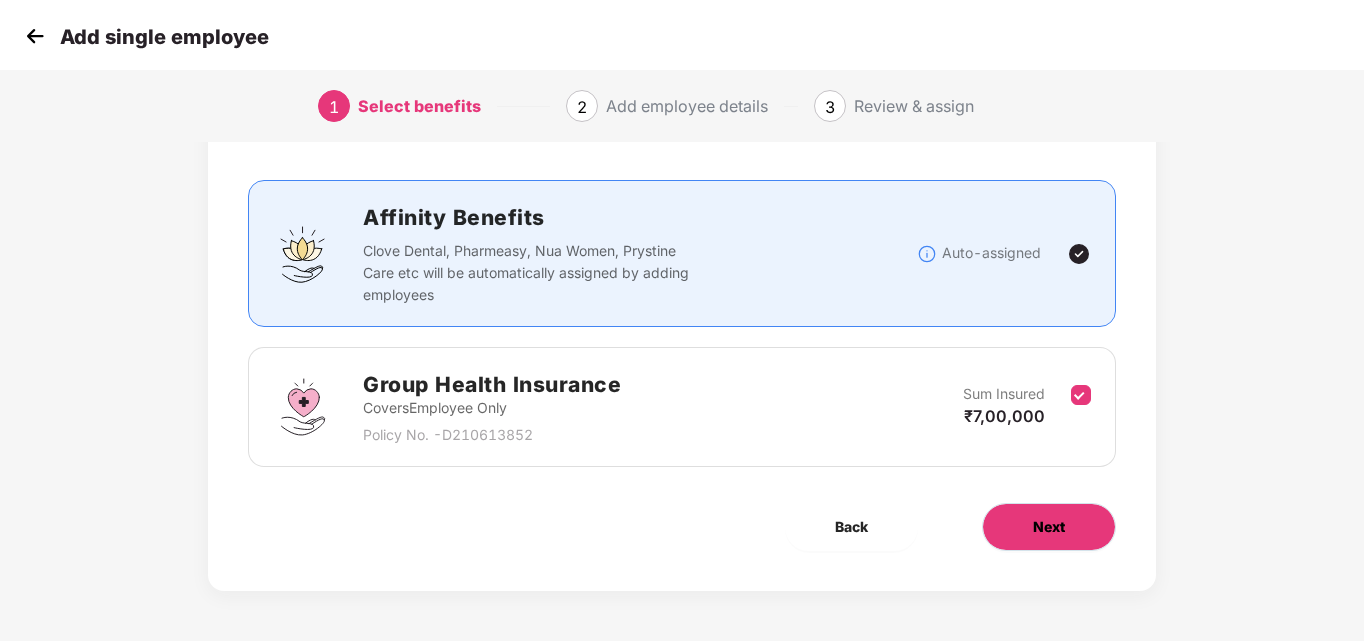 click on "Next" at bounding box center [1049, 527] 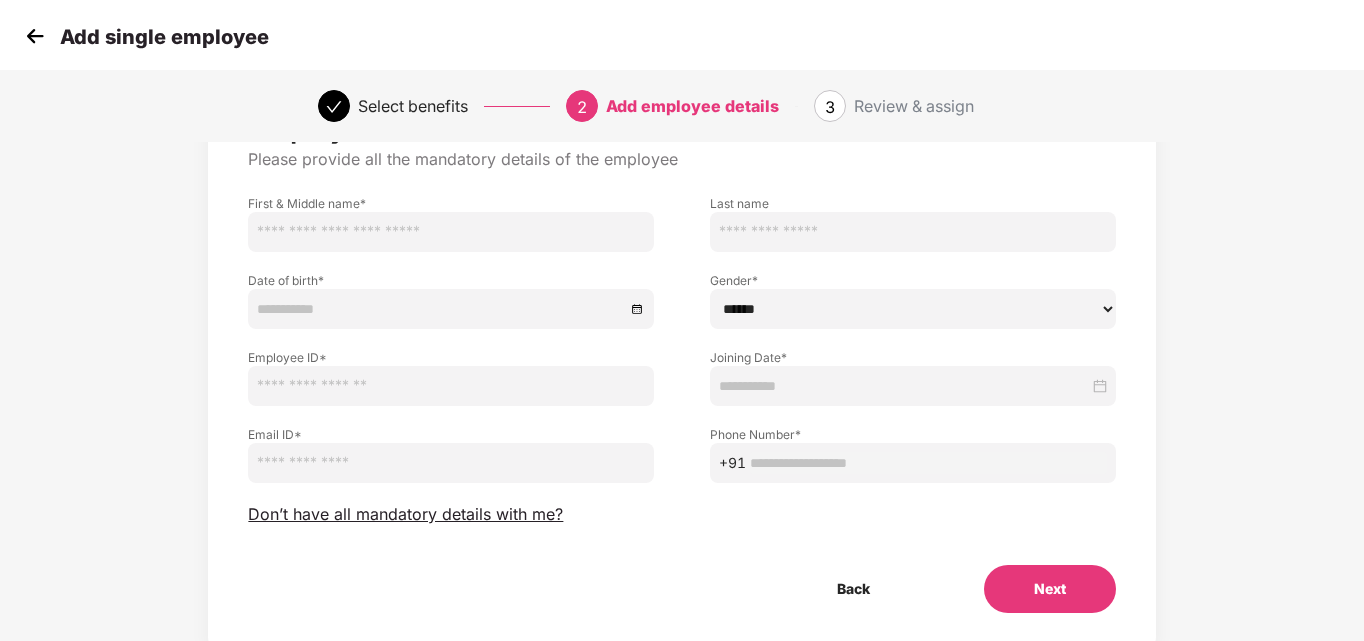 scroll, scrollTop: 0, scrollLeft: 0, axis: both 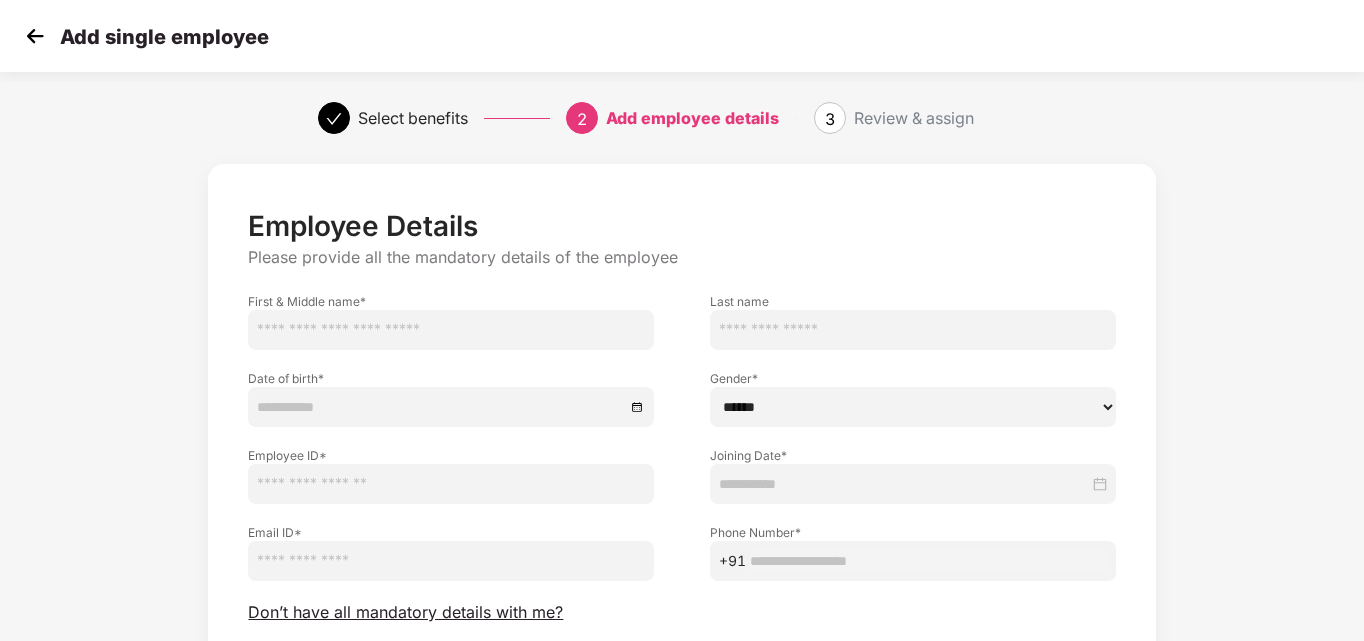 click at bounding box center (451, 330) 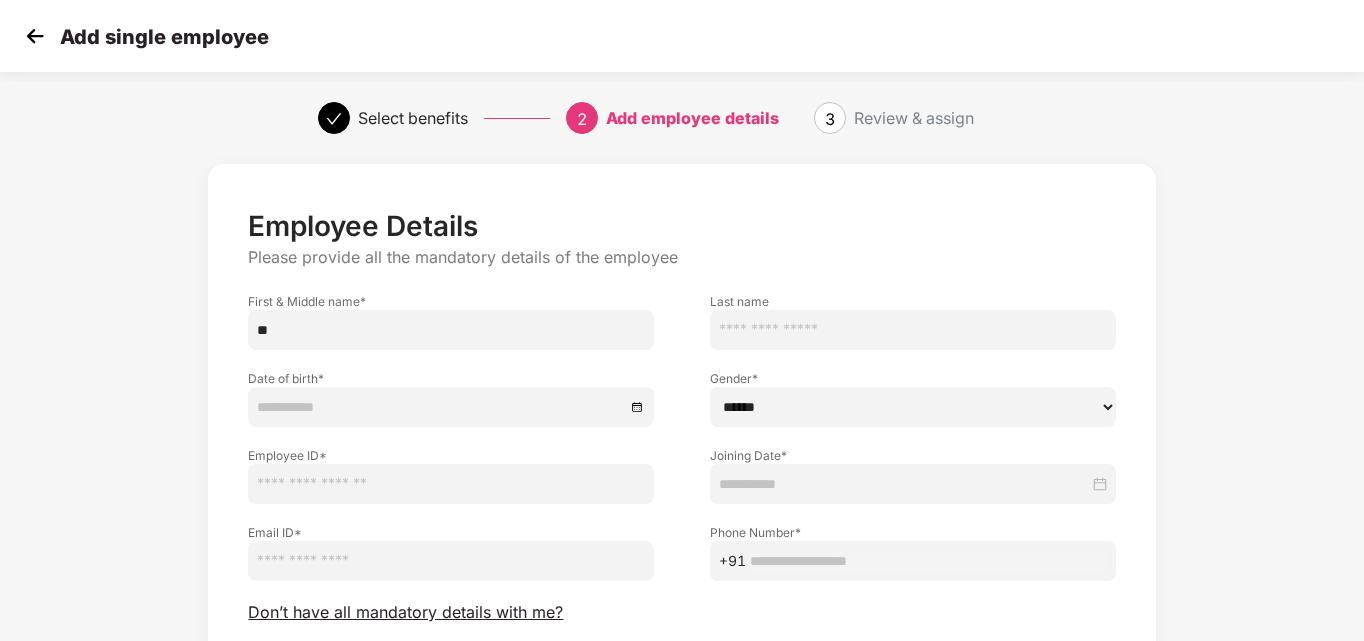 type on "*" 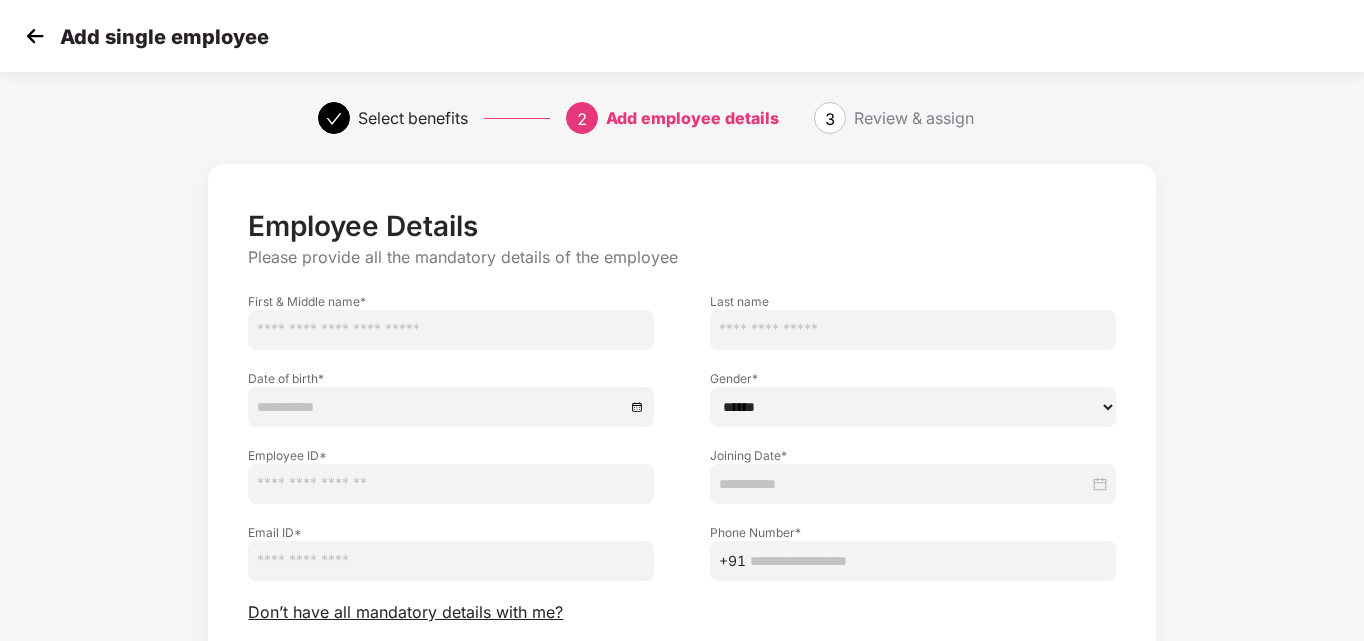 click at bounding box center (451, 330) 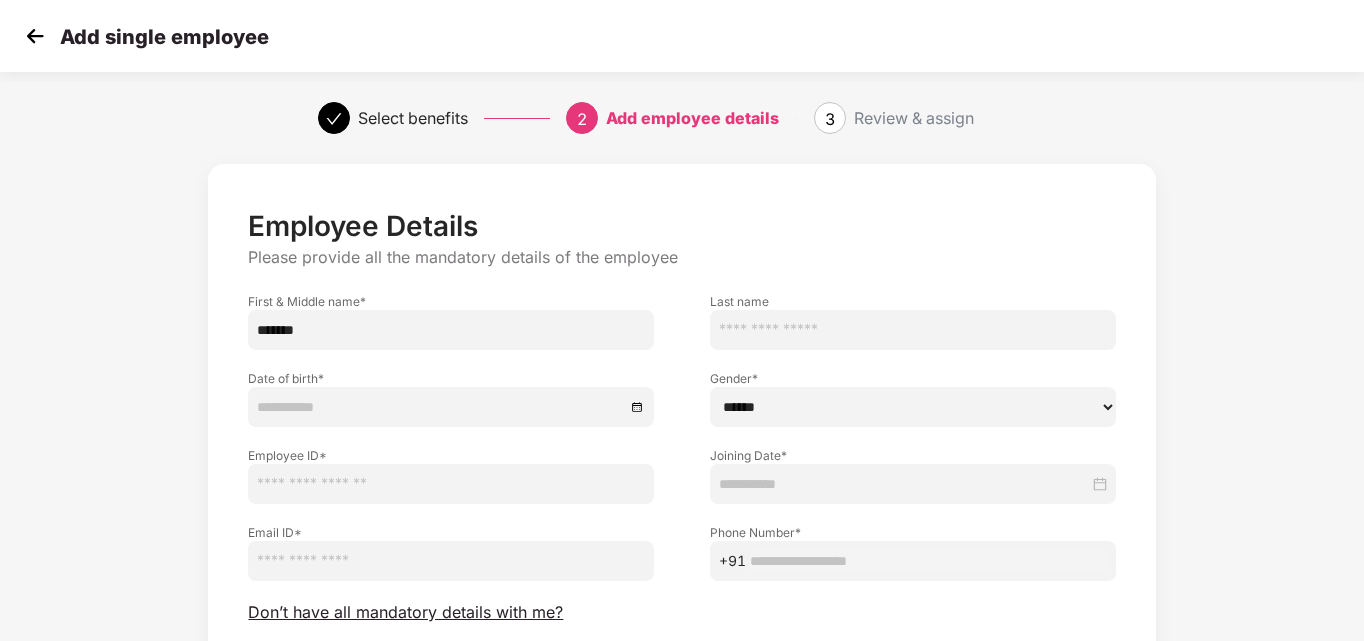 type on "*******" 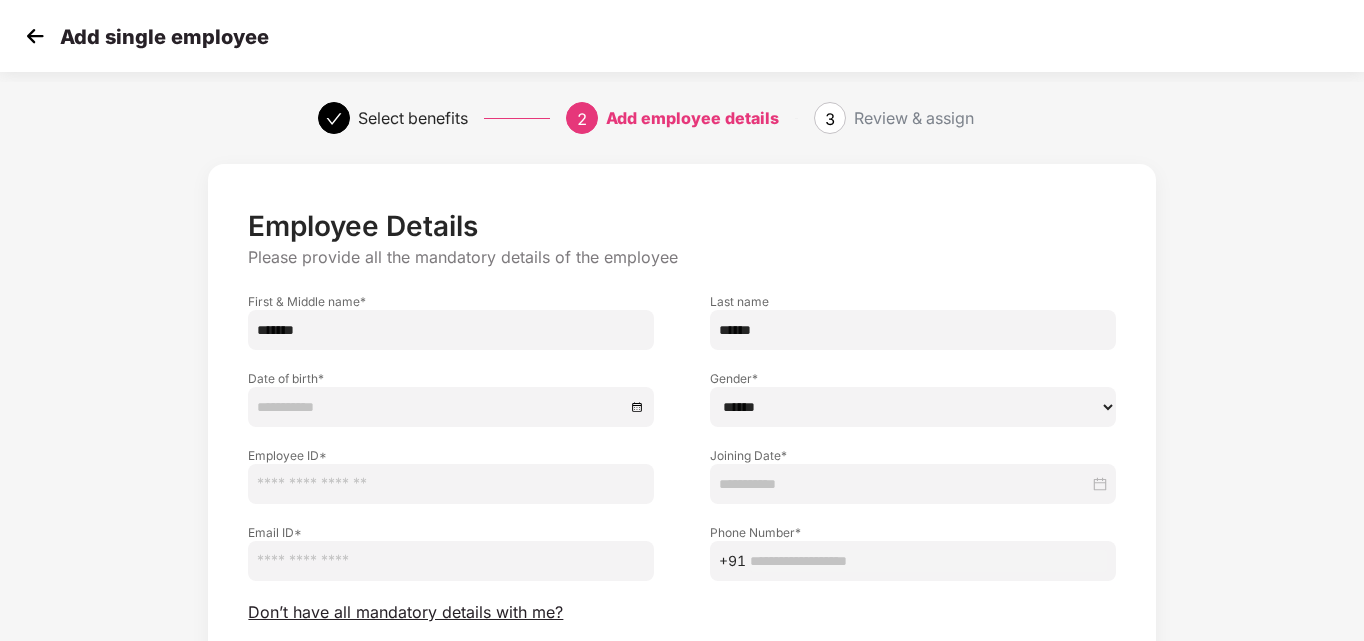 type on "******" 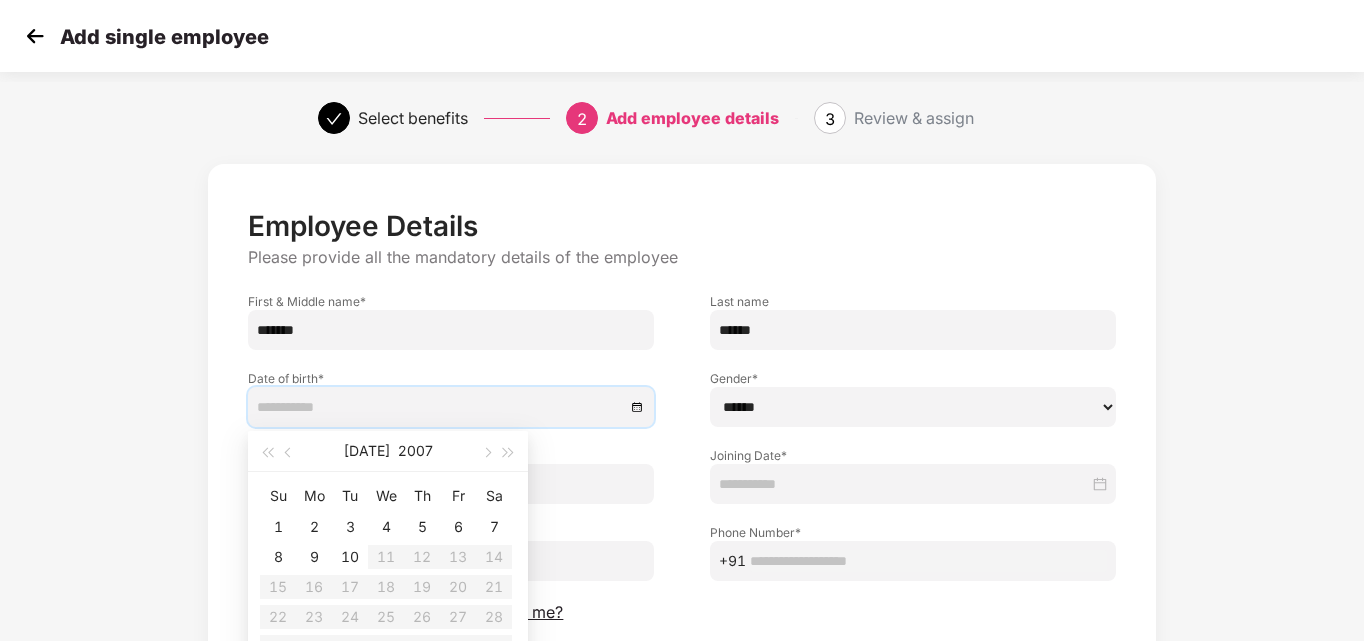 type on "**********" 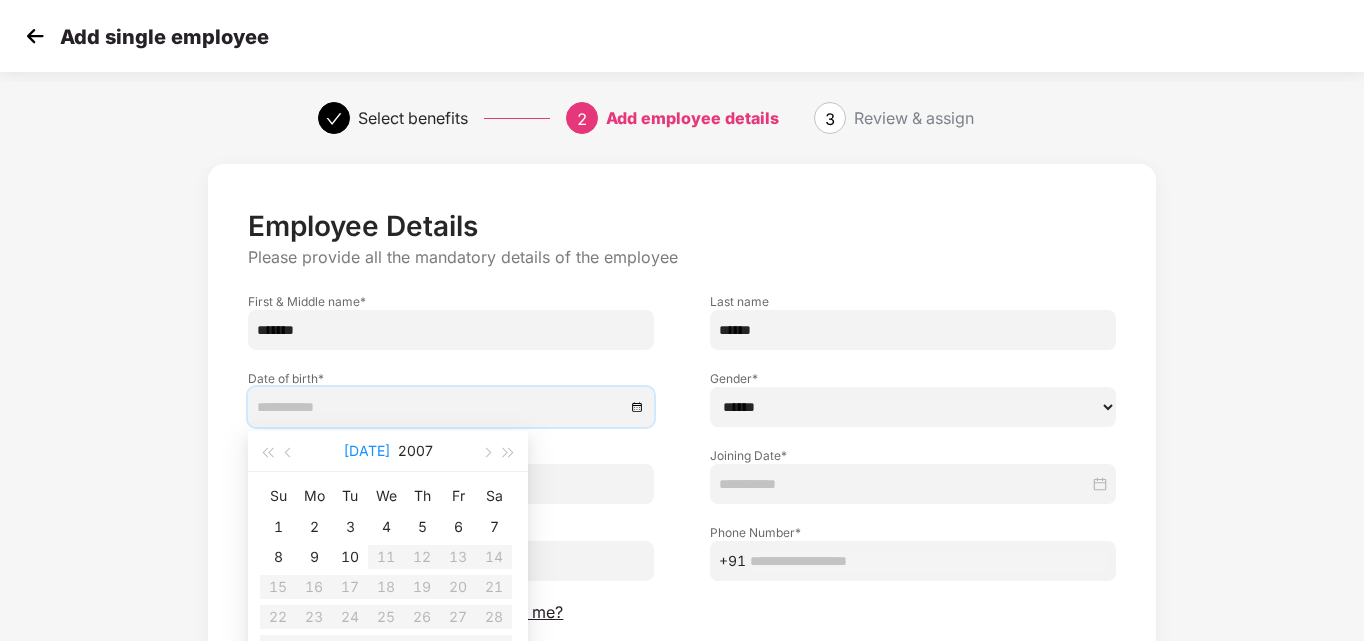click on "[DATE]" at bounding box center [367, 451] 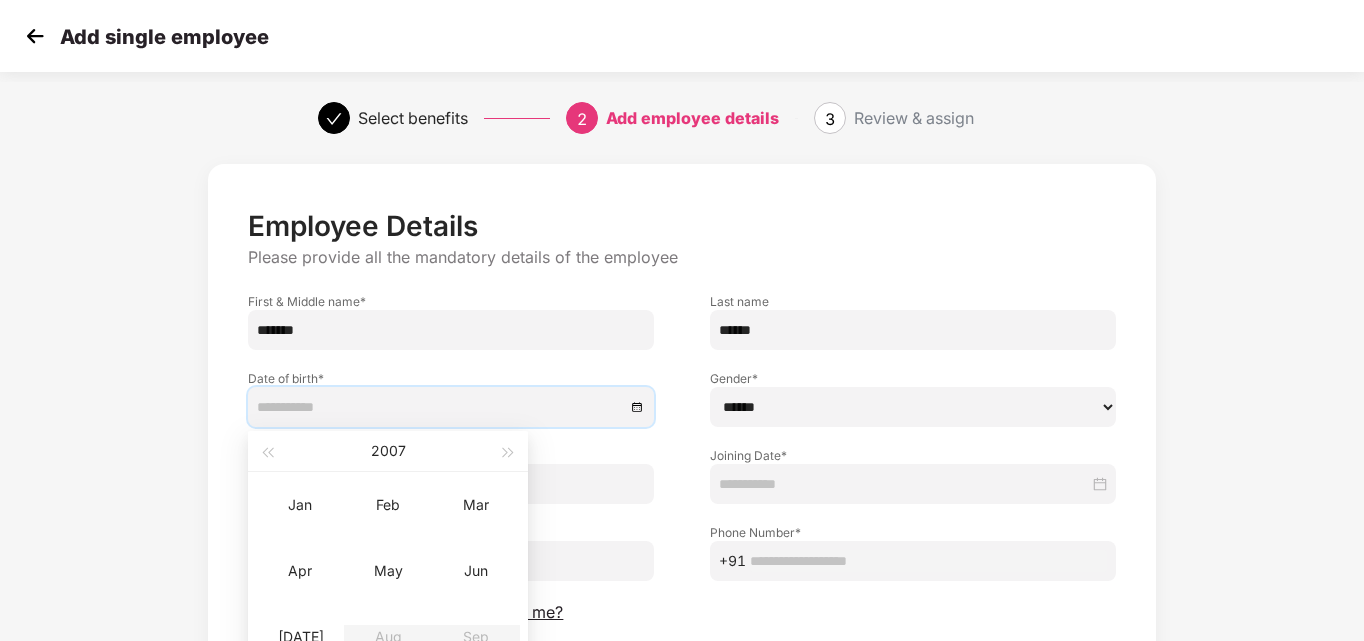 type on "**********" 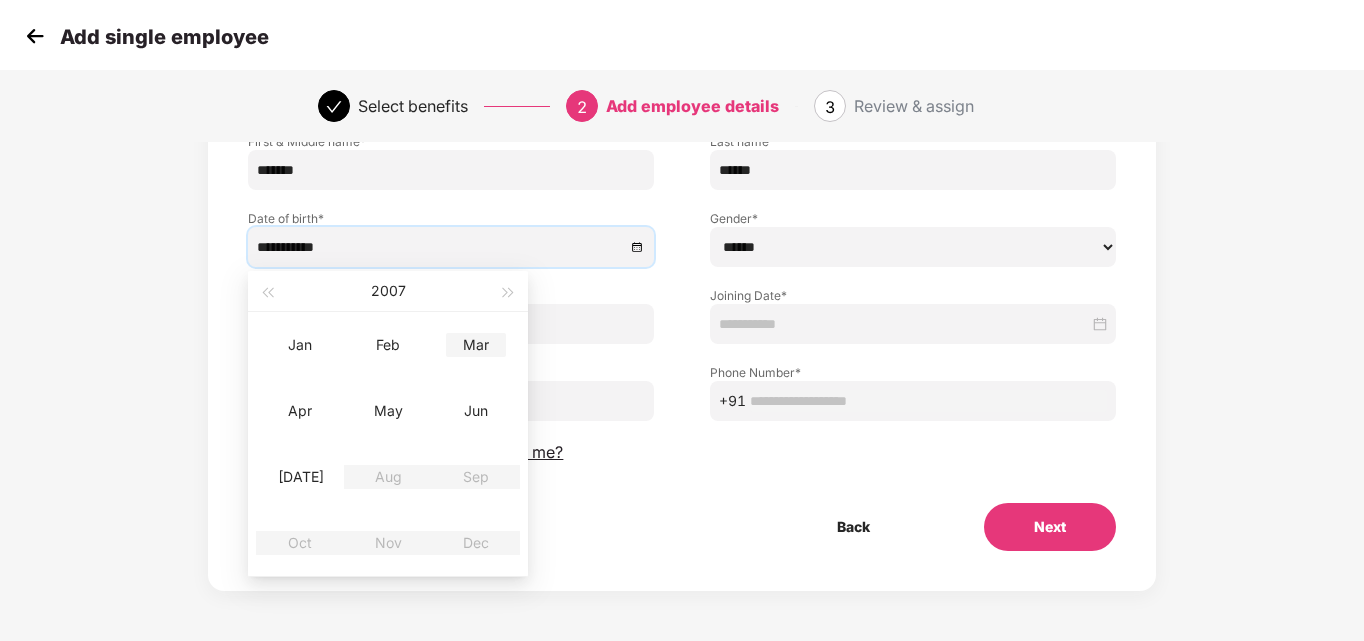 type on "**********" 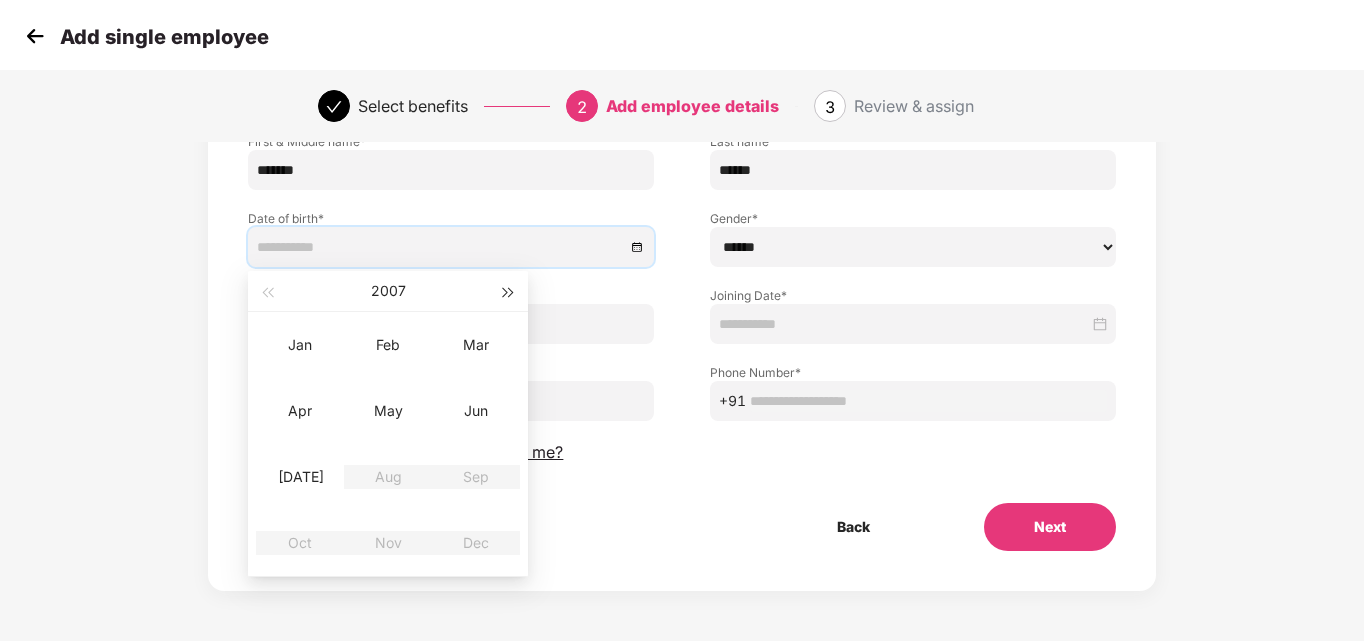 click at bounding box center (509, 293) 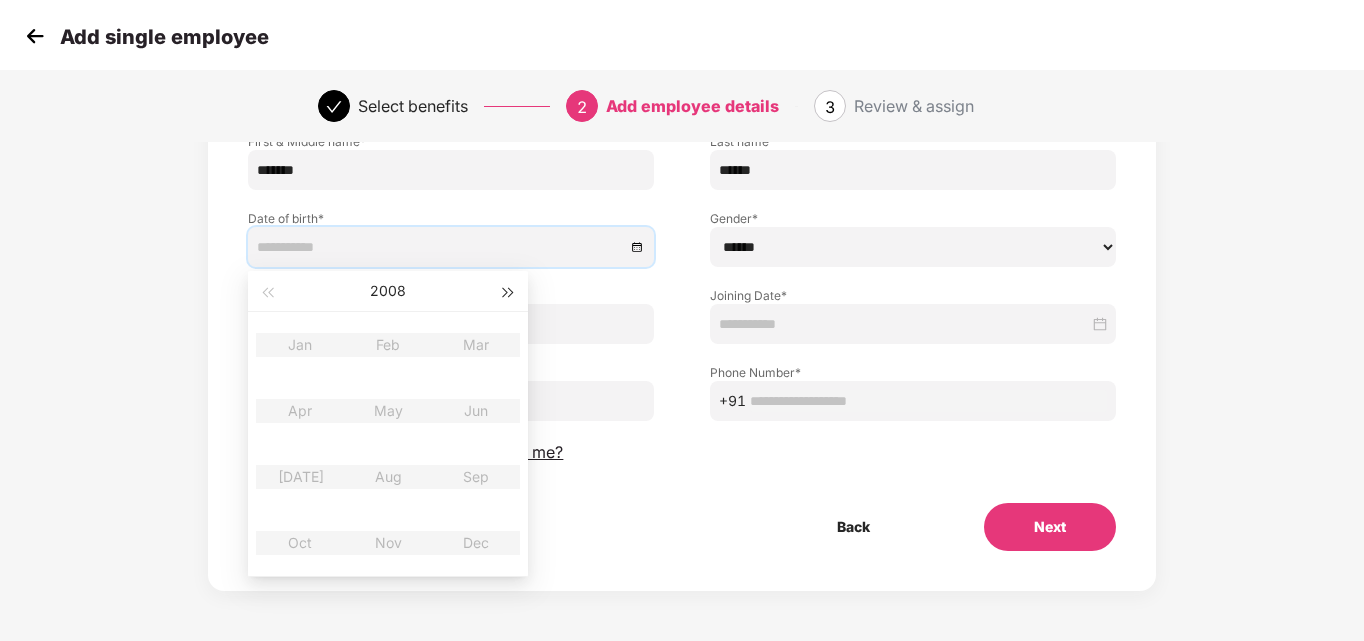 click at bounding box center (509, 293) 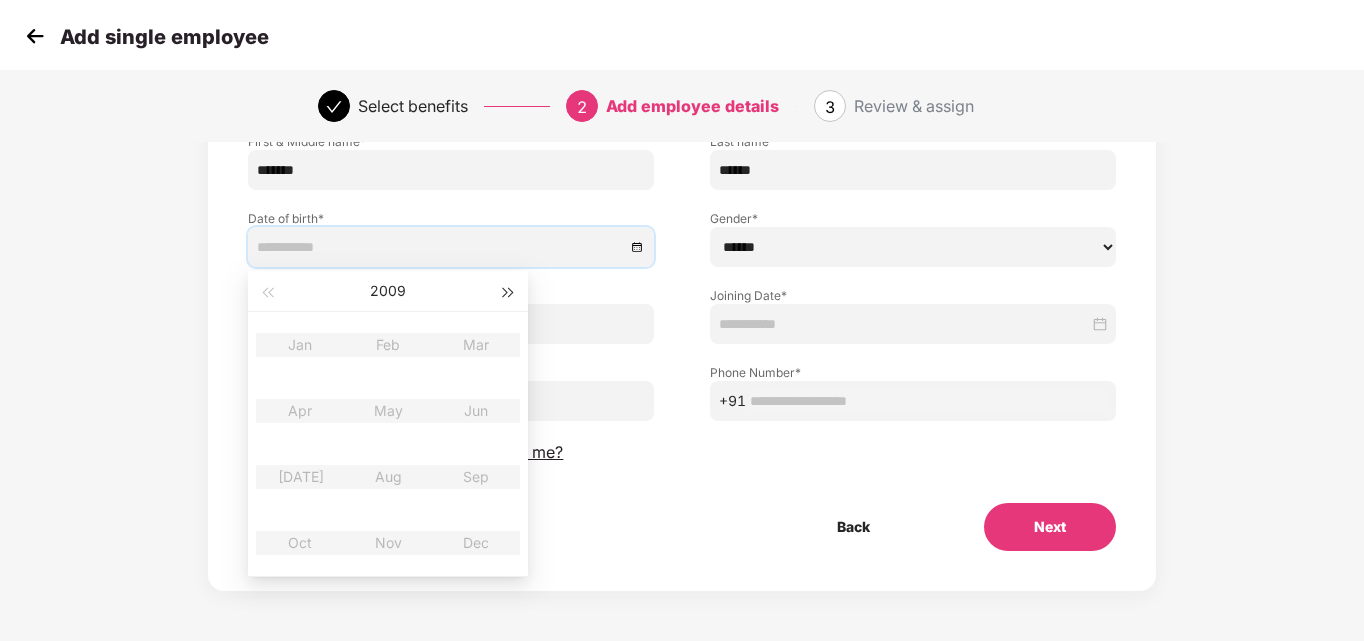 click at bounding box center [509, 293] 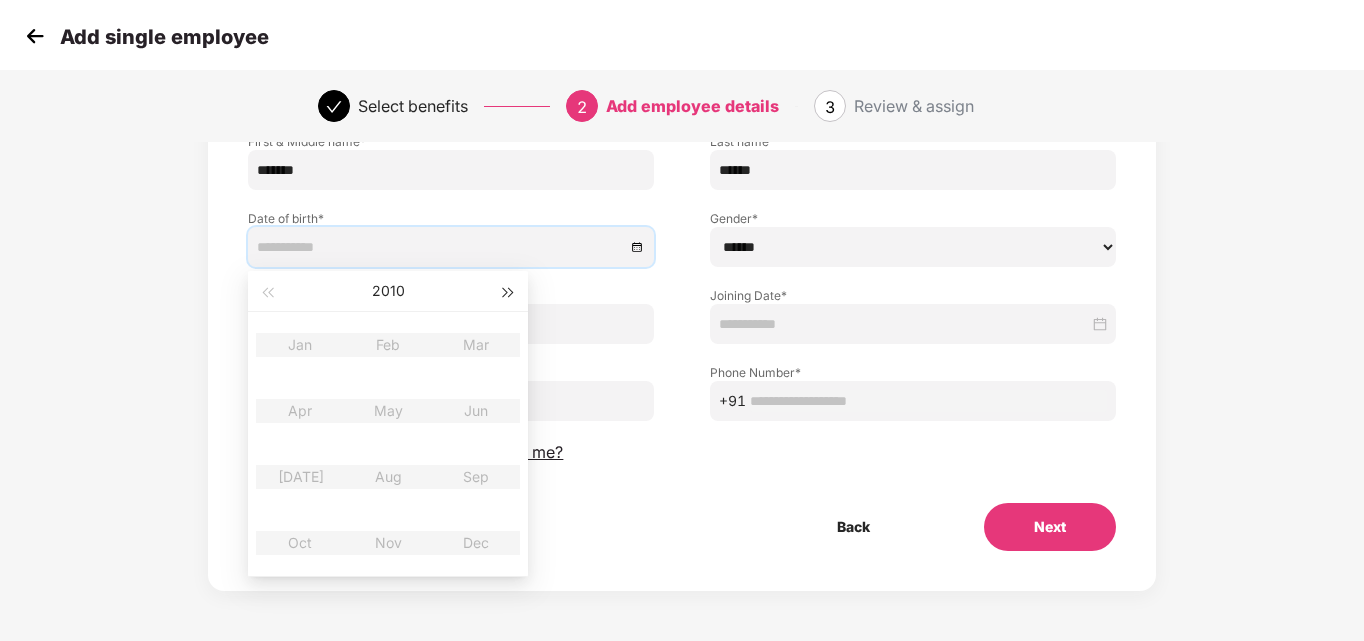 click at bounding box center [509, 293] 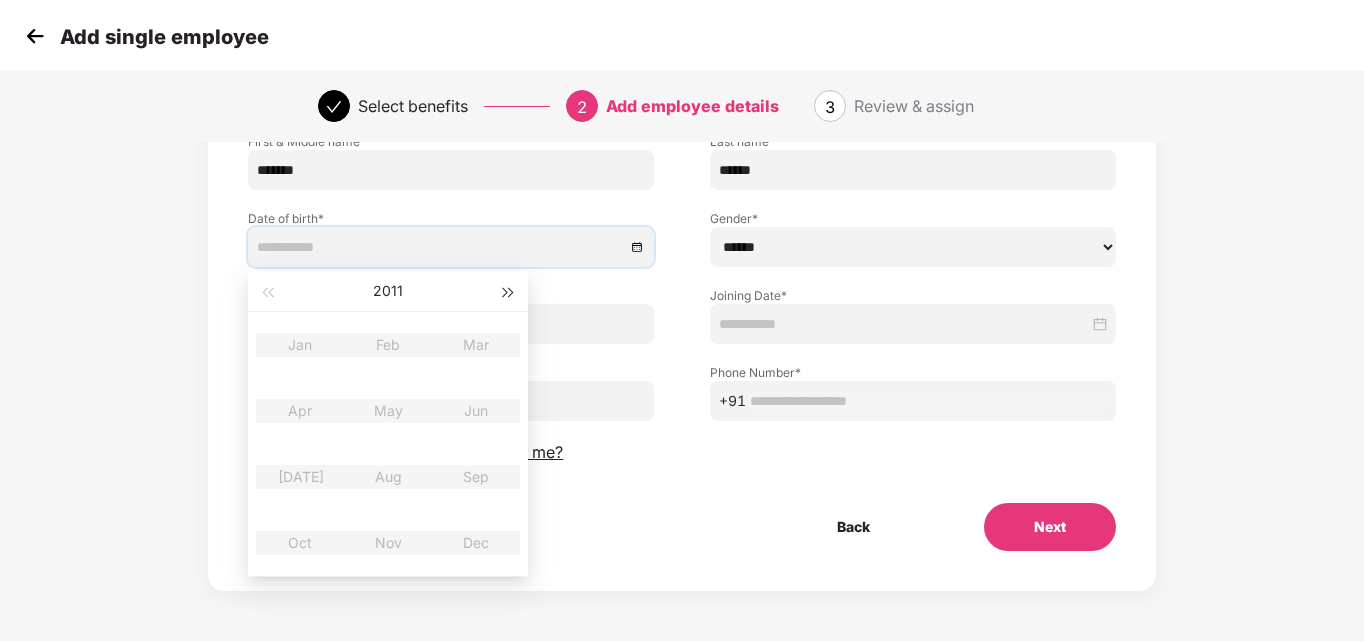 click at bounding box center (509, 293) 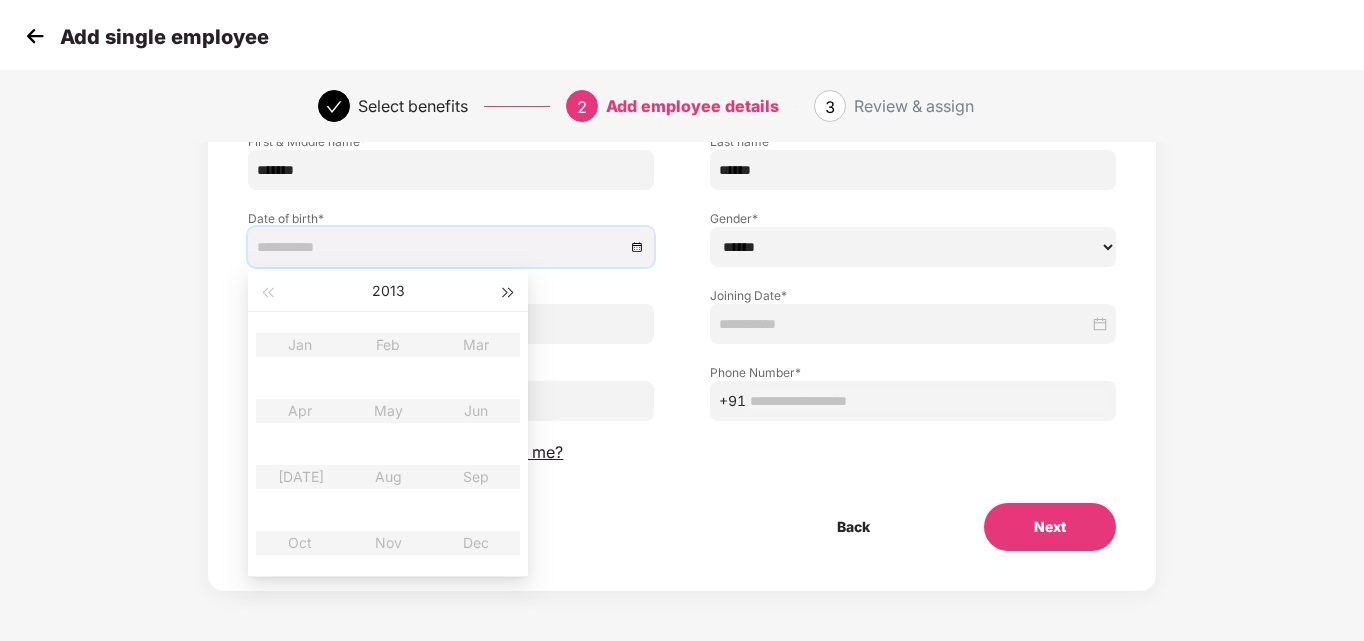 click at bounding box center (509, 293) 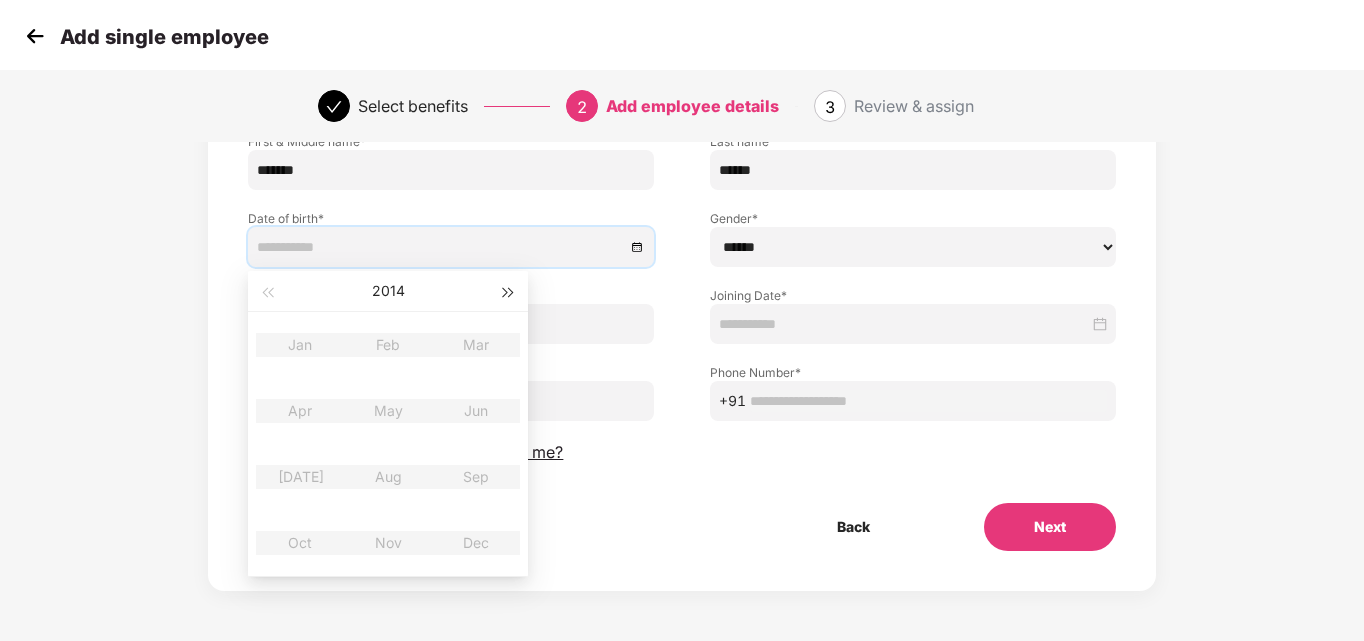 click at bounding box center [509, 293] 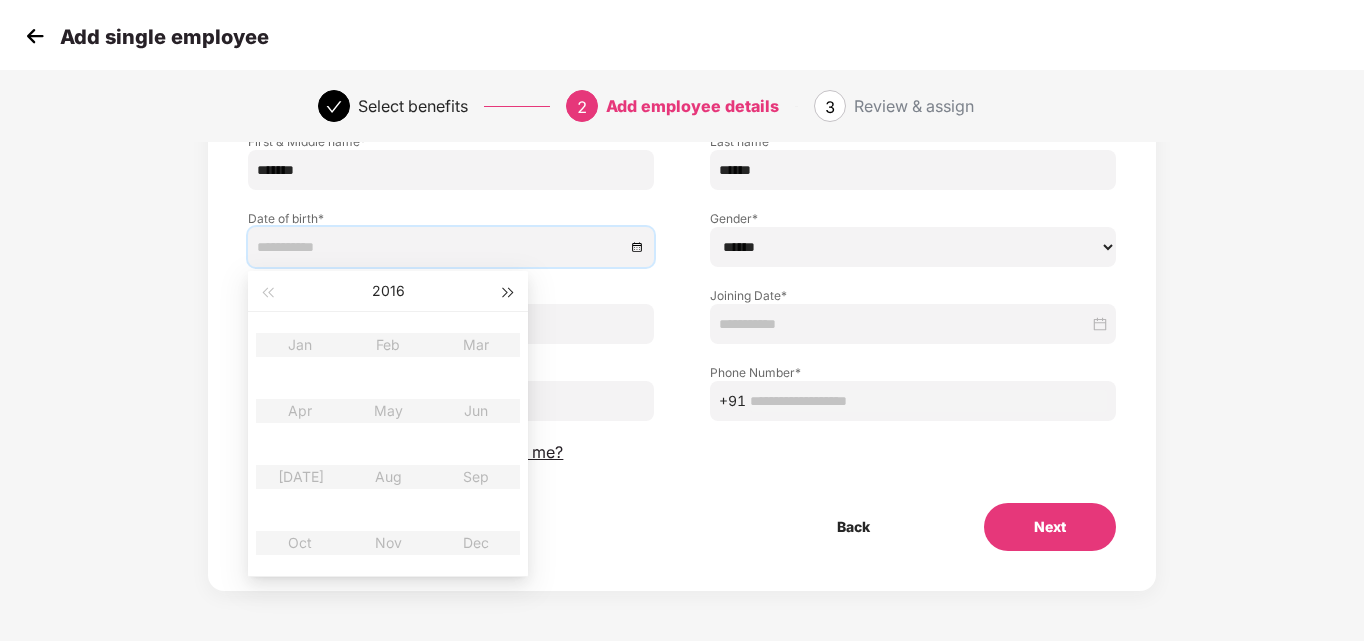 click at bounding box center (509, 293) 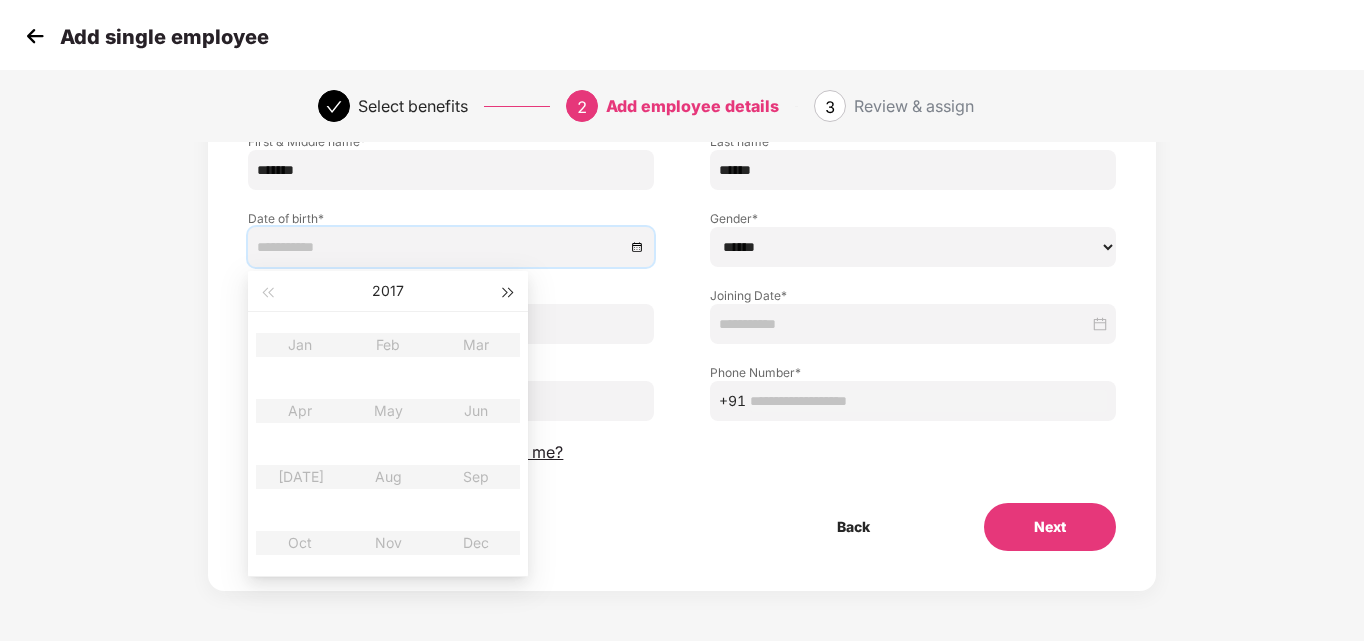 click at bounding box center (509, 293) 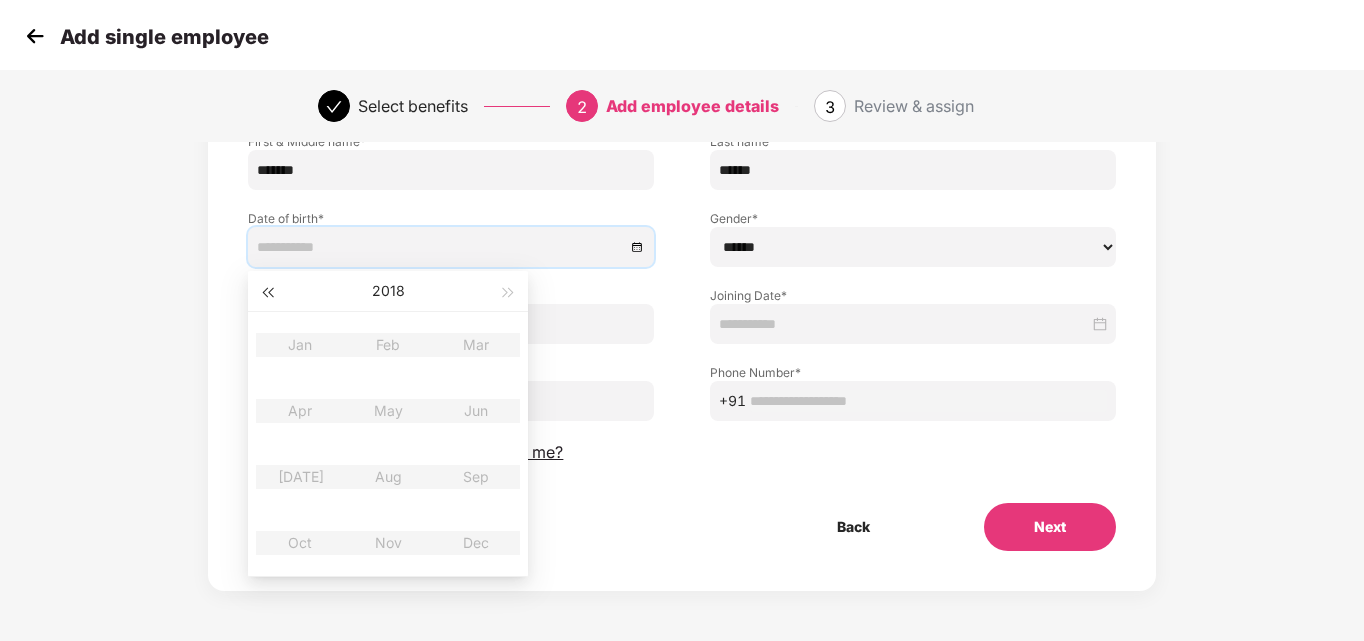 click at bounding box center (267, 291) 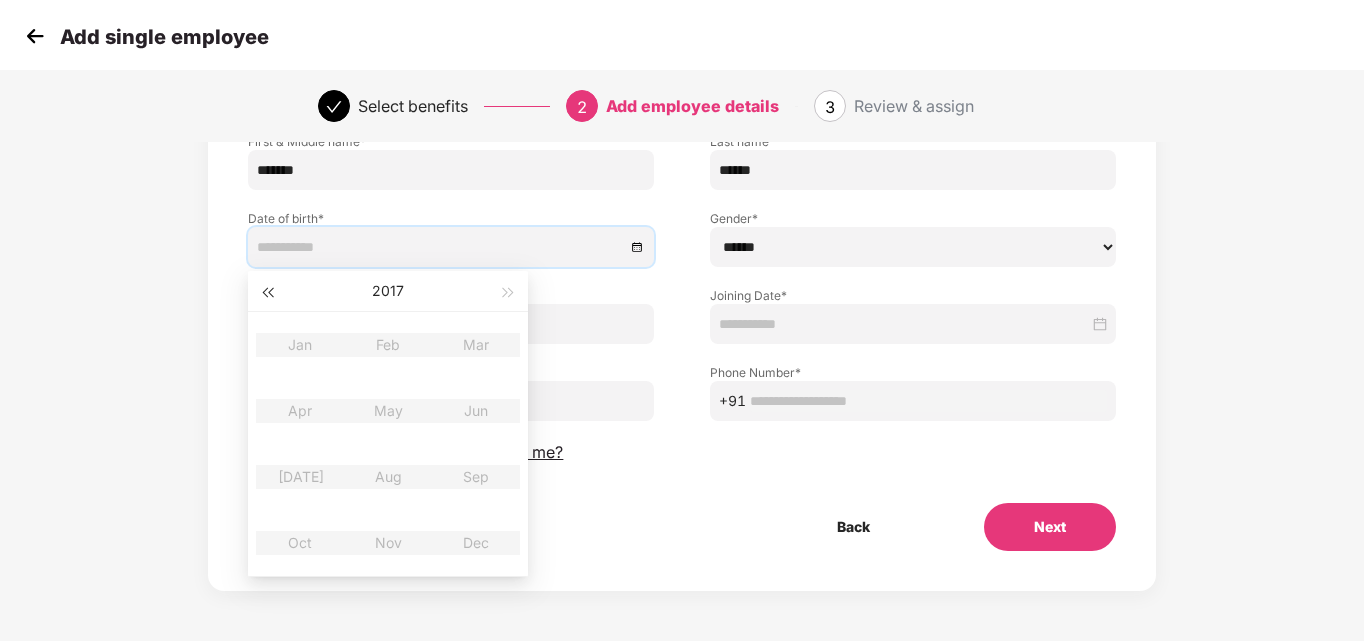 click at bounding box center [267, 291] 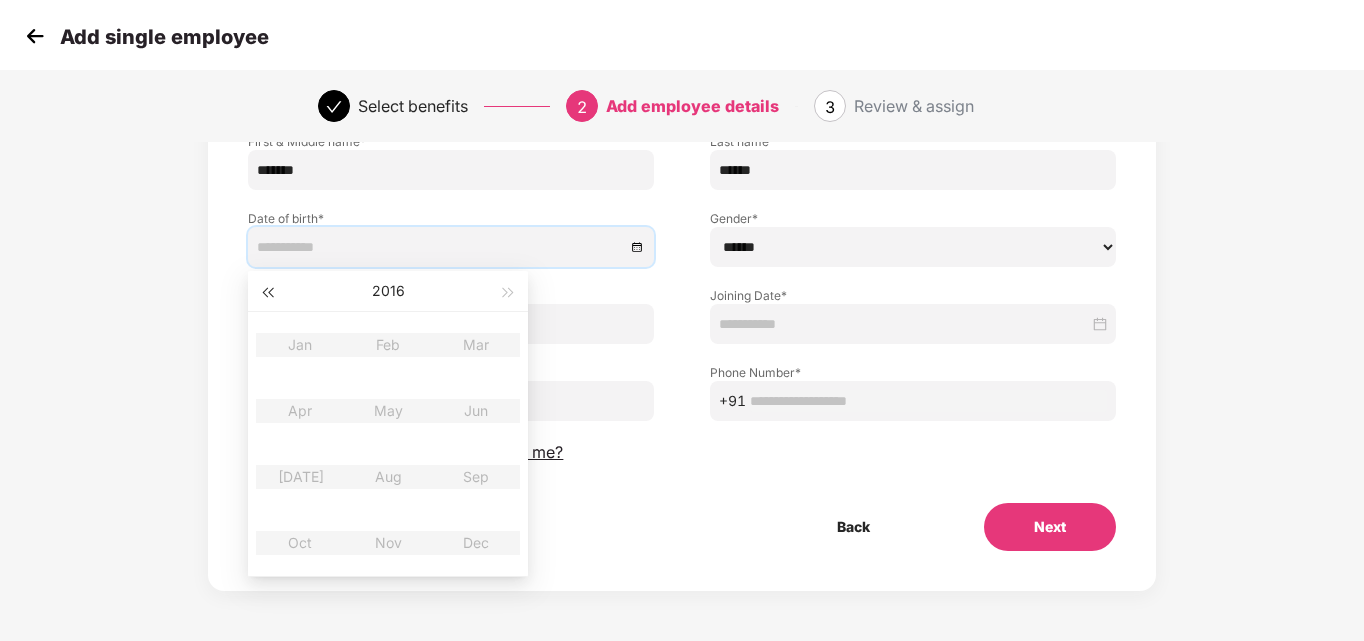 click at bounding box center (267, 291) 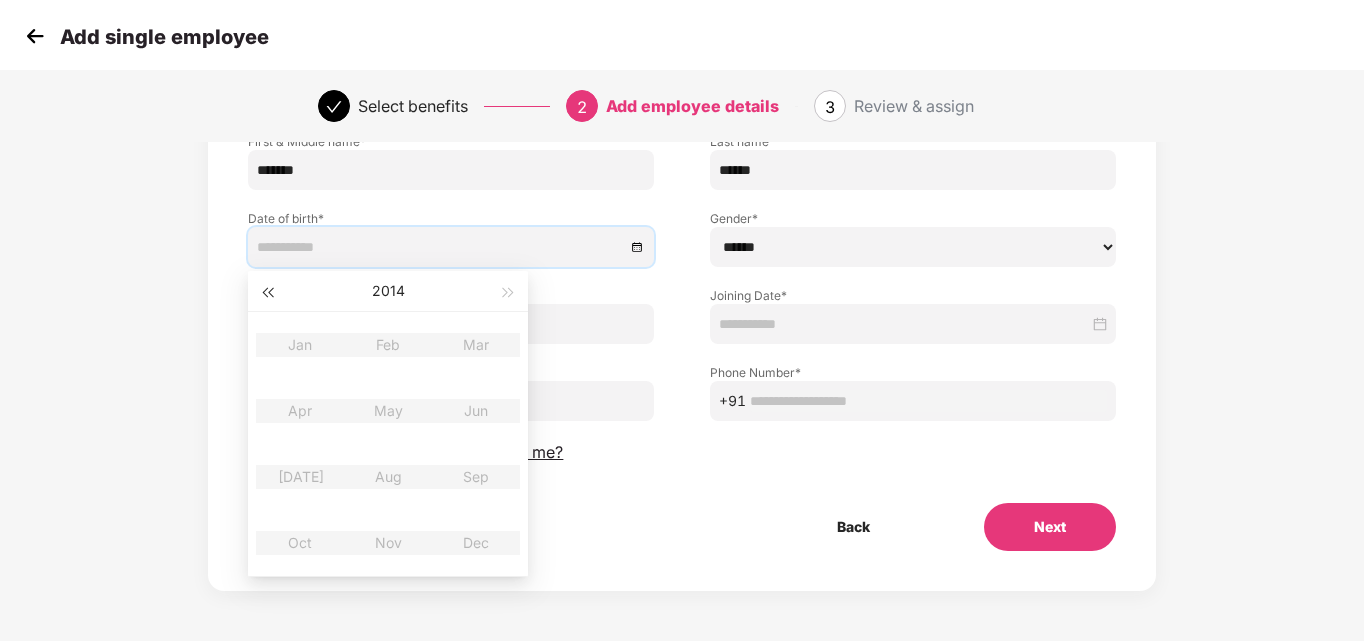 click at bounding box center (267, 291) 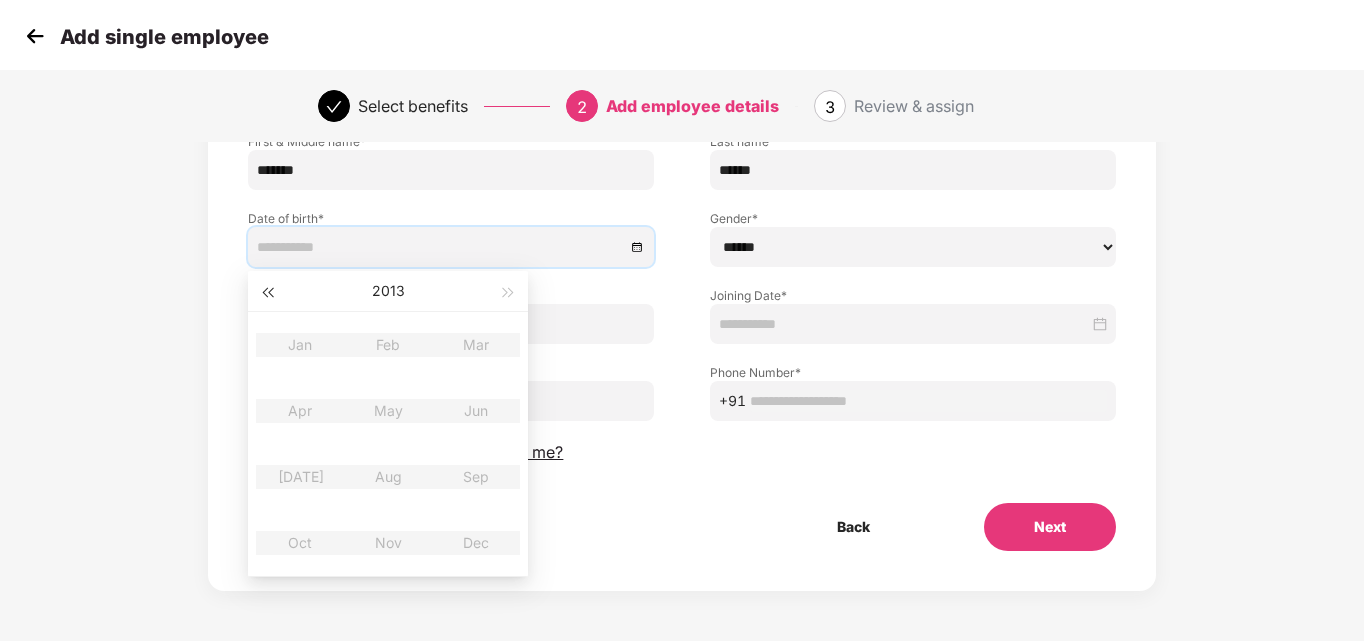 click at bounding box center [267, 291] 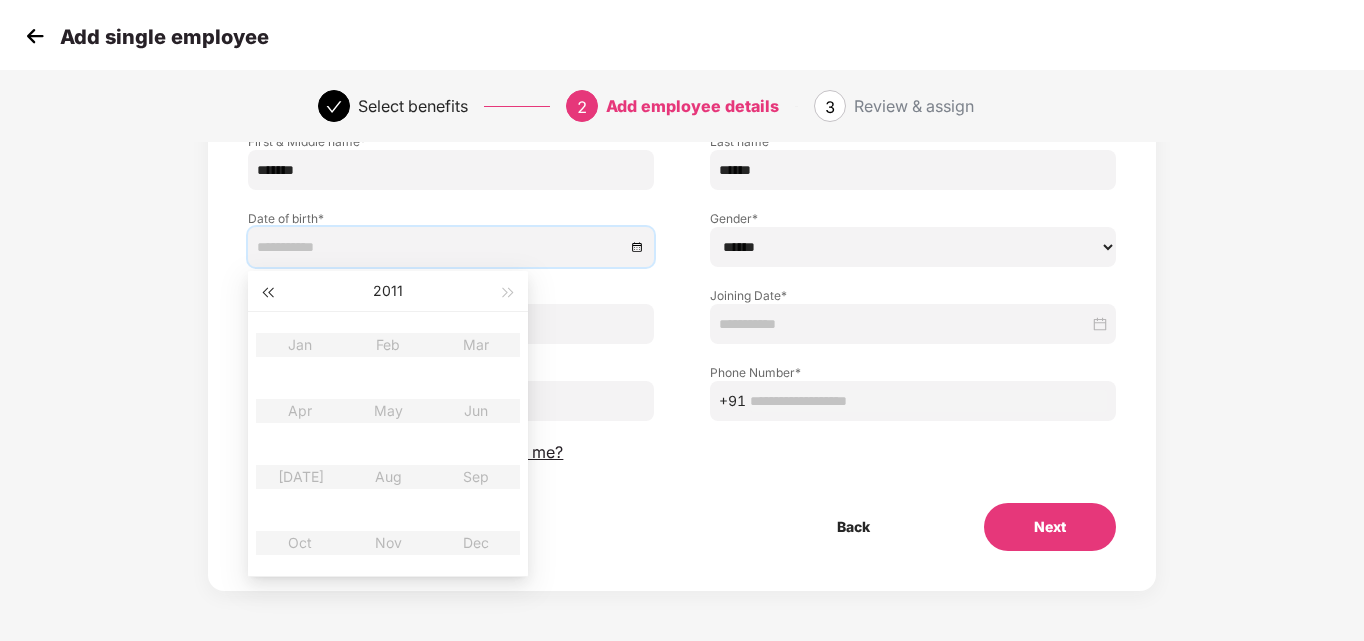 click at bounding box center (267, 291) 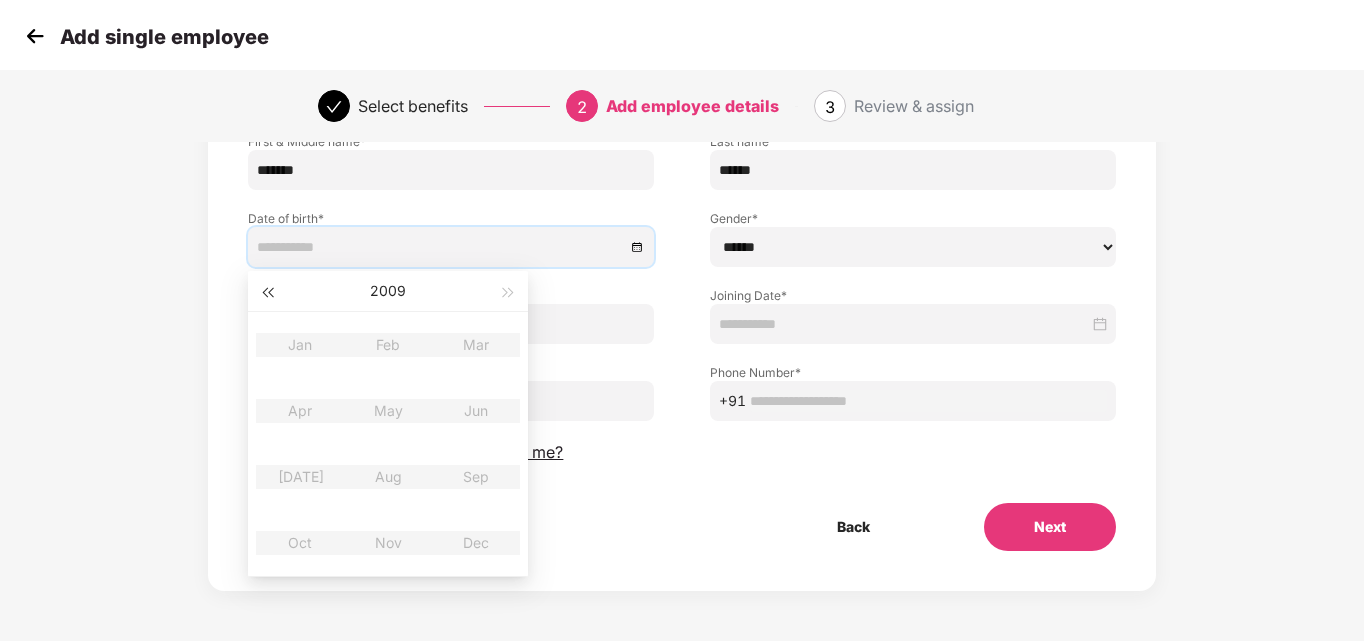 click at bounding box center [267, 291] 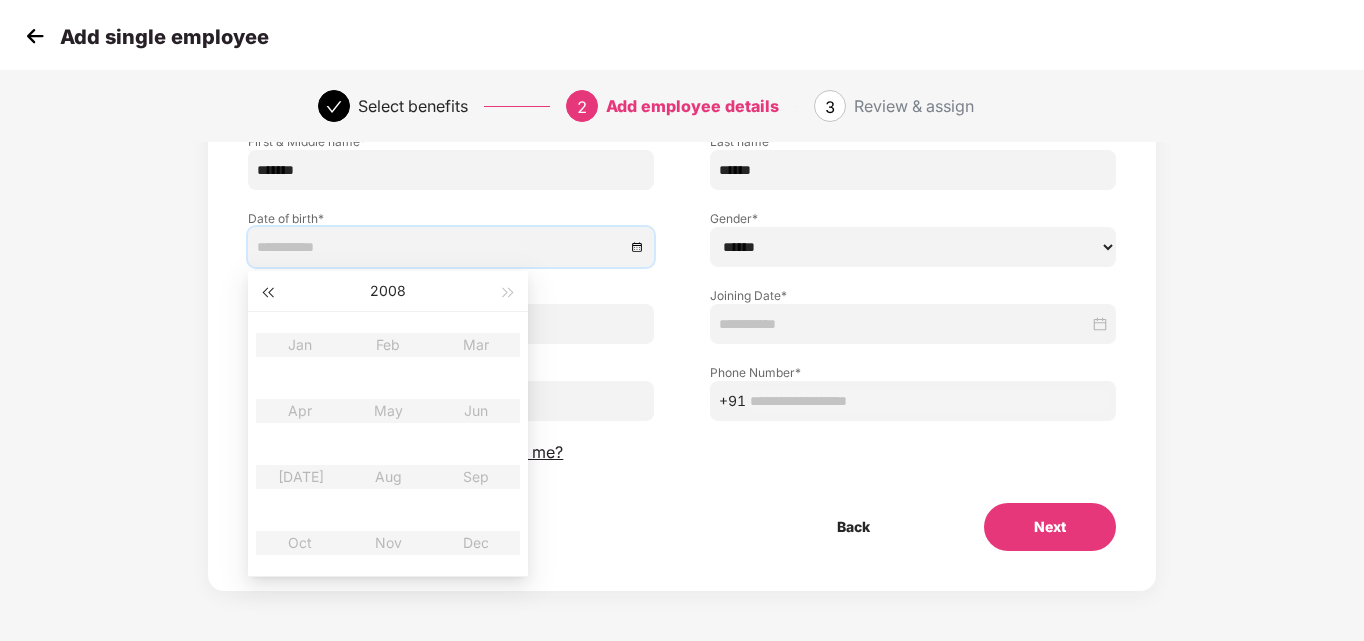 click at bounding box center (267, 291) 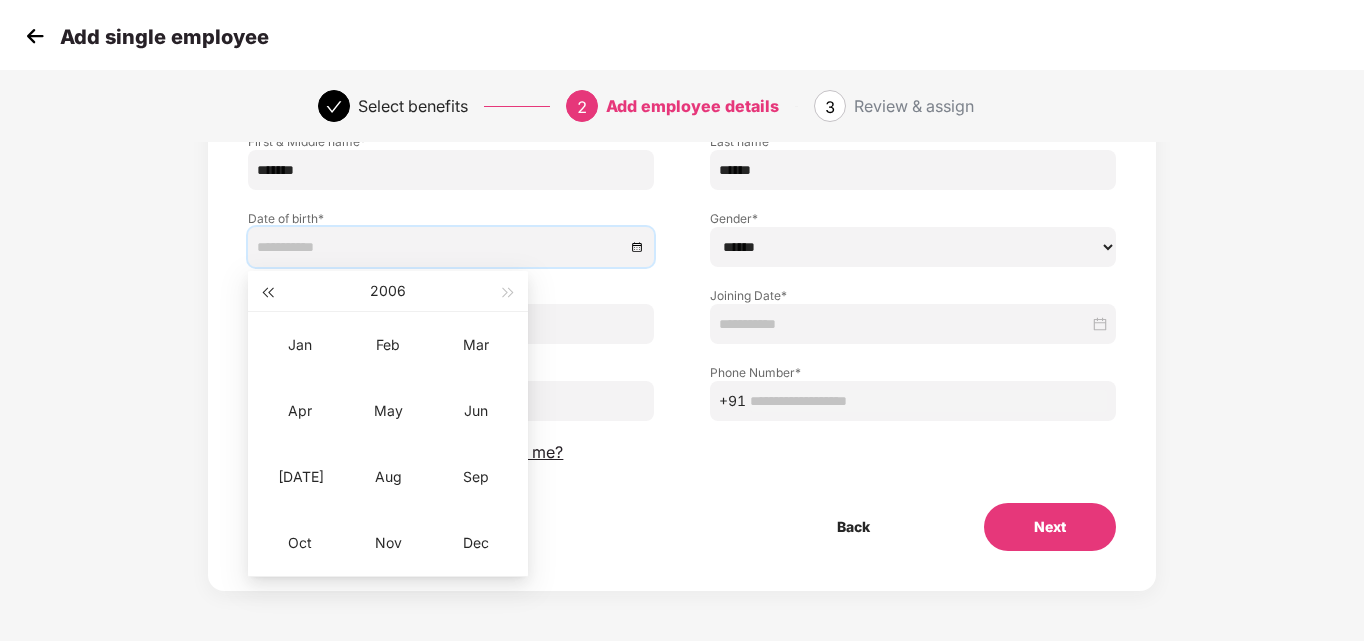 click at bounding box center [267, 291] 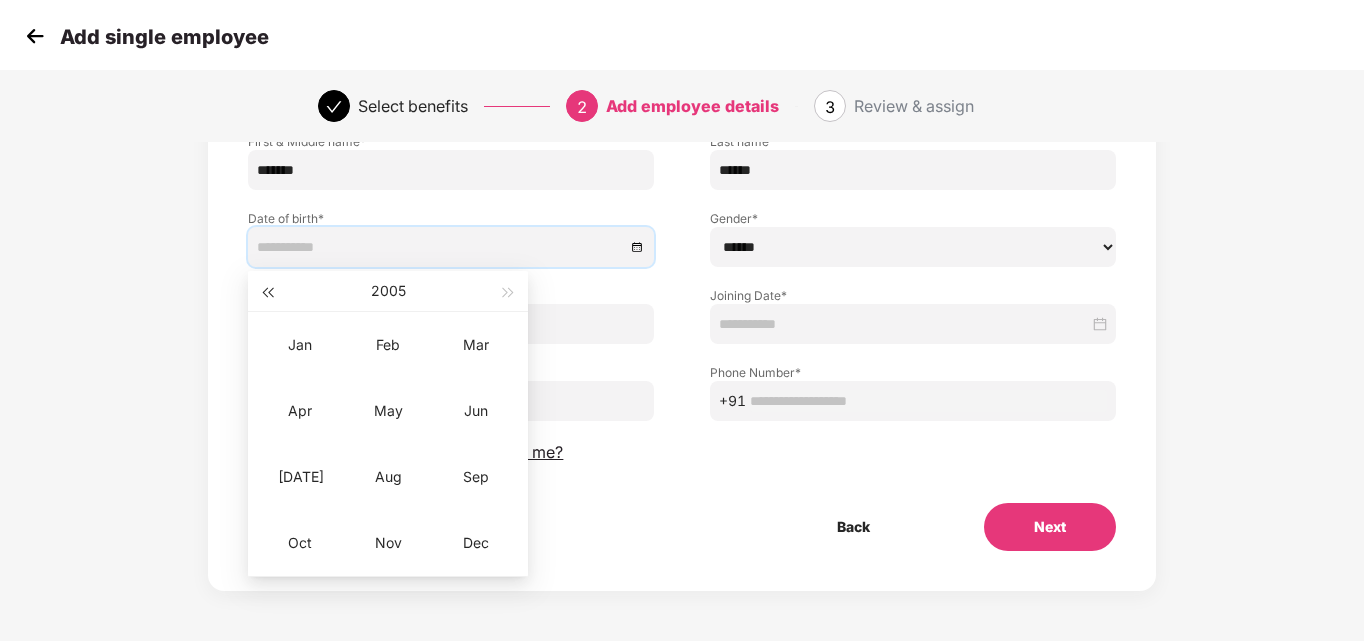 click at bounding box center [267, 291] 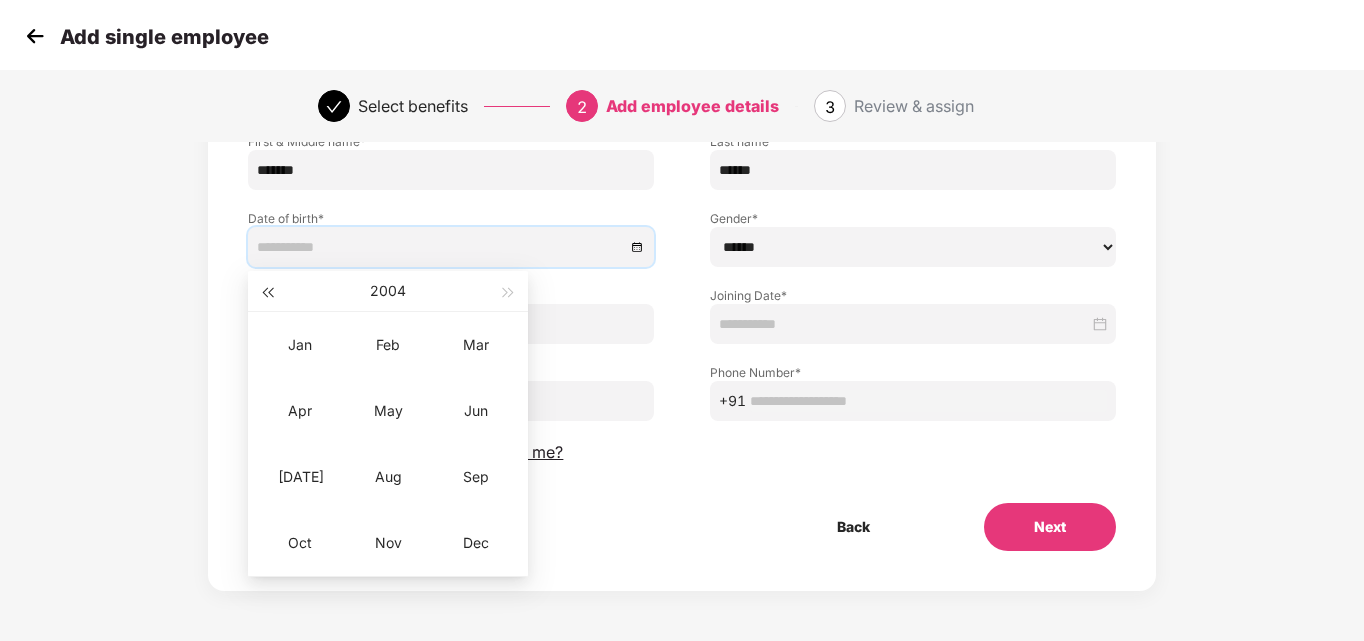 click at bounding box center [267, 291] 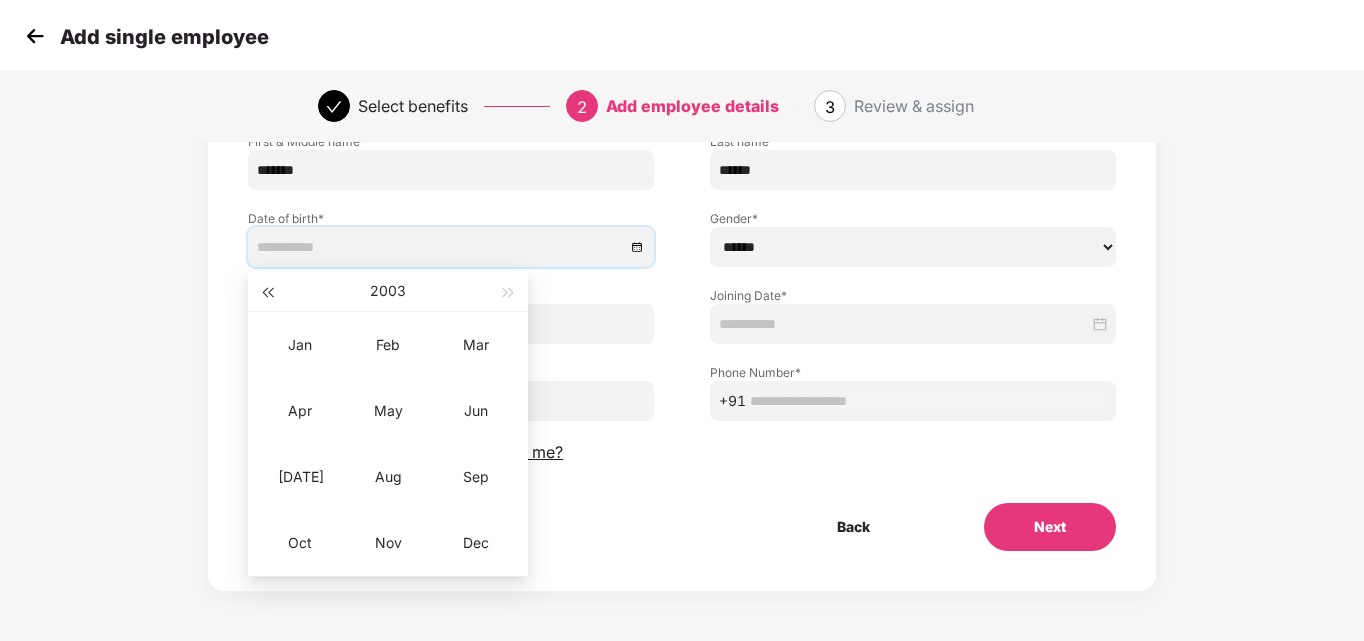 click at bounding box center [267, 291] 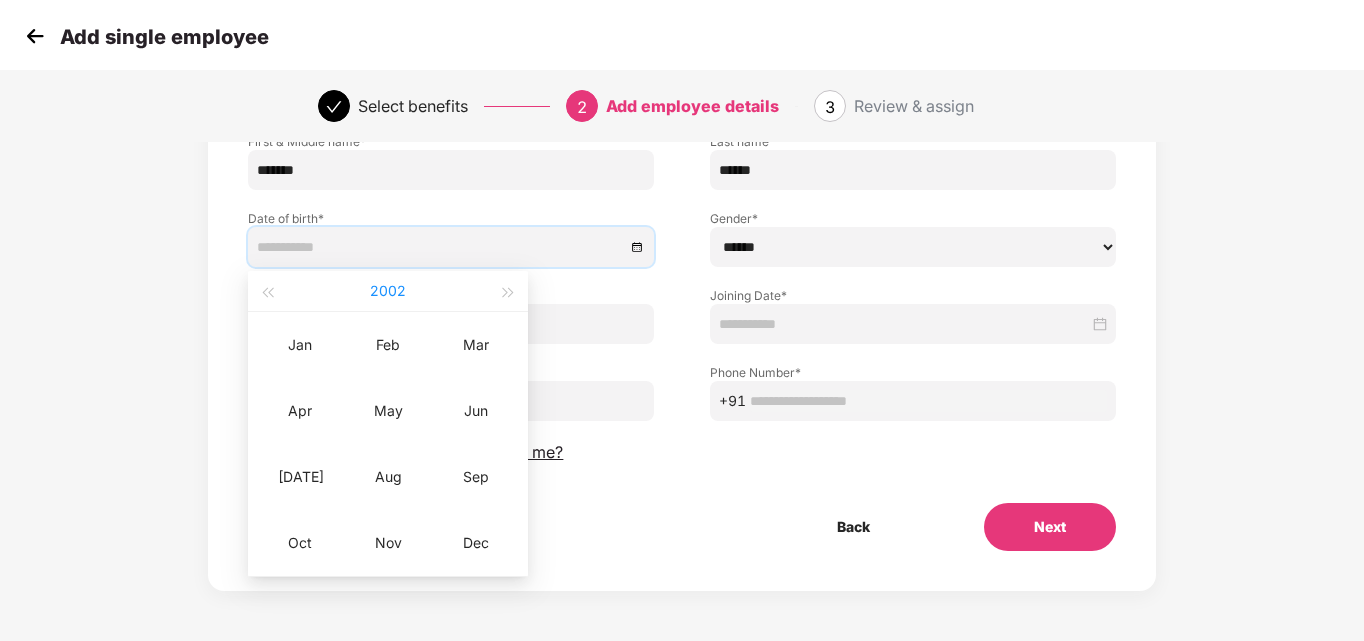 click on "2002" at bounding box center (388, 291) 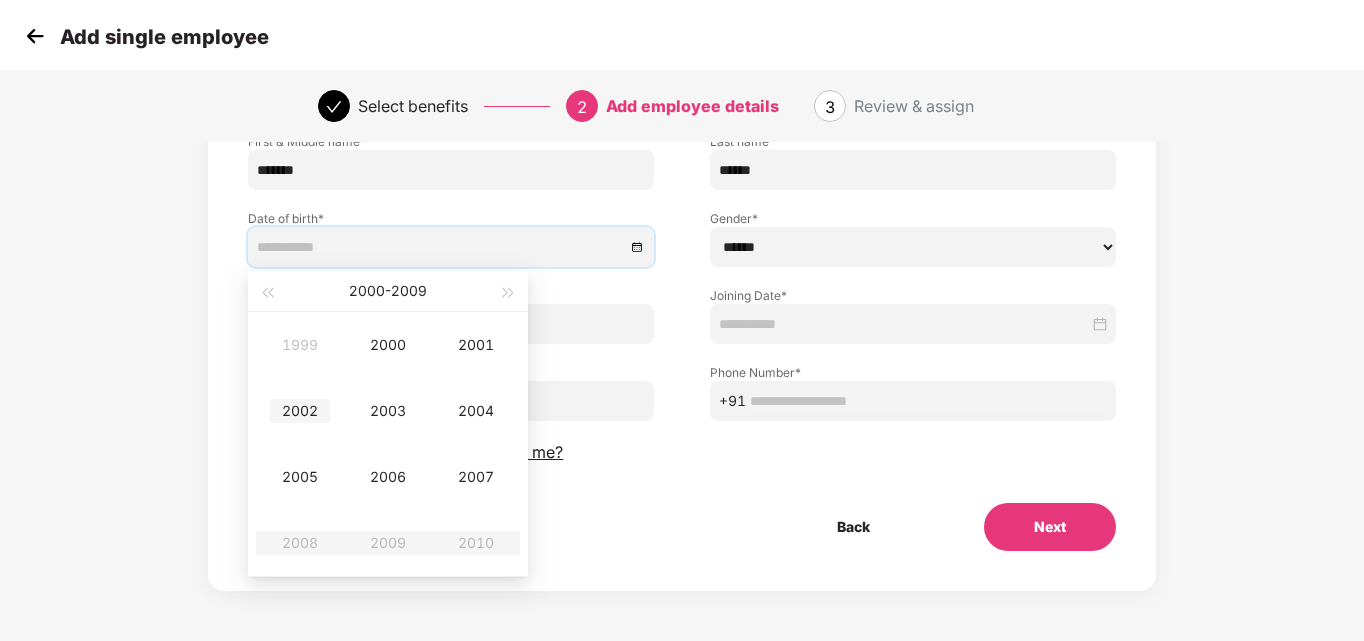 type on "**********" 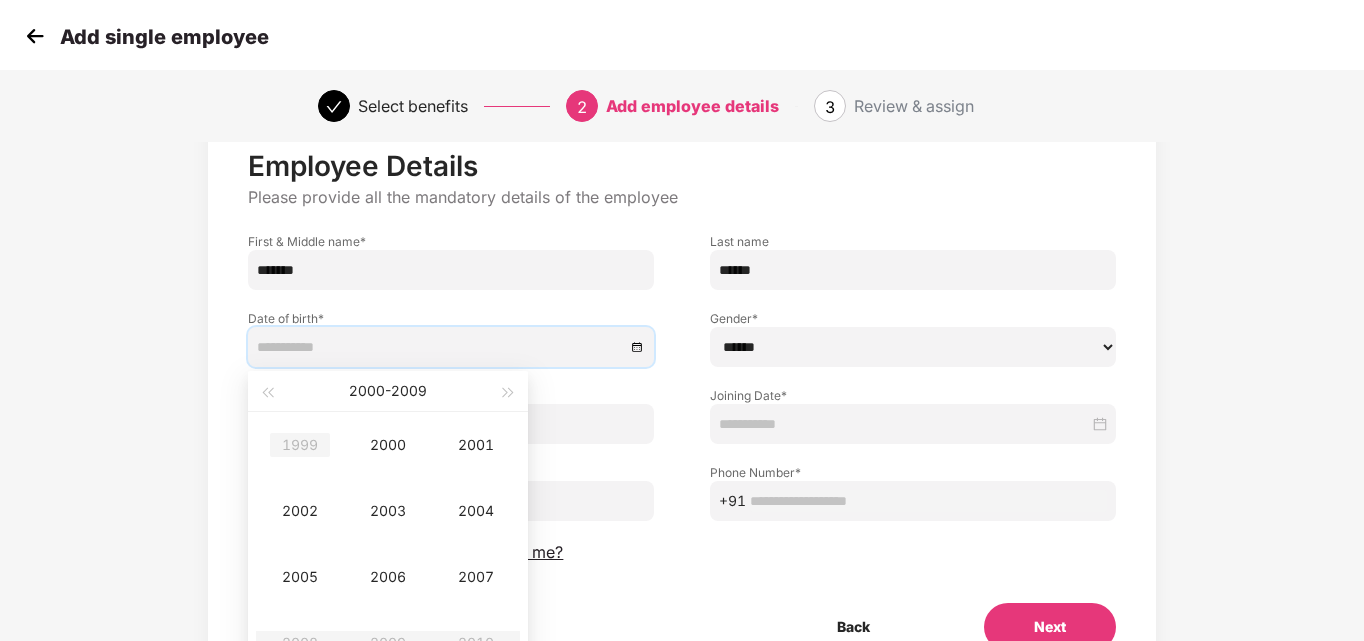 type on "**********" 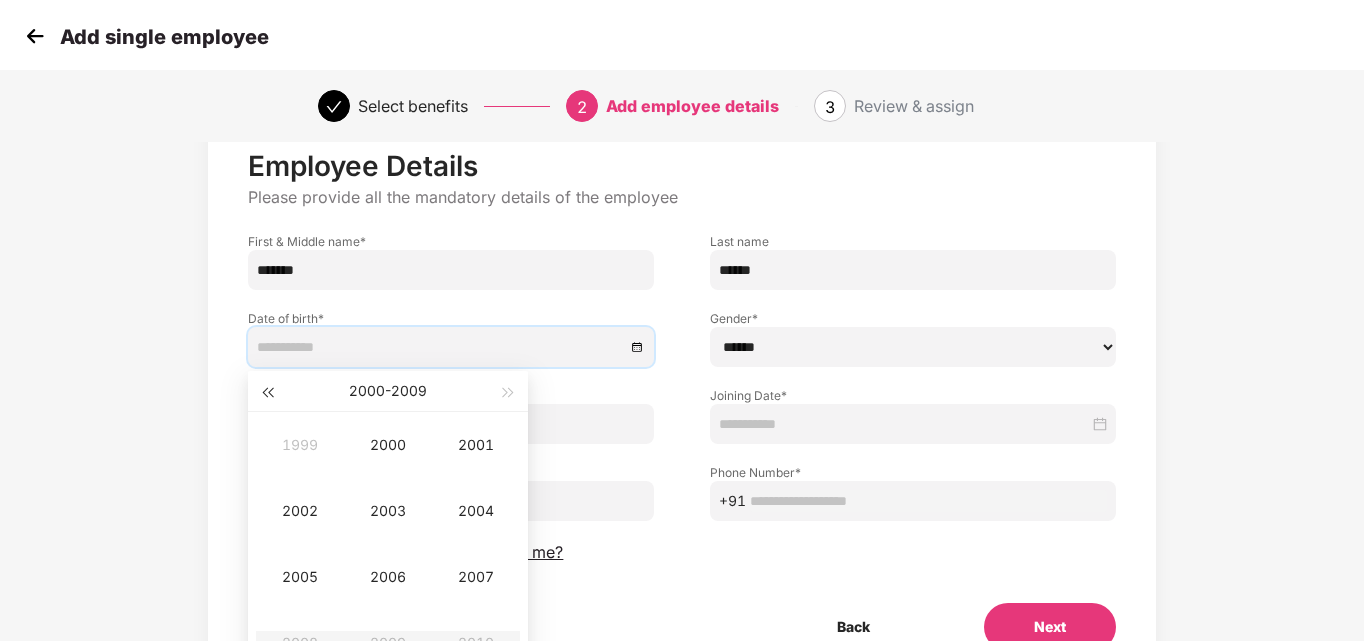 click at bounding box center (267, 391) 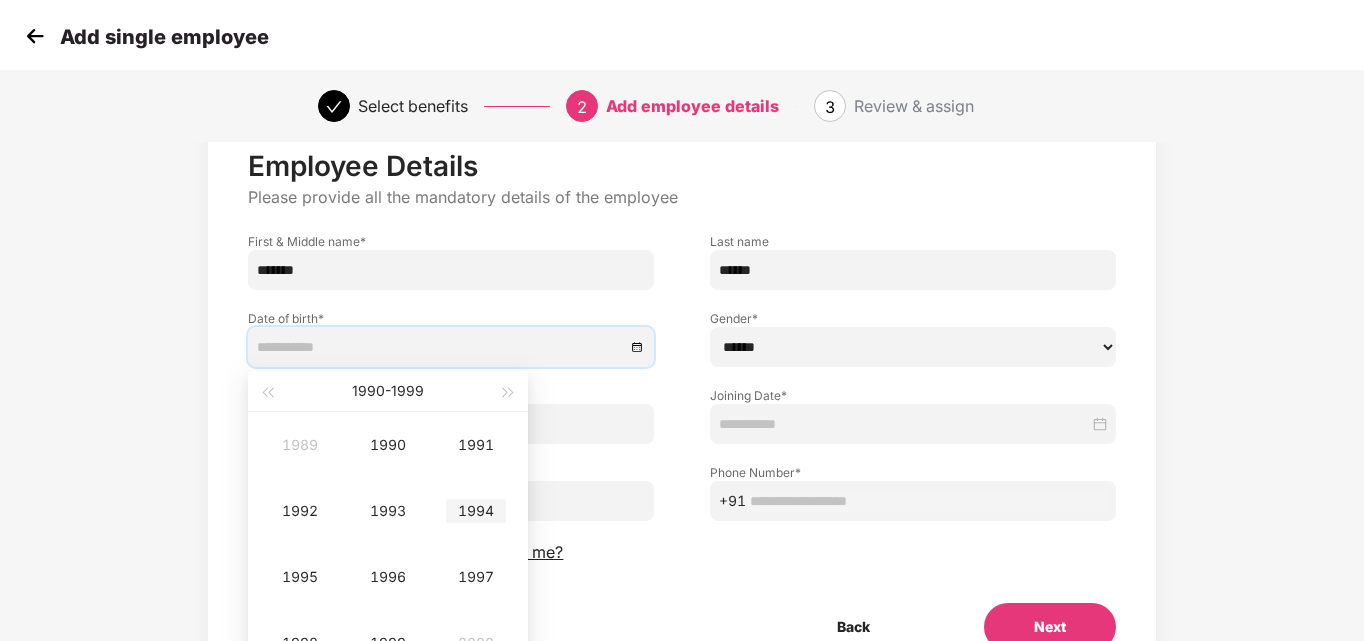 scroll, scrollTop: 160, scrollLeft: 0, axis: vertical 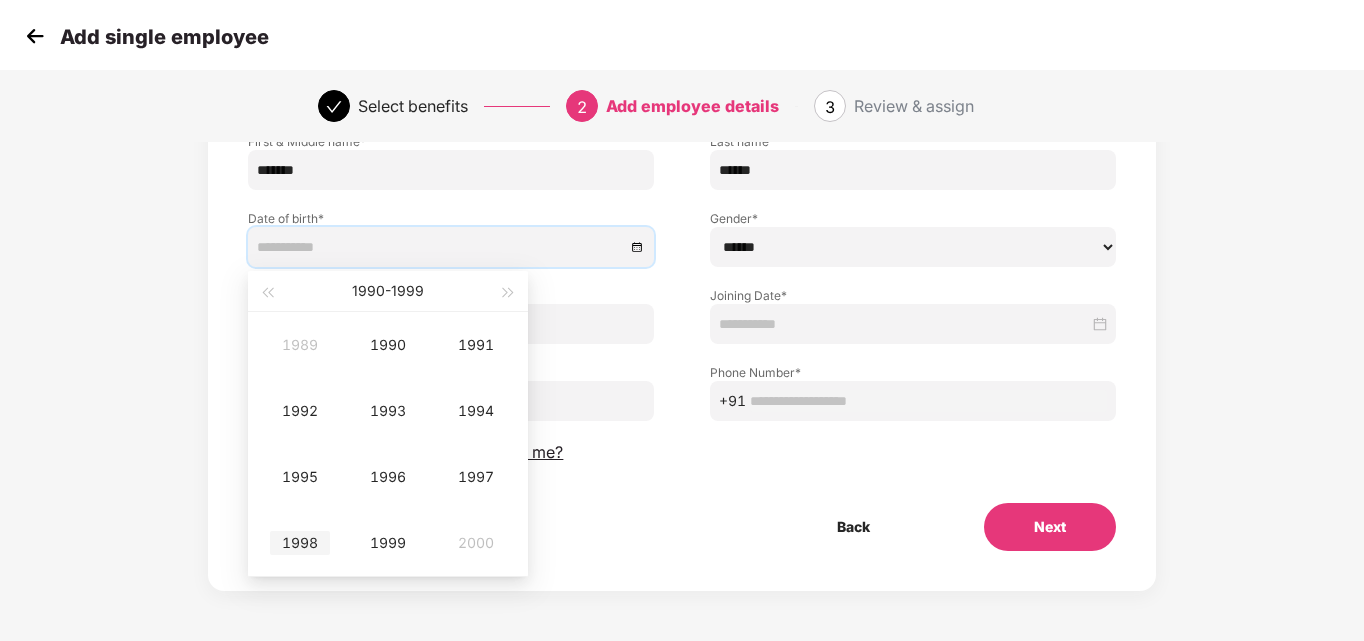 type on "**********" 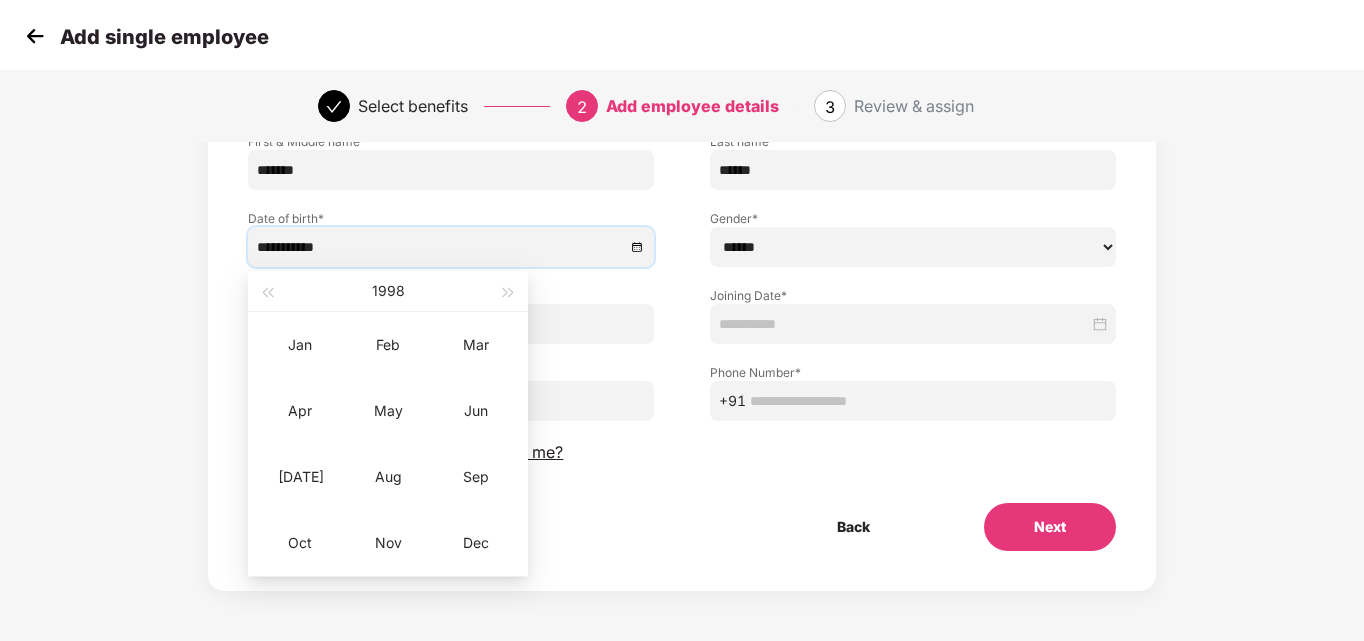 type on "**********" 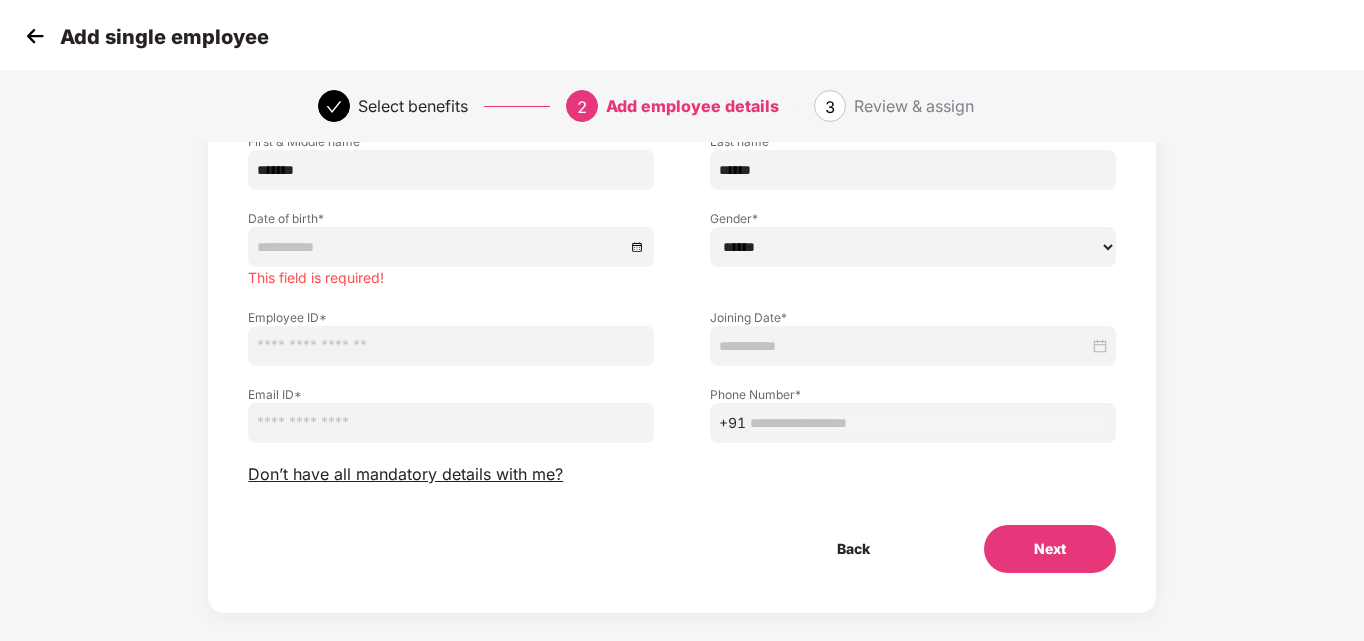 click on "Employee Details Please provide all the mandatory details of the employee First & Middle name  * ******* Last name ****** Date of birth  * This field is required! Gender  * ****** **** ****** Employee ID  * Joining Date  * Email ID  * Phone Number  * +91 Don’t have all mandatory details with me? Back Next" at bounding box center [681, 311] 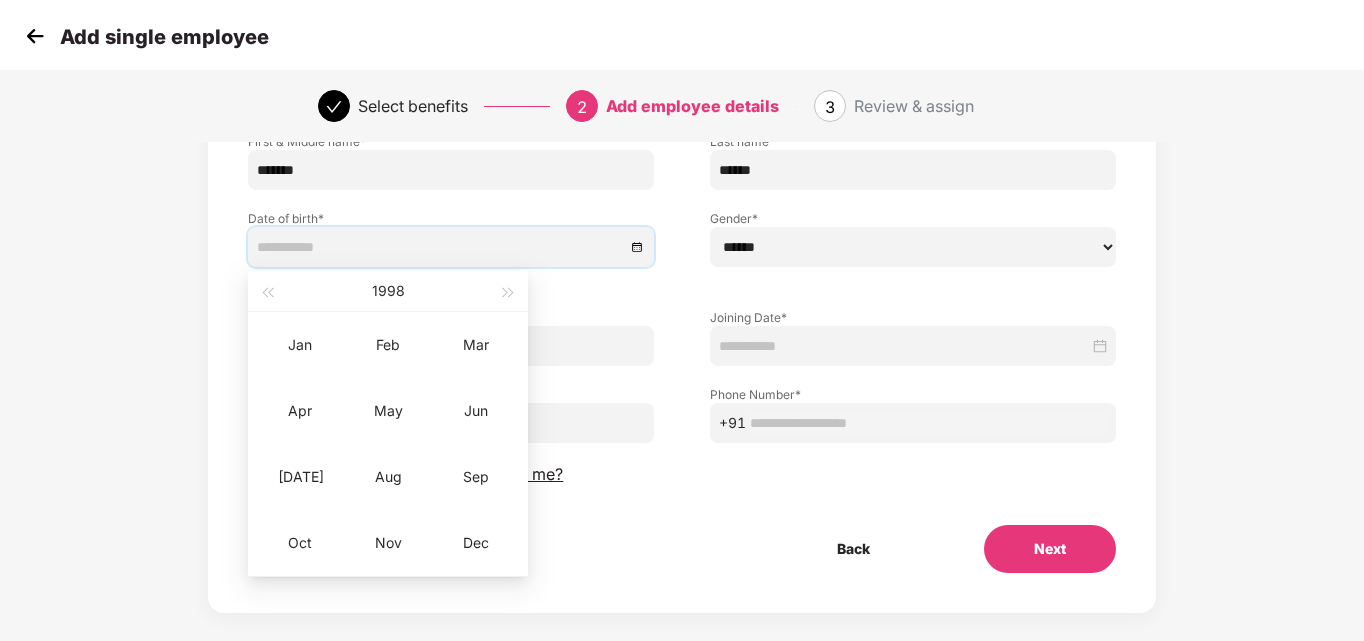 click at bounding box center (451, 247) 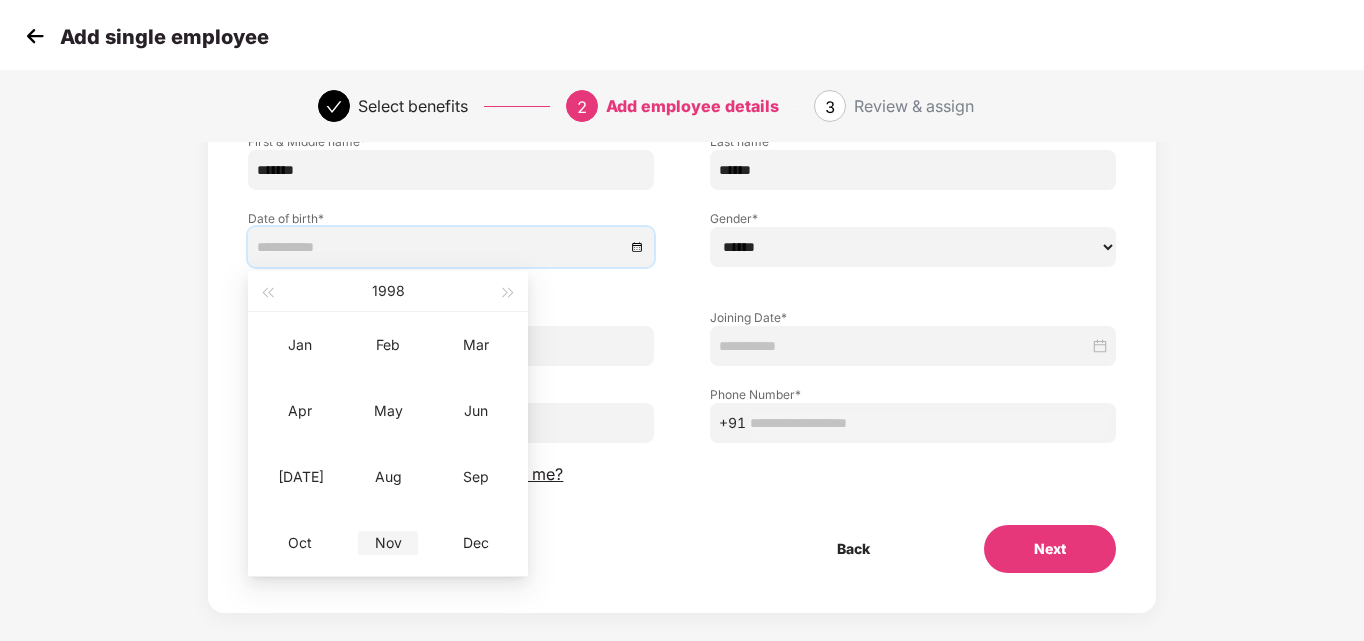 type on "**********" 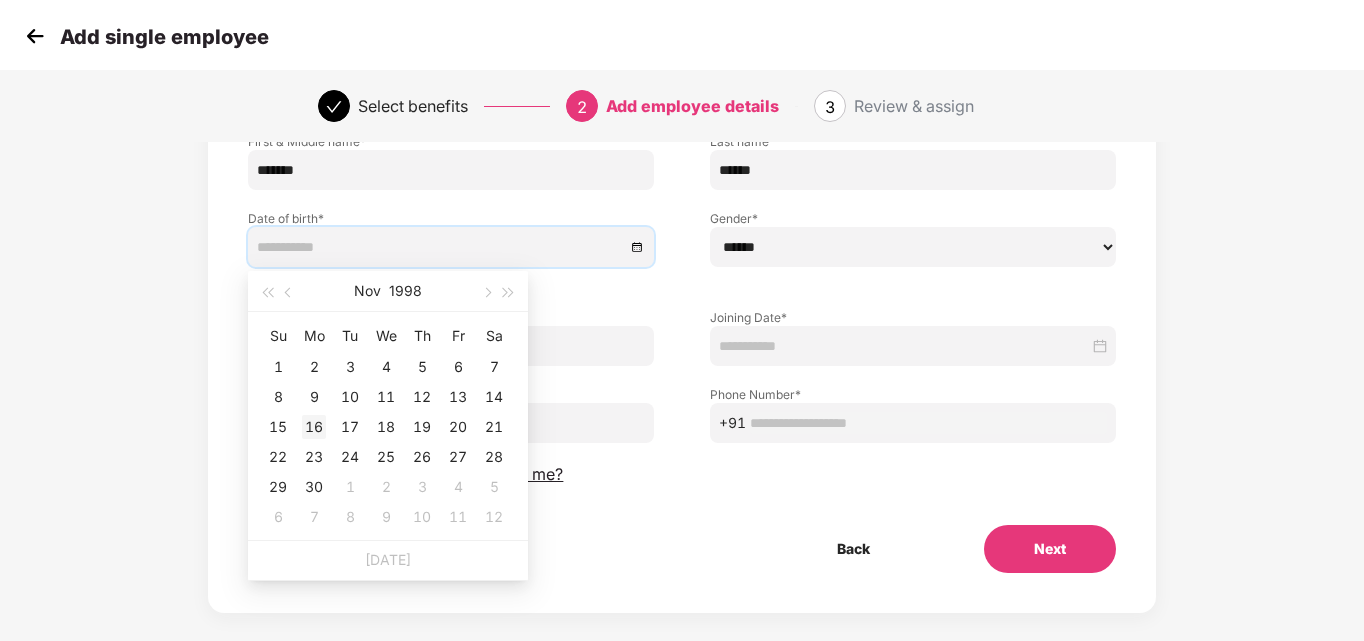 type on "**********" 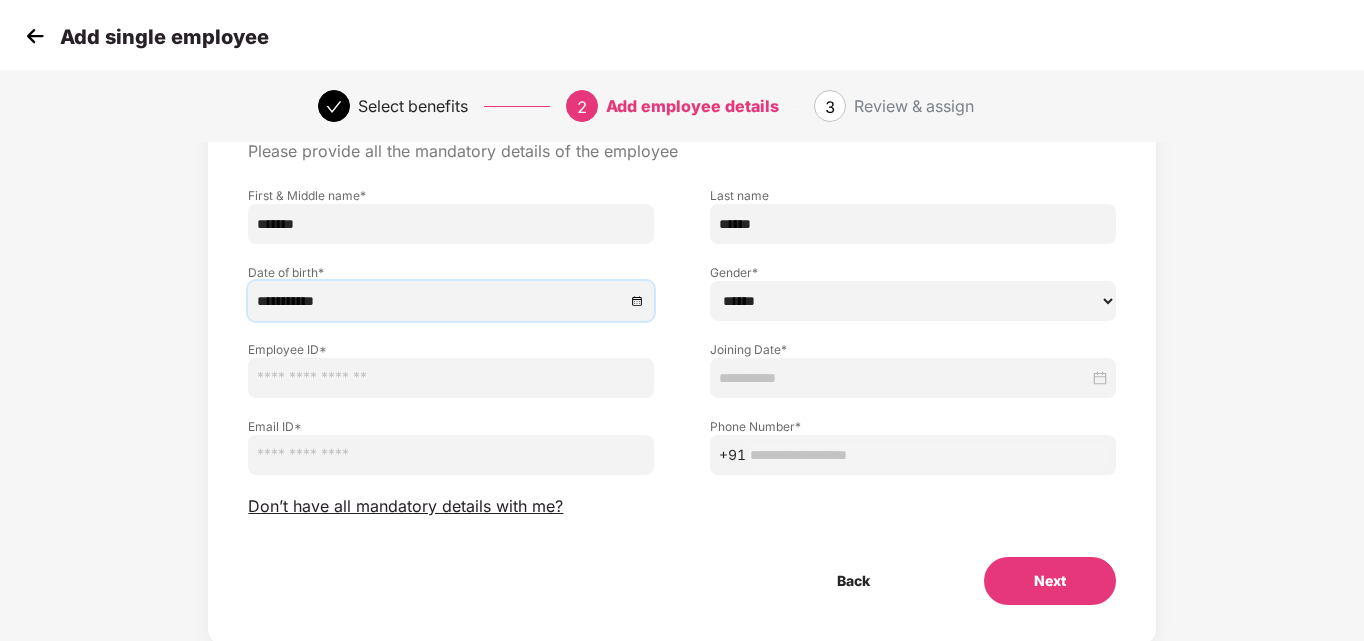 scroll, scrollTop: 60, scrollLeft: 0, axis: vertical 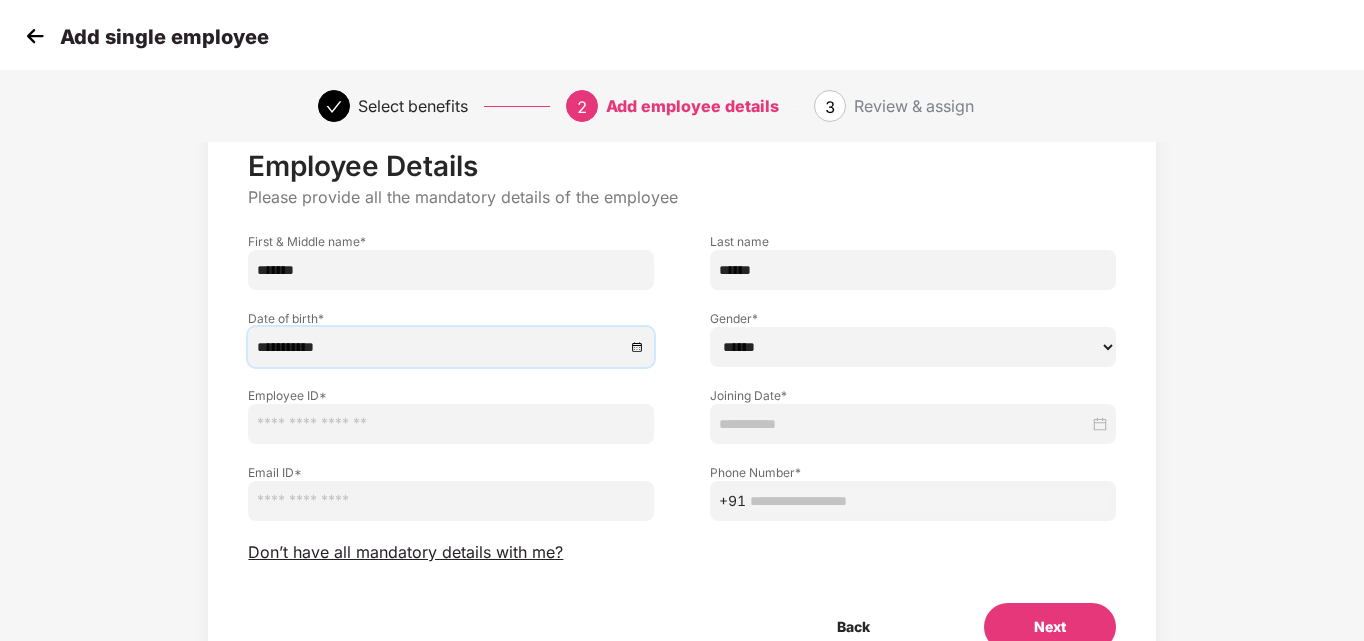 click on "****** **** ******" at bounding box center (913, 347) 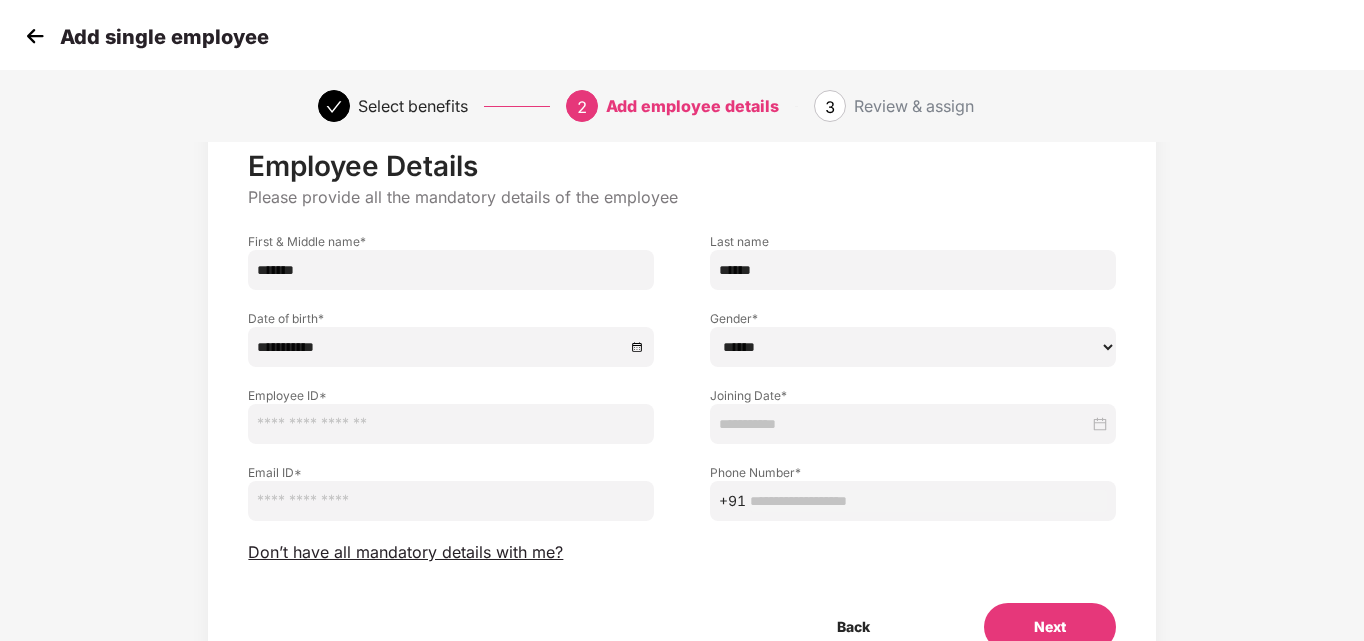 select on "******" 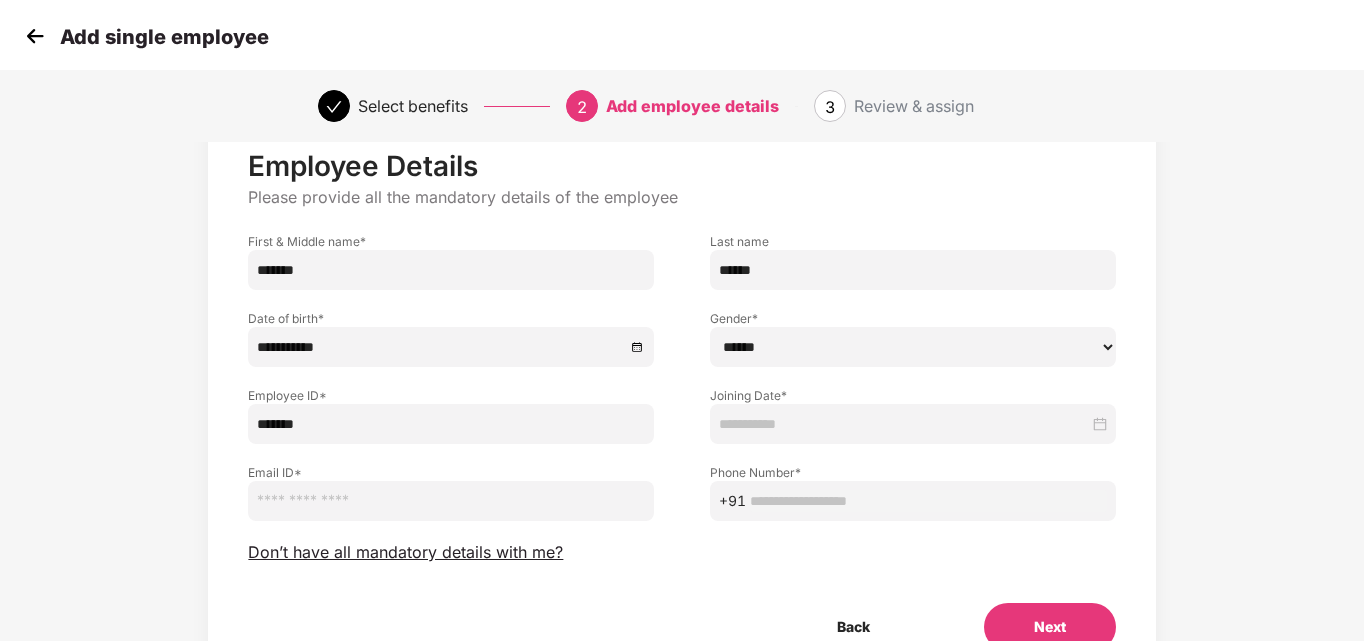 type on "*******" 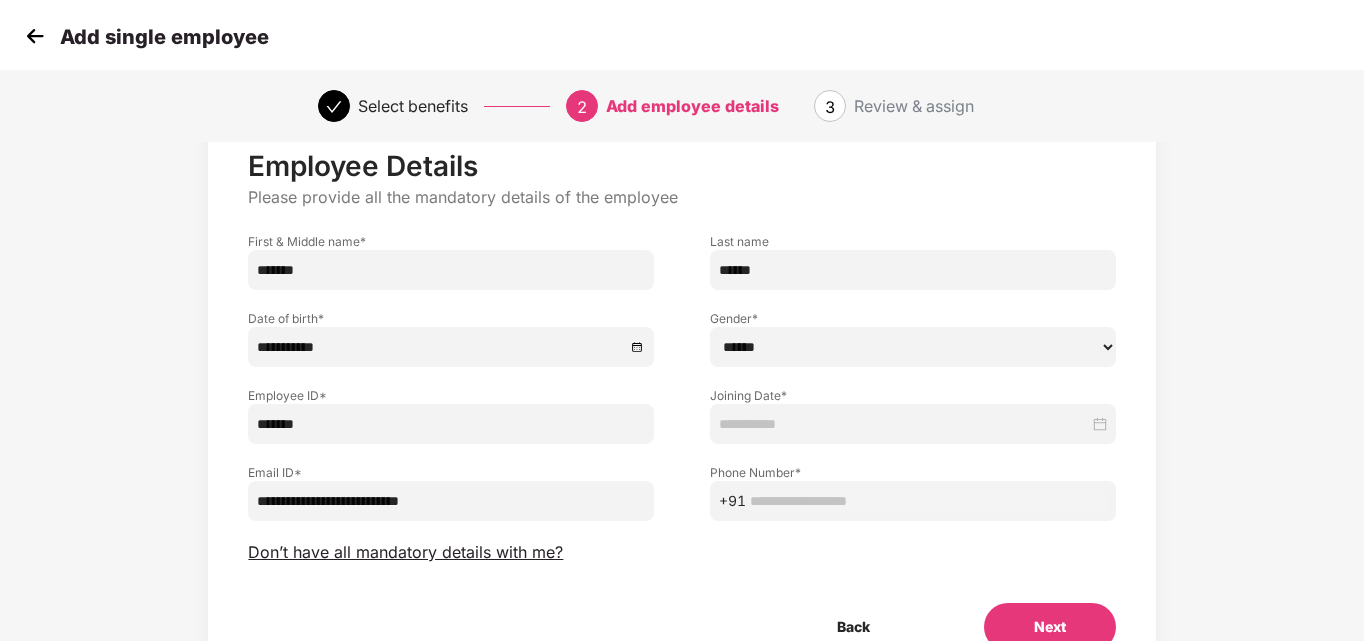 type on "**********" 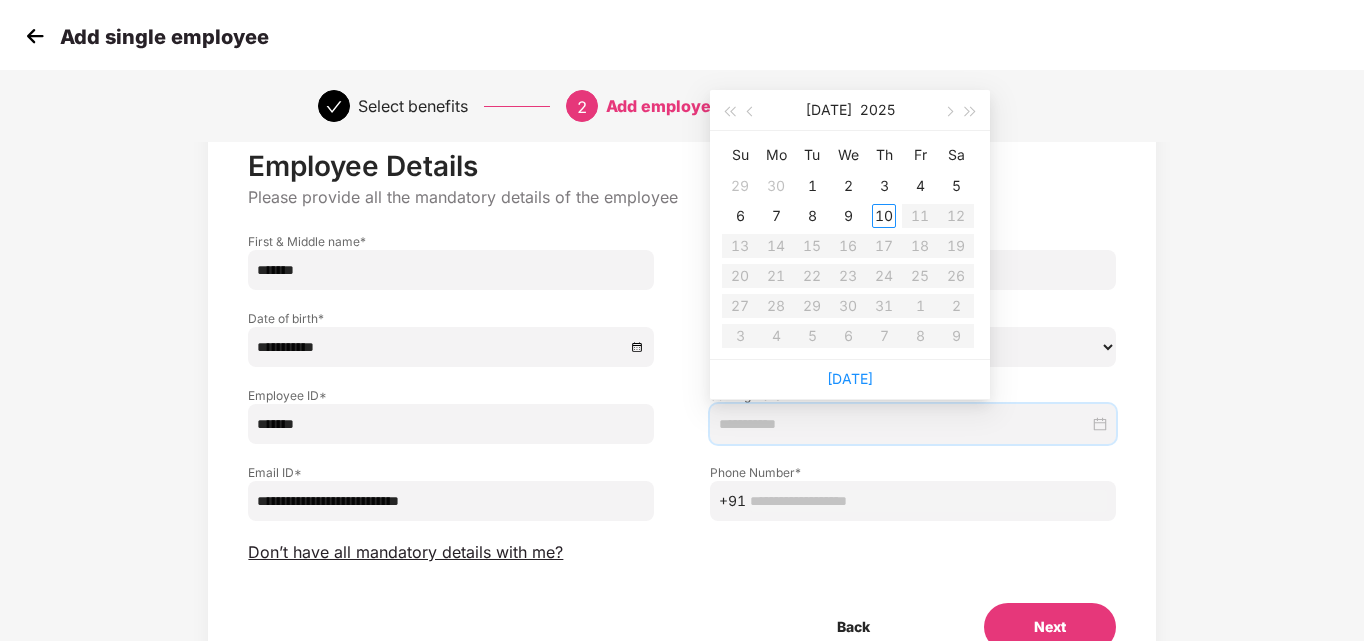 click at bounding box center [904, 424] 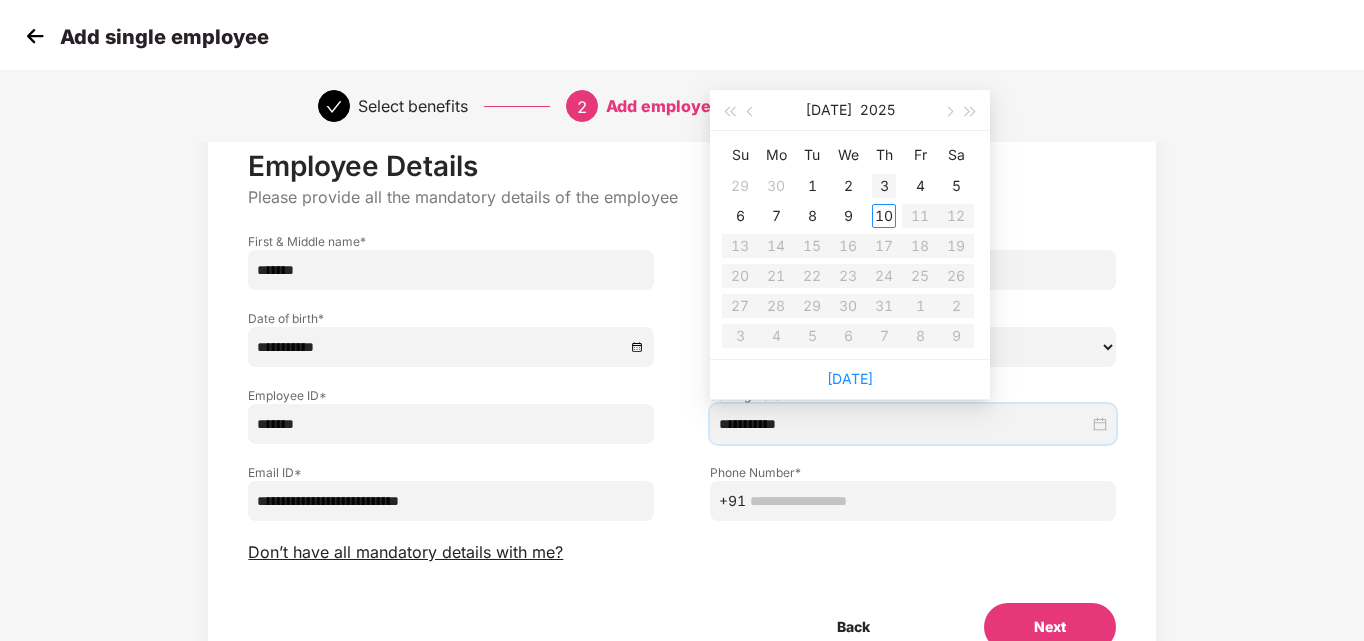 type on "**********" 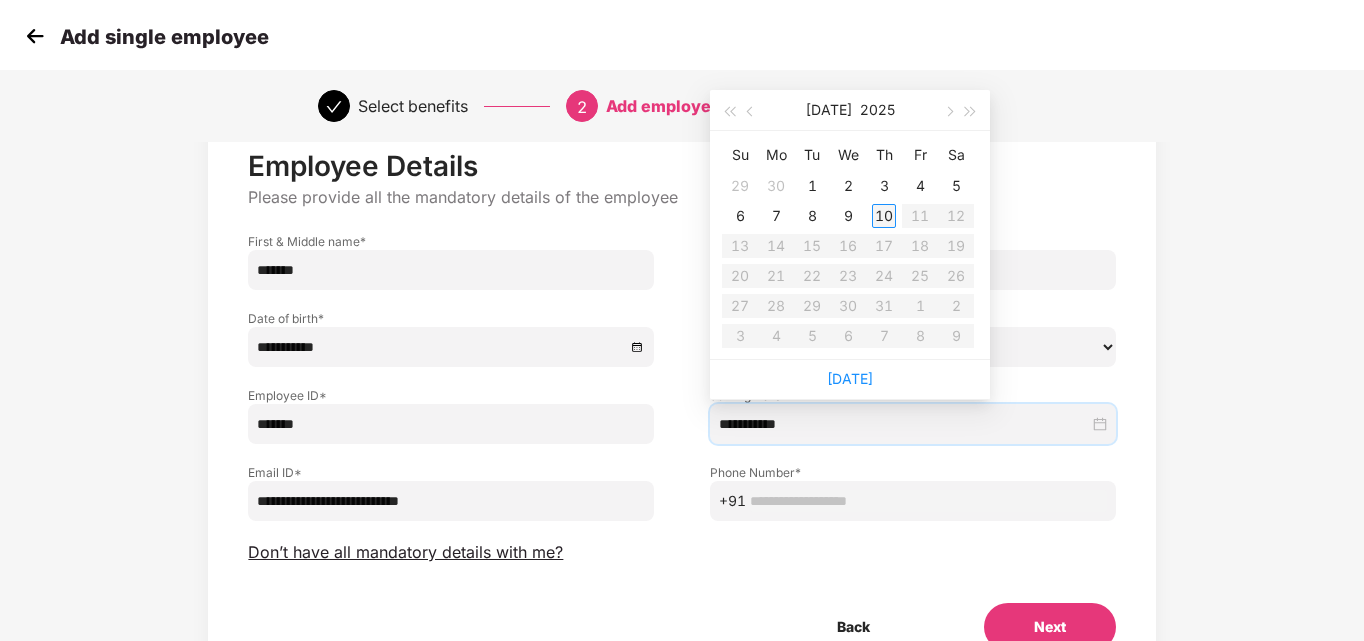 type on "**********" 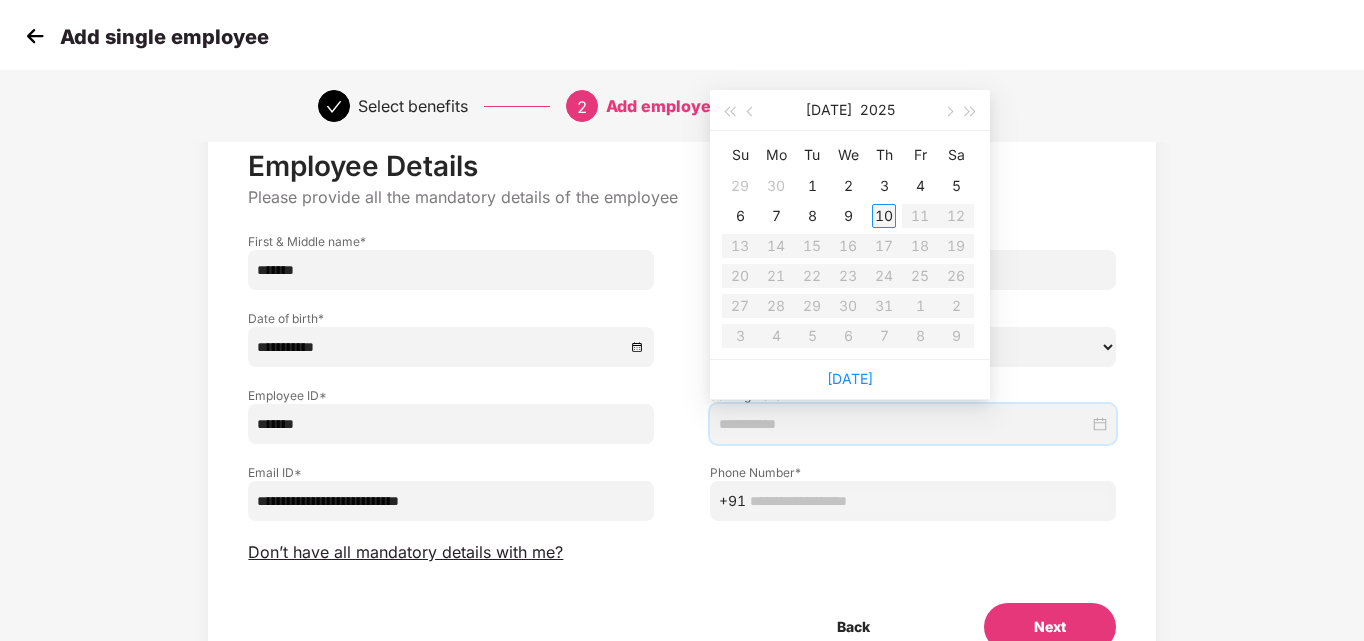 type on "**********" 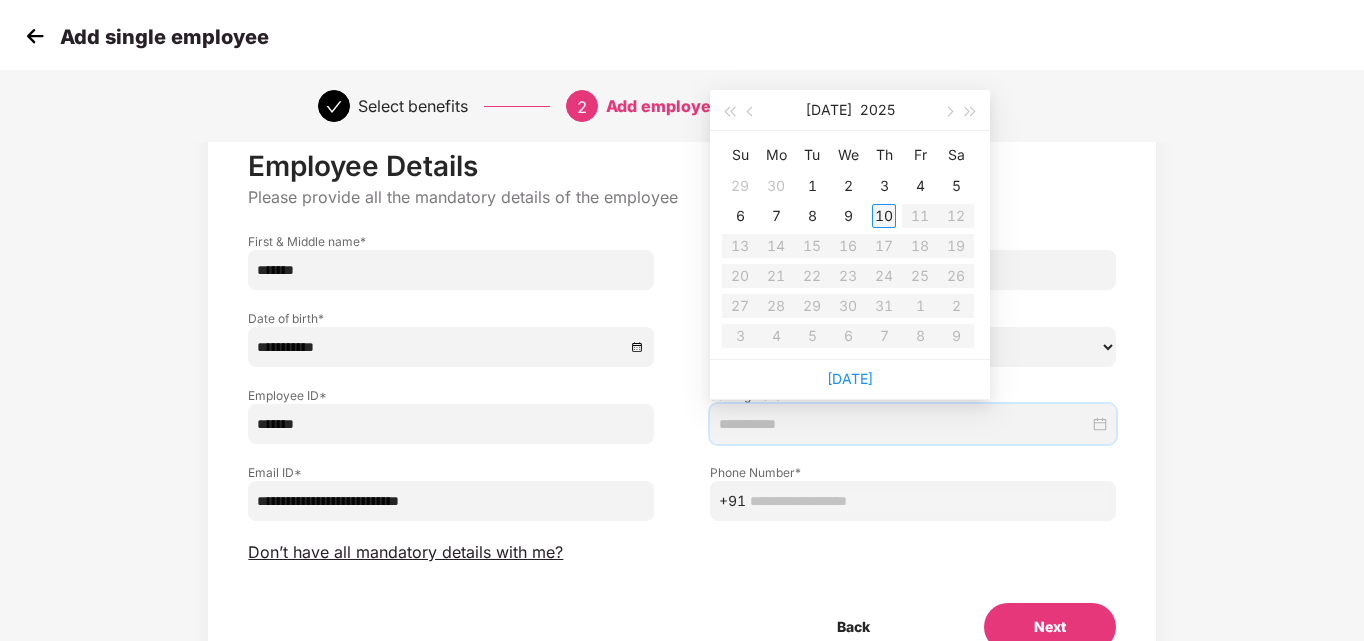 click on "10" at bounding box center (884, 216) 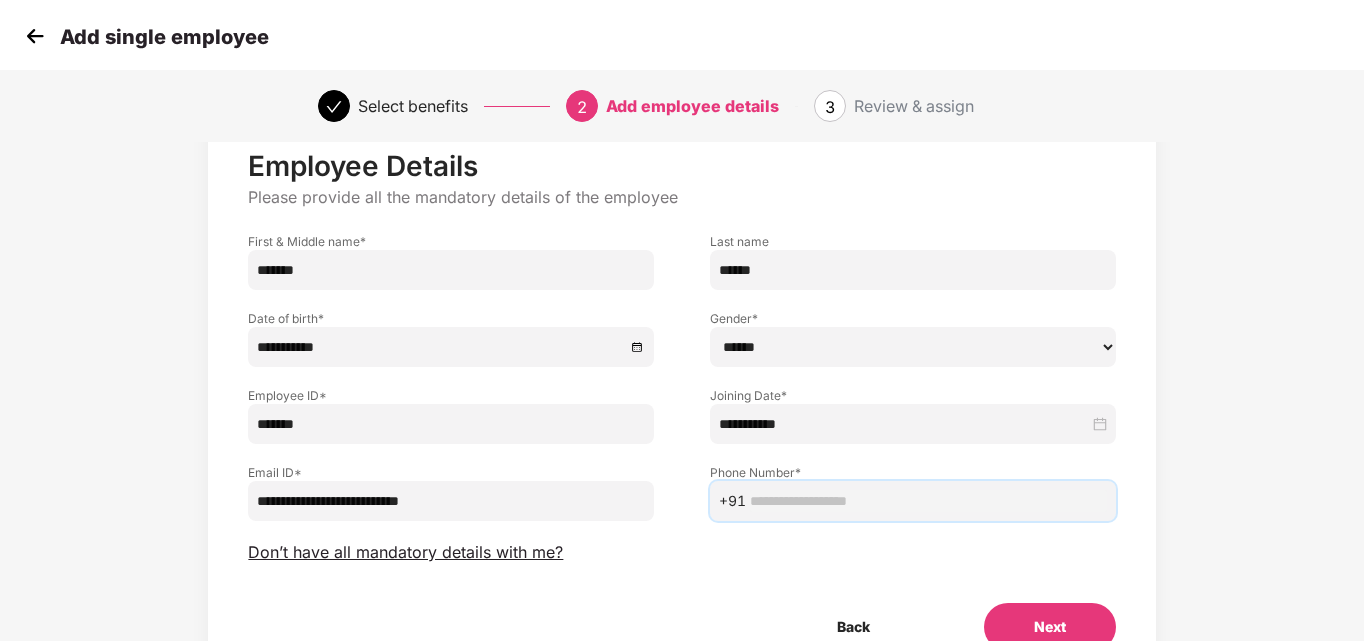 click at bounding box center (928, 501) 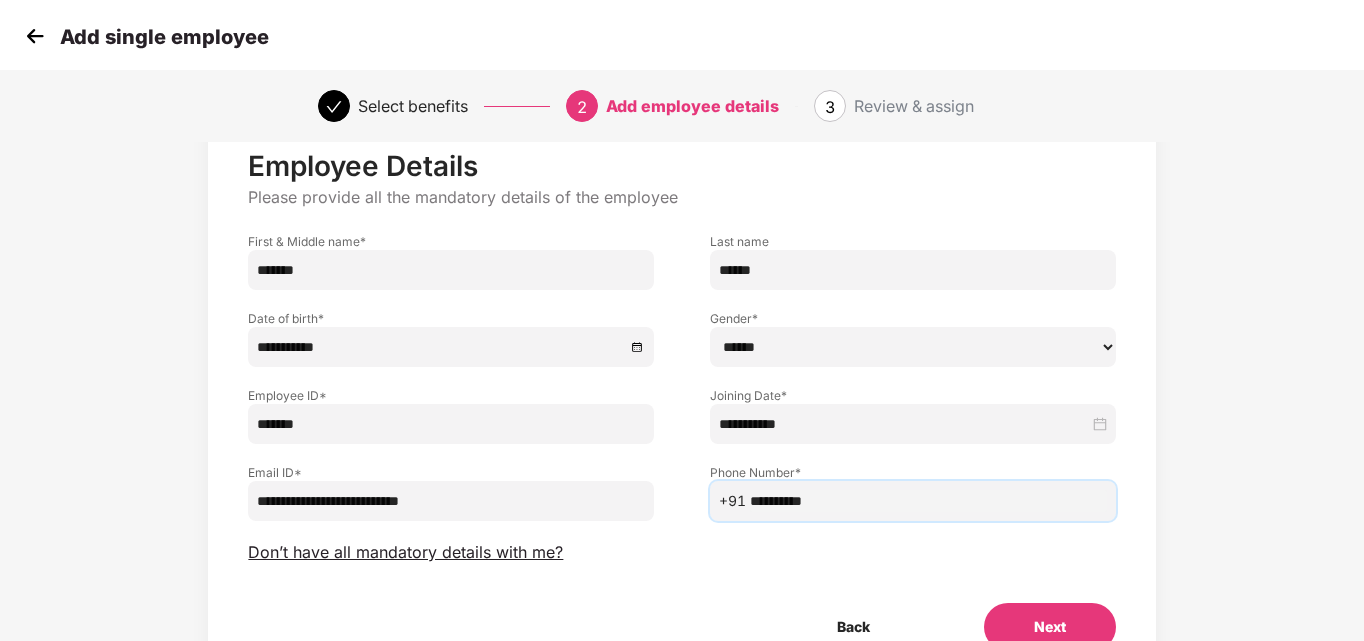 scroll, scrollTop: 160, scrollLeft: 0, axis: vertical 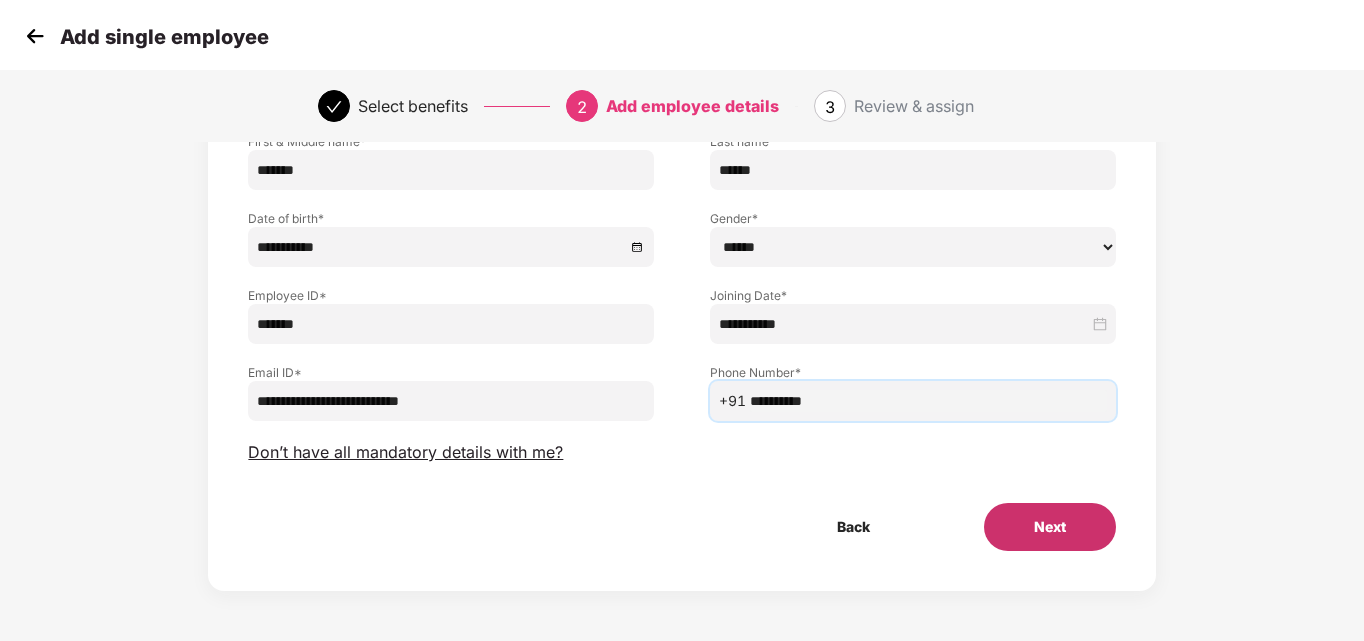 type on "**********" 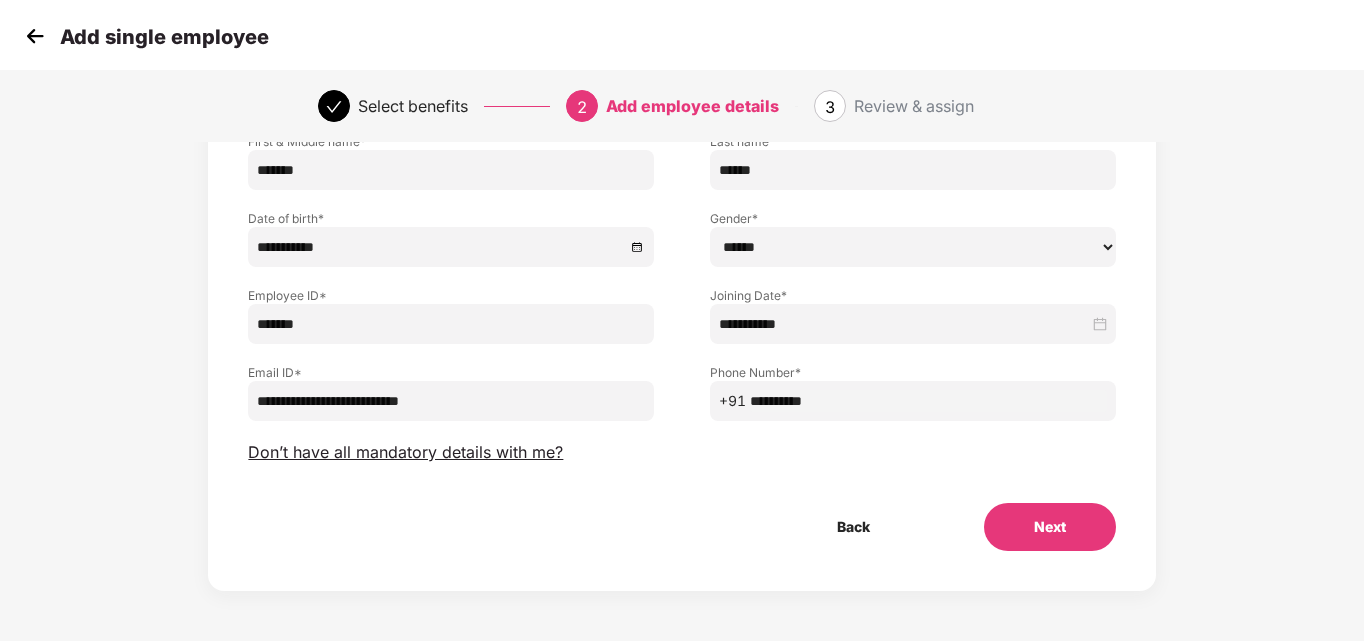 click on "Next" at bounding box center [1050, 527] 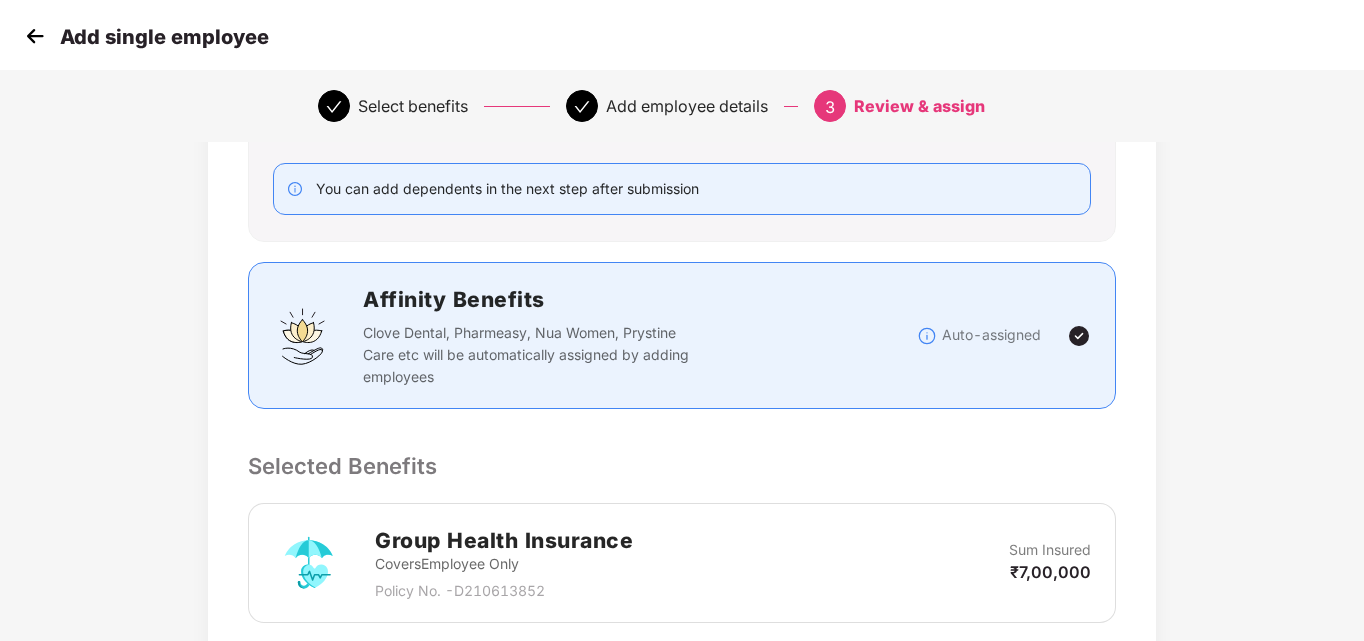 scroll, scrollTop: 500, scrollLeft: 0, axis: vertical 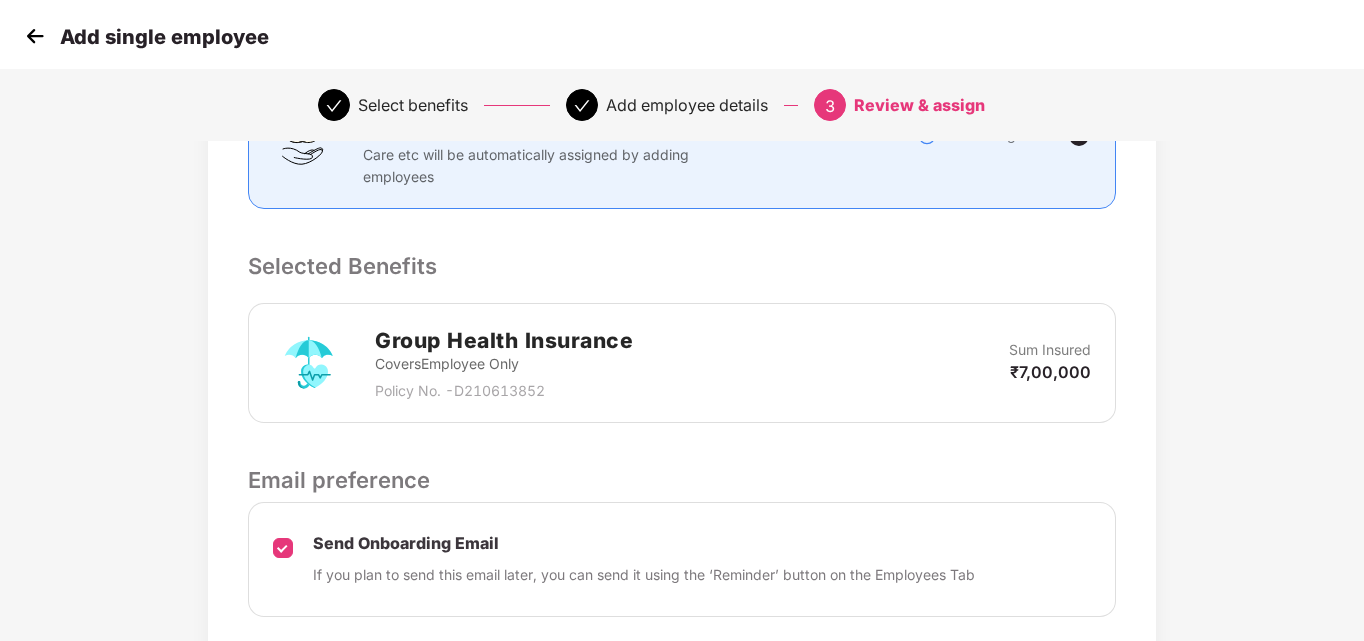 click on "Submit" at bounding box center (1040, 677) 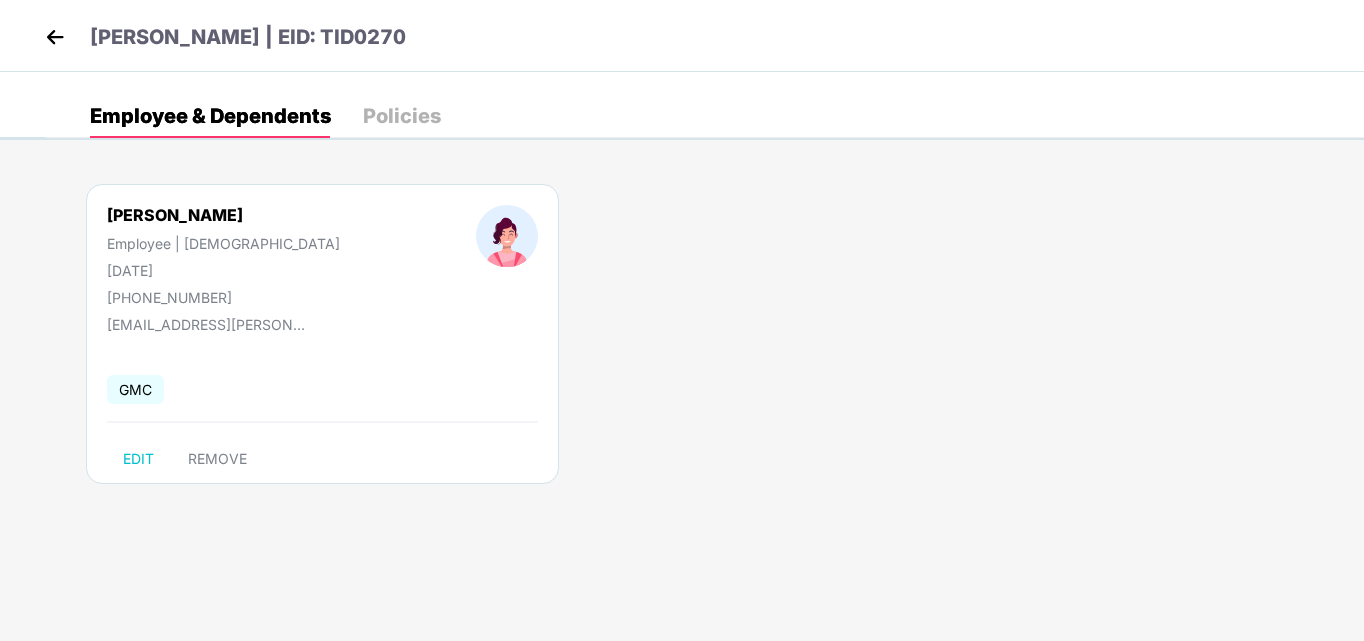 click at bounding box center [55, 37] 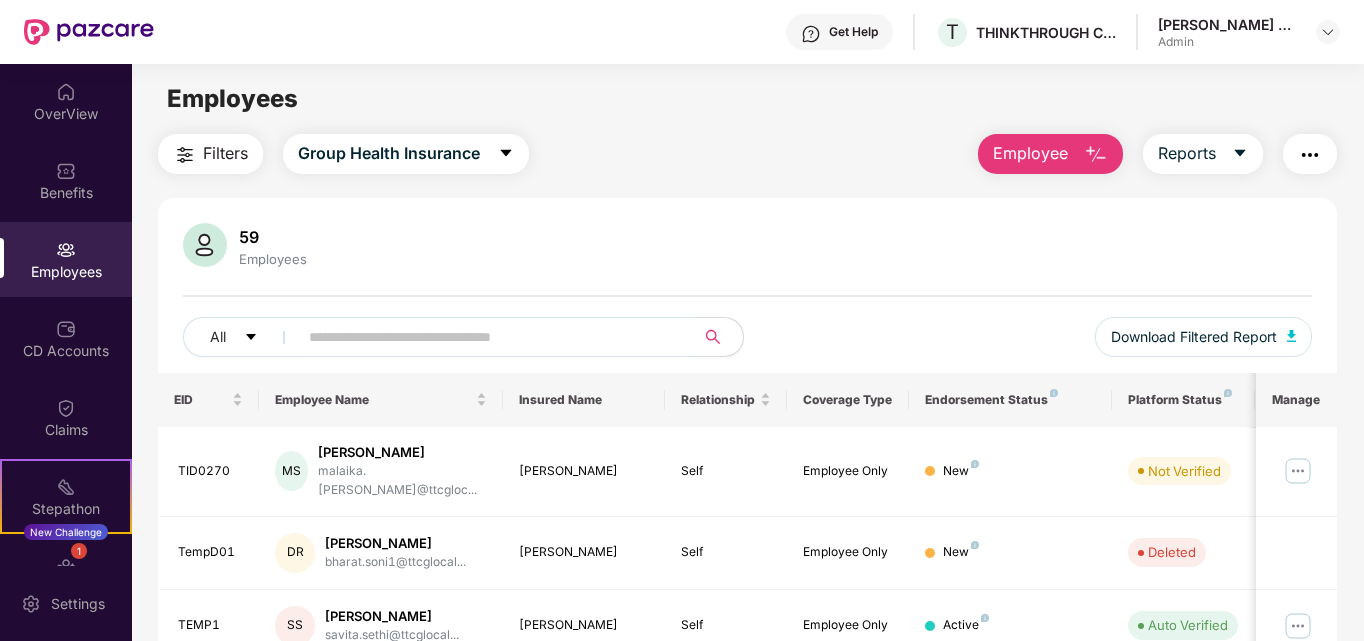 click at bounding box center (488, 337) 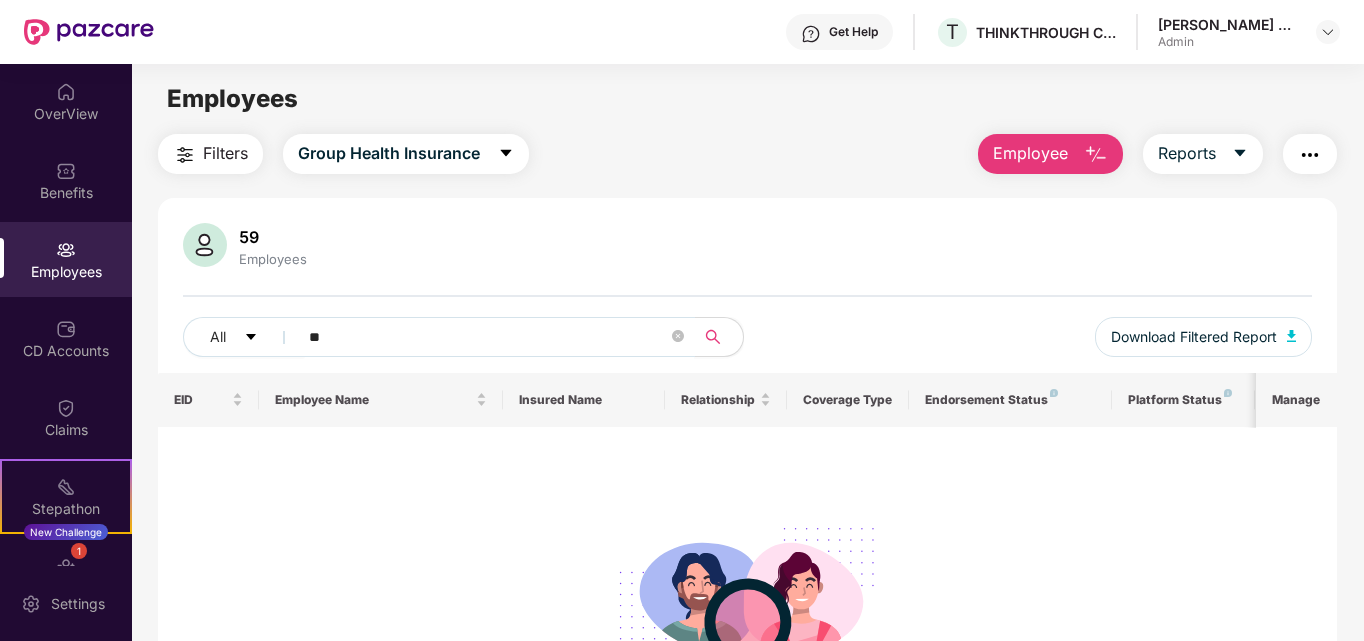 type on "*" 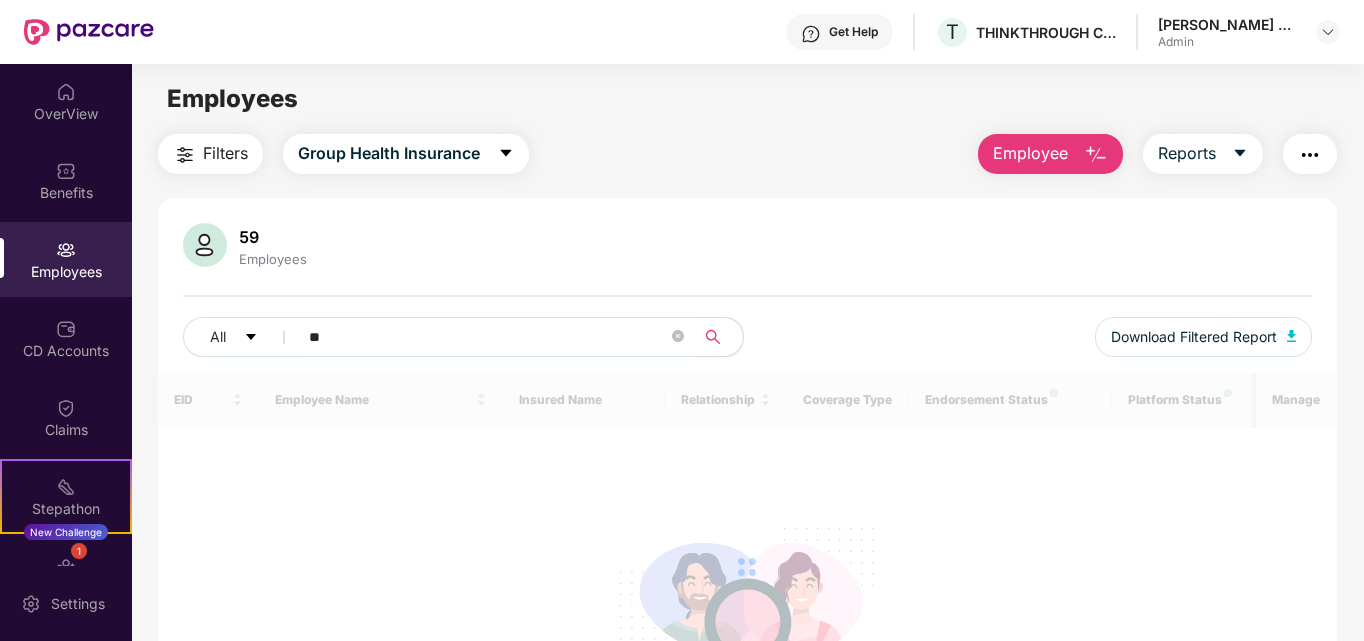 type on "*" 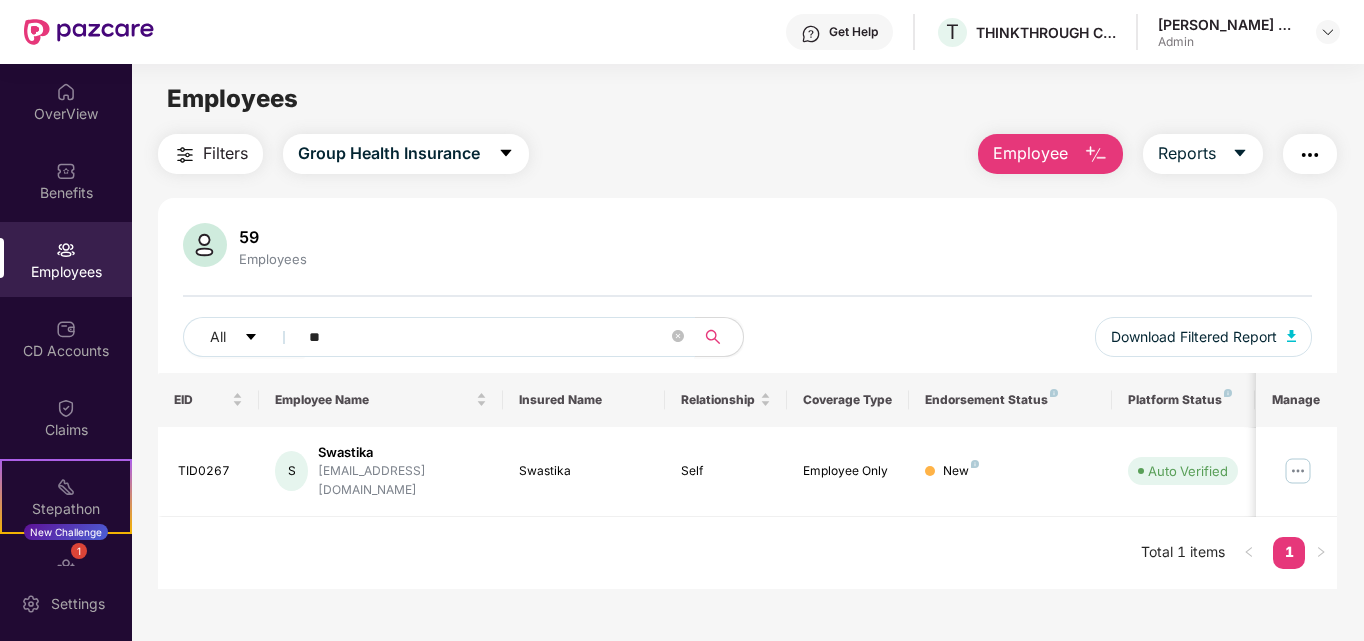 type on "*" 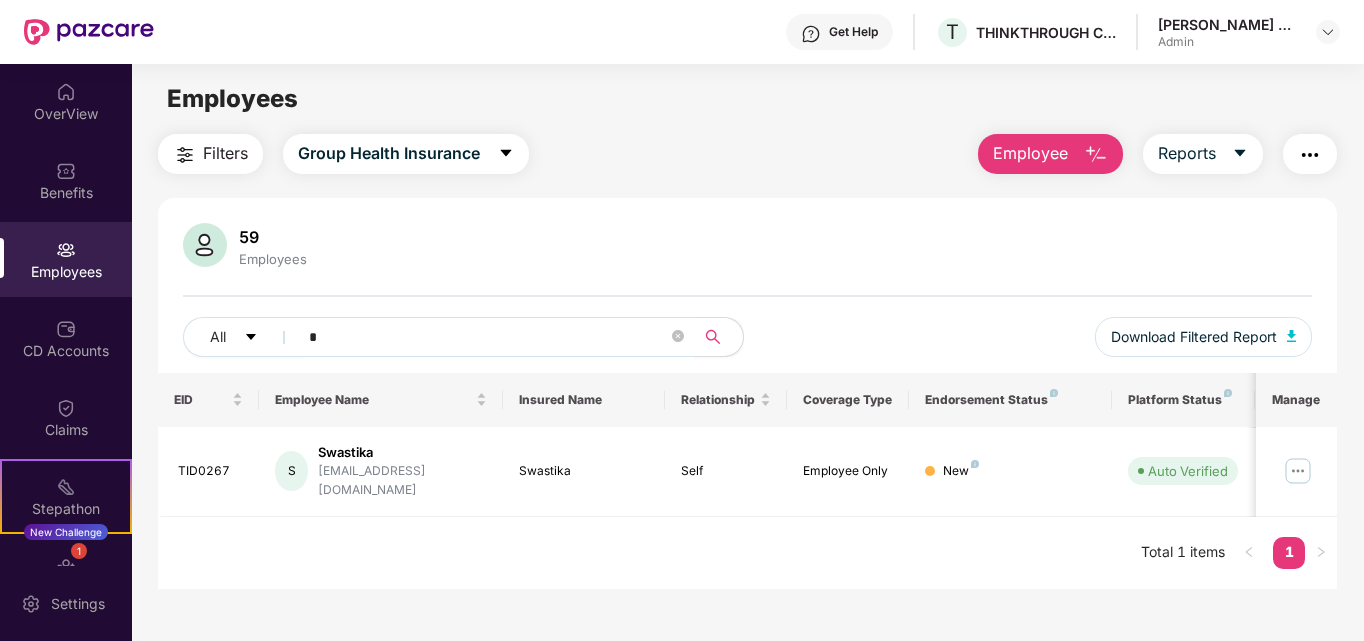 type 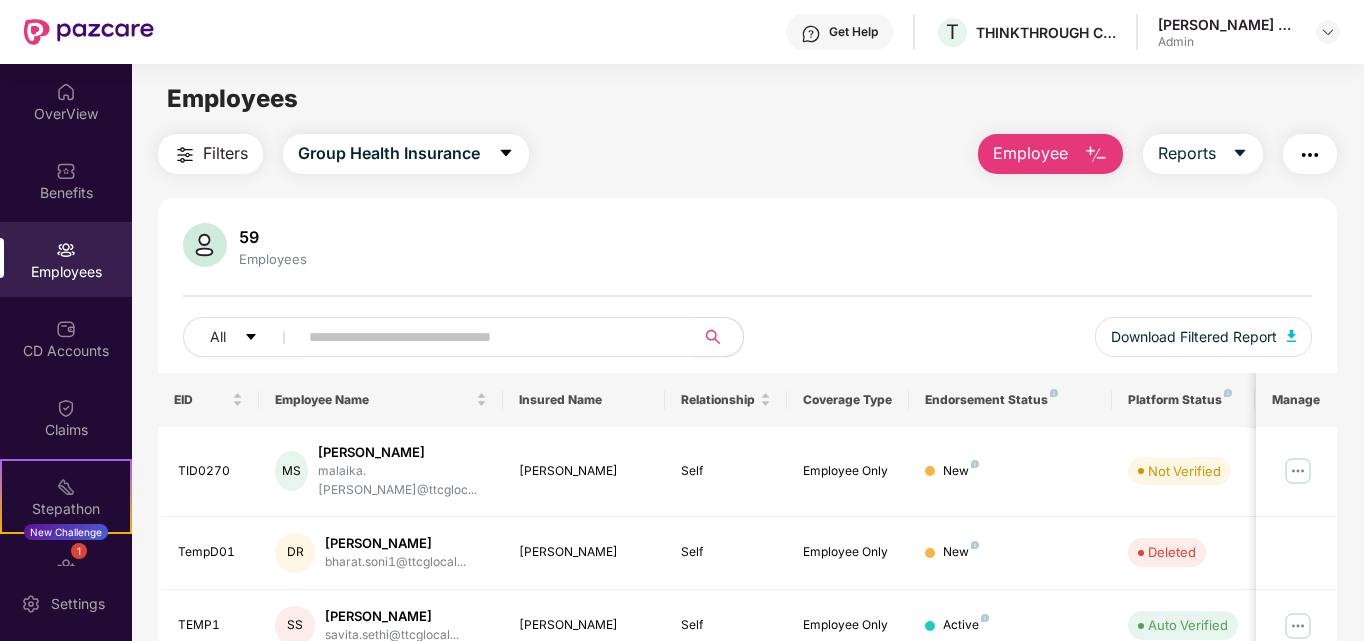 click on "Employee" at bounding box center (1030, 153) 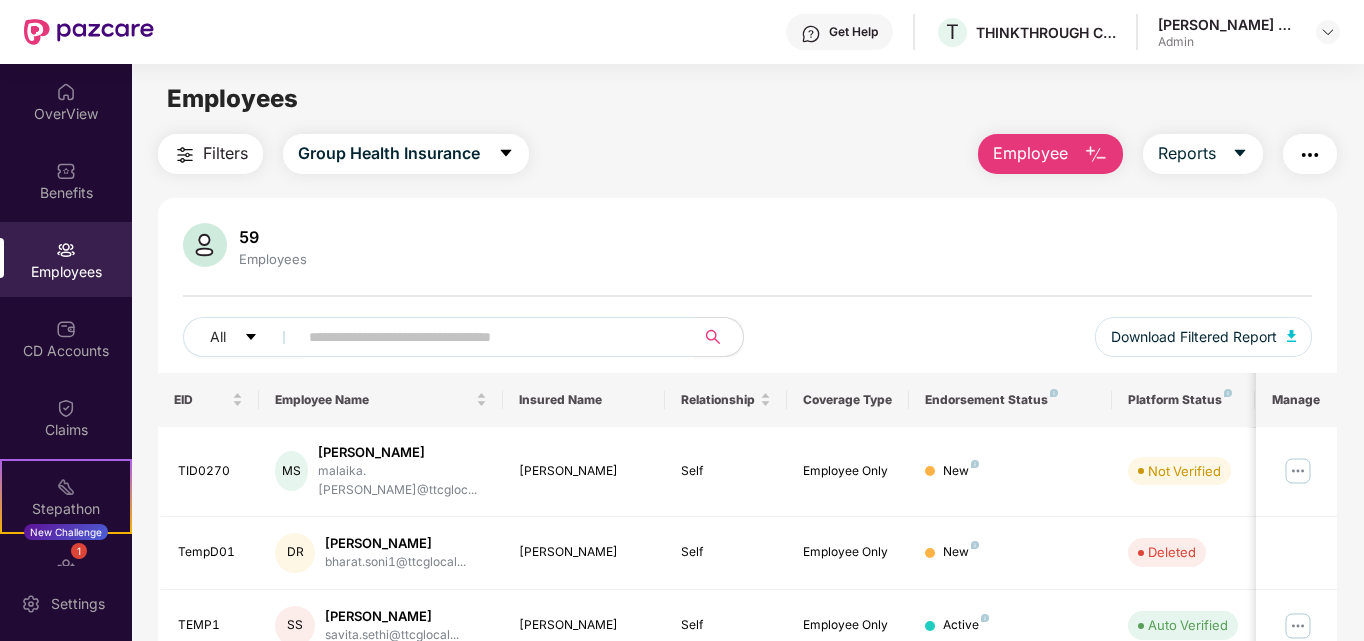 click at bounding box center (488, 337) 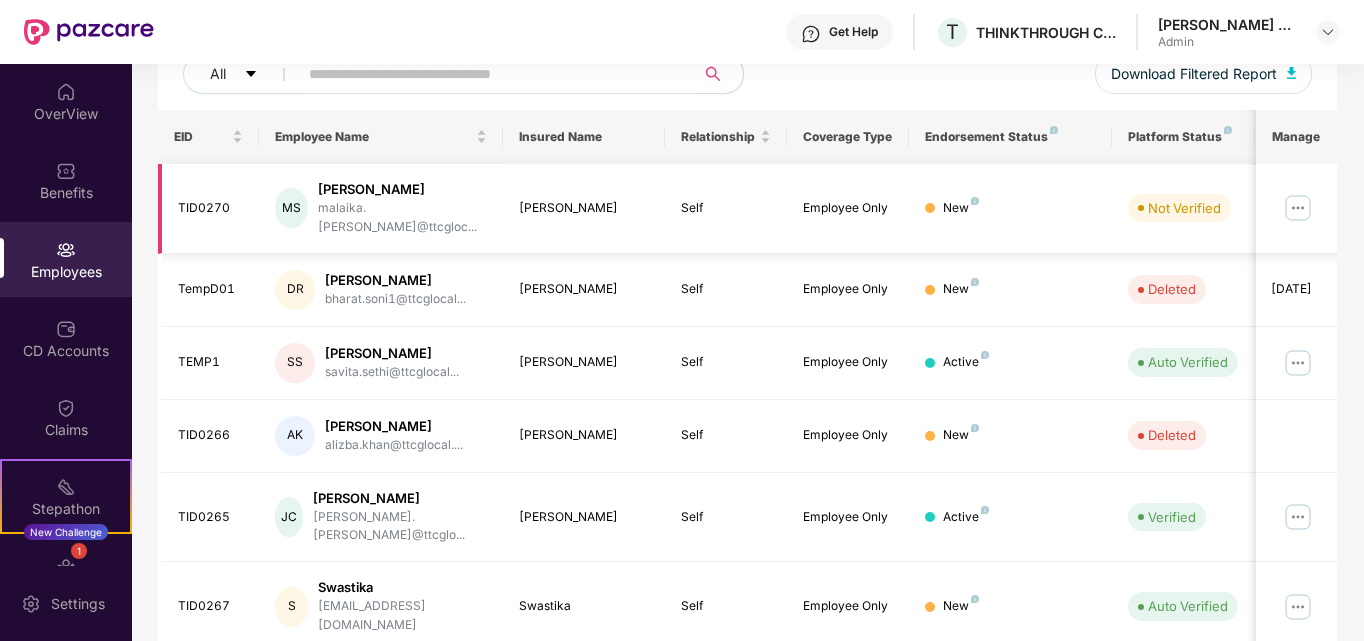 scroll, scrollTop: 0, scrollLeft: 0, axis: both 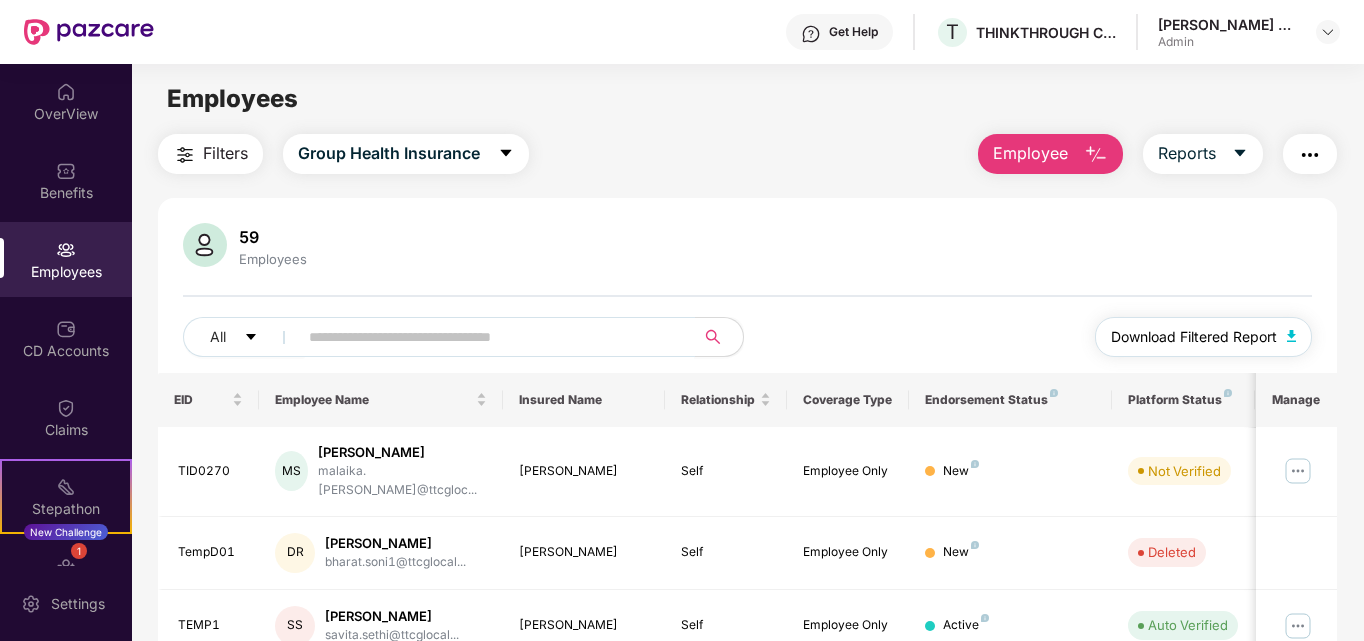 click at bounding box center (1292, 336) 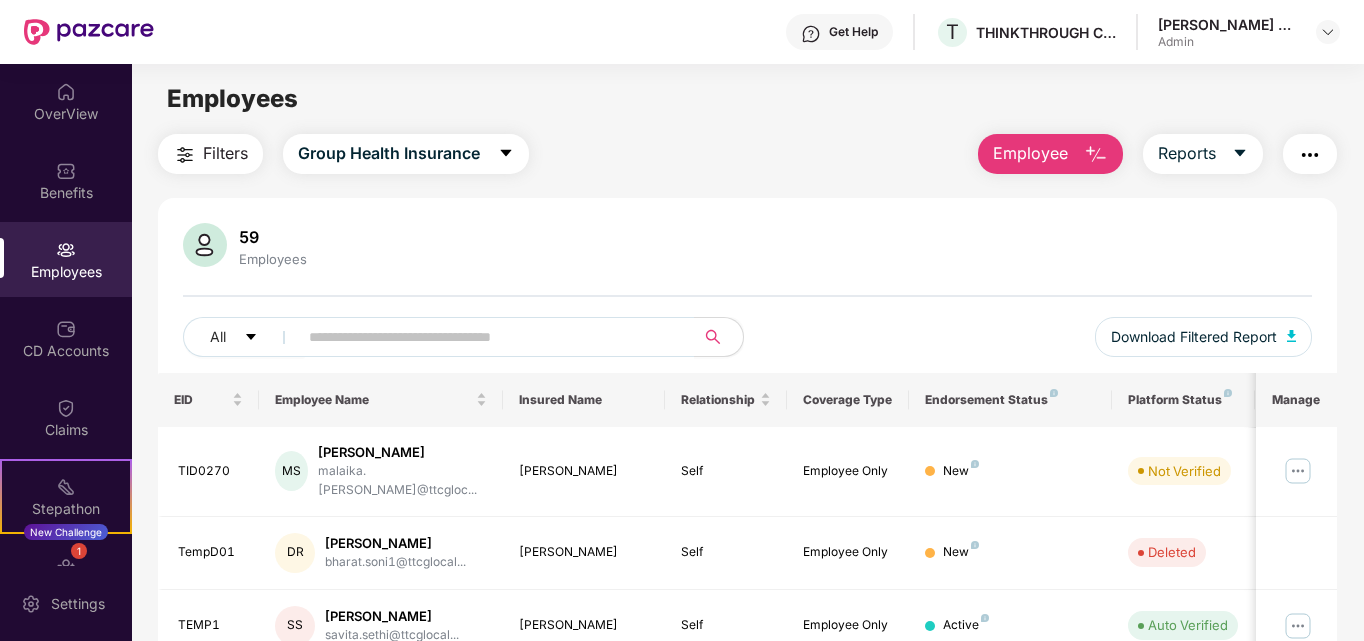 click on "Employee" at bounding box center (1030, 153) 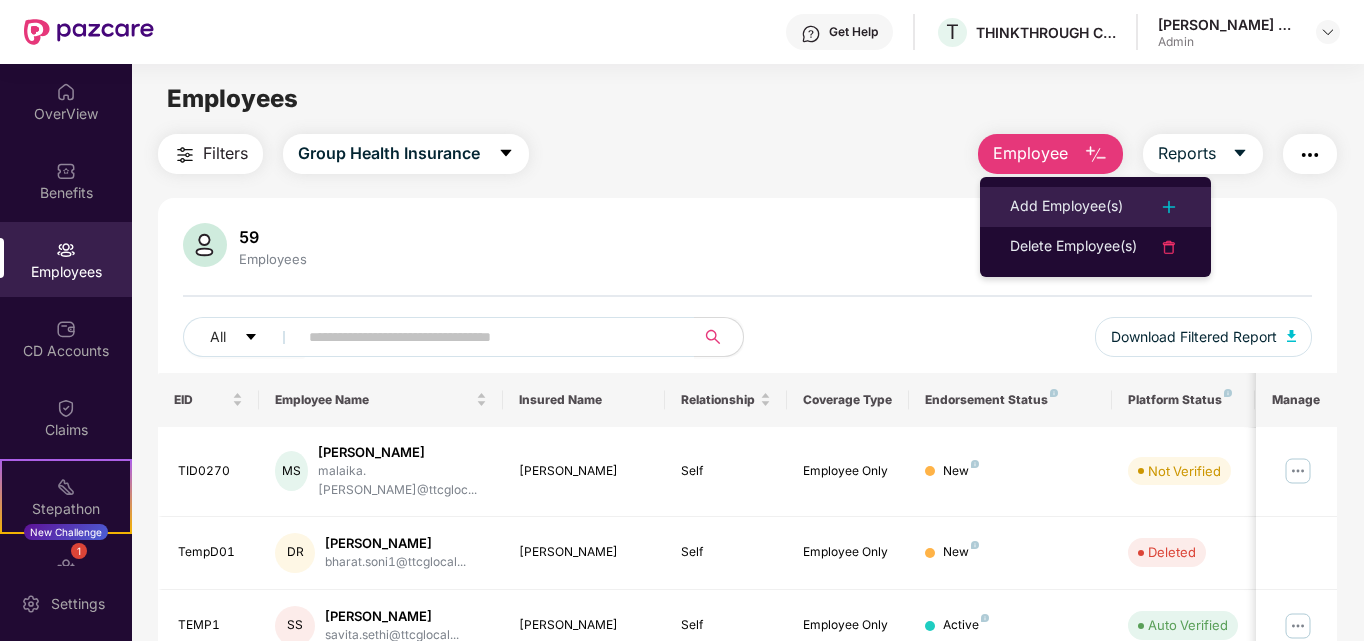 click on "Add Employee(s)" at bounding box center (1066, 207) 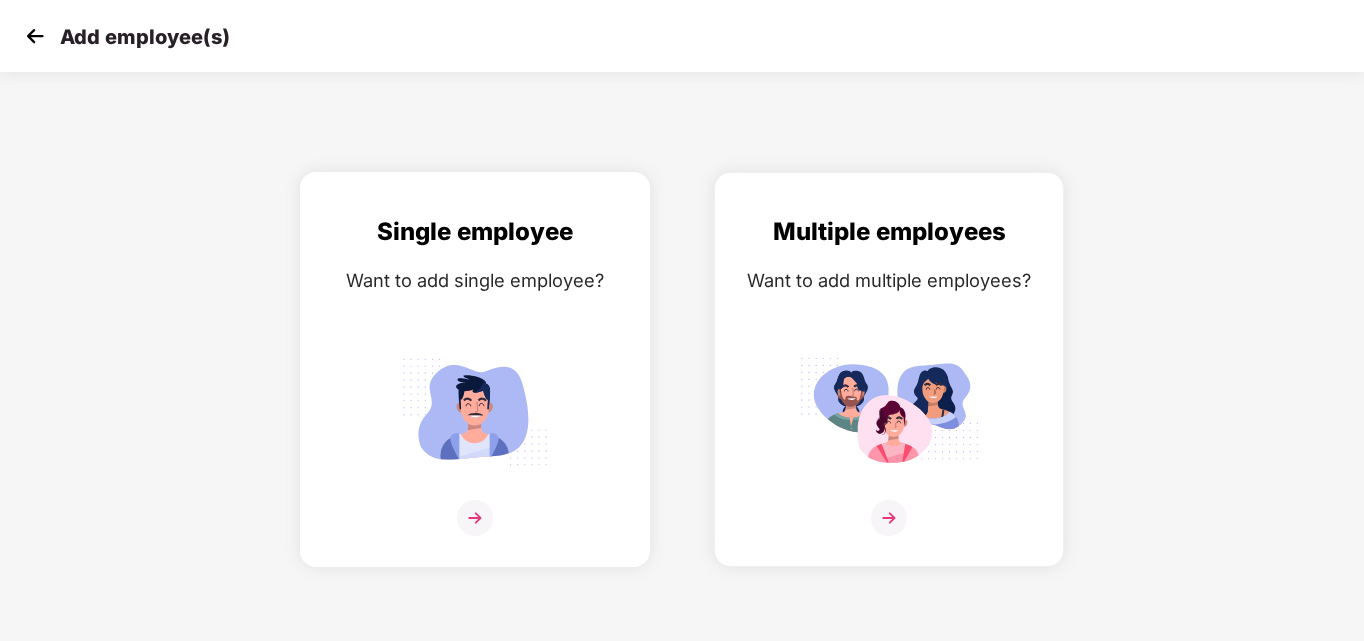 click at bounding box center [475, 411] 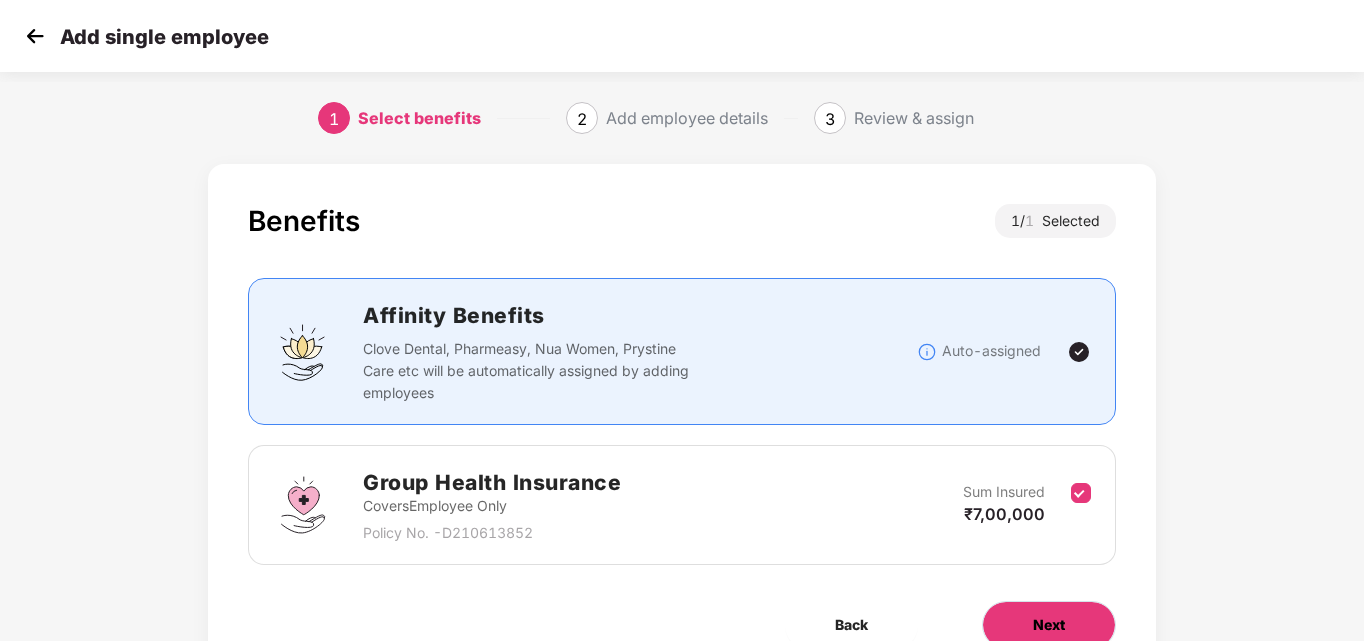 click on "Next" at bounding box center (1049, 625) 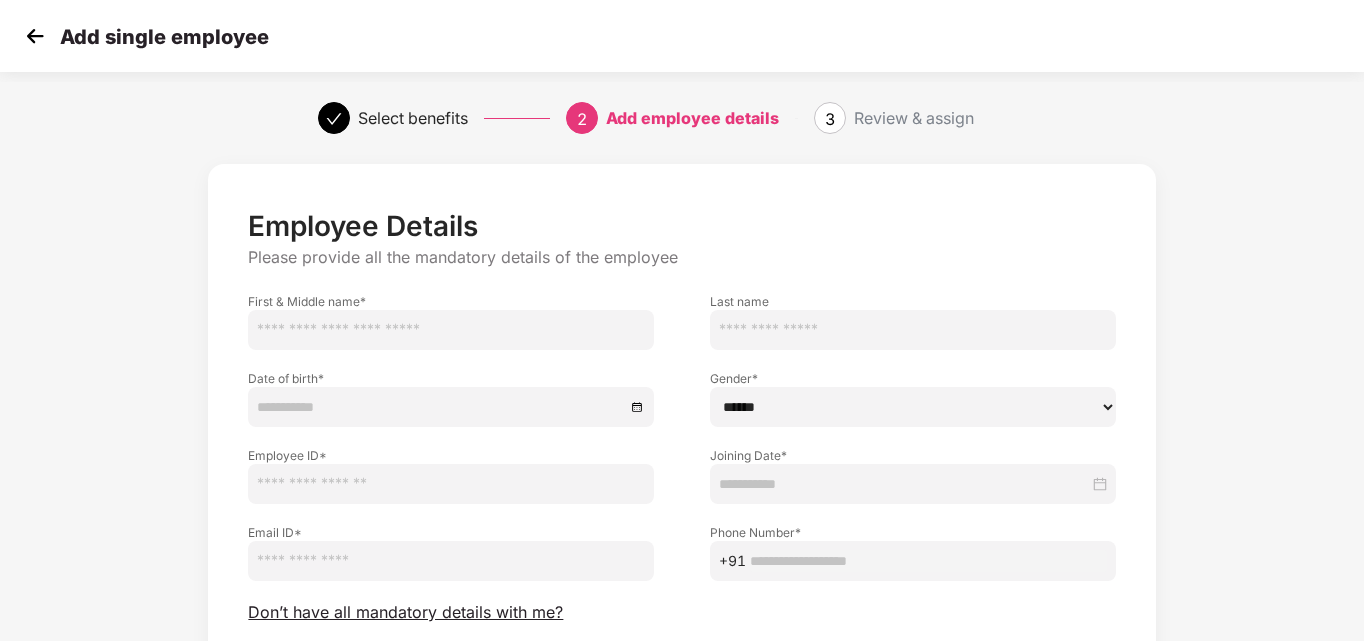 click at bounding box center [451, 330] 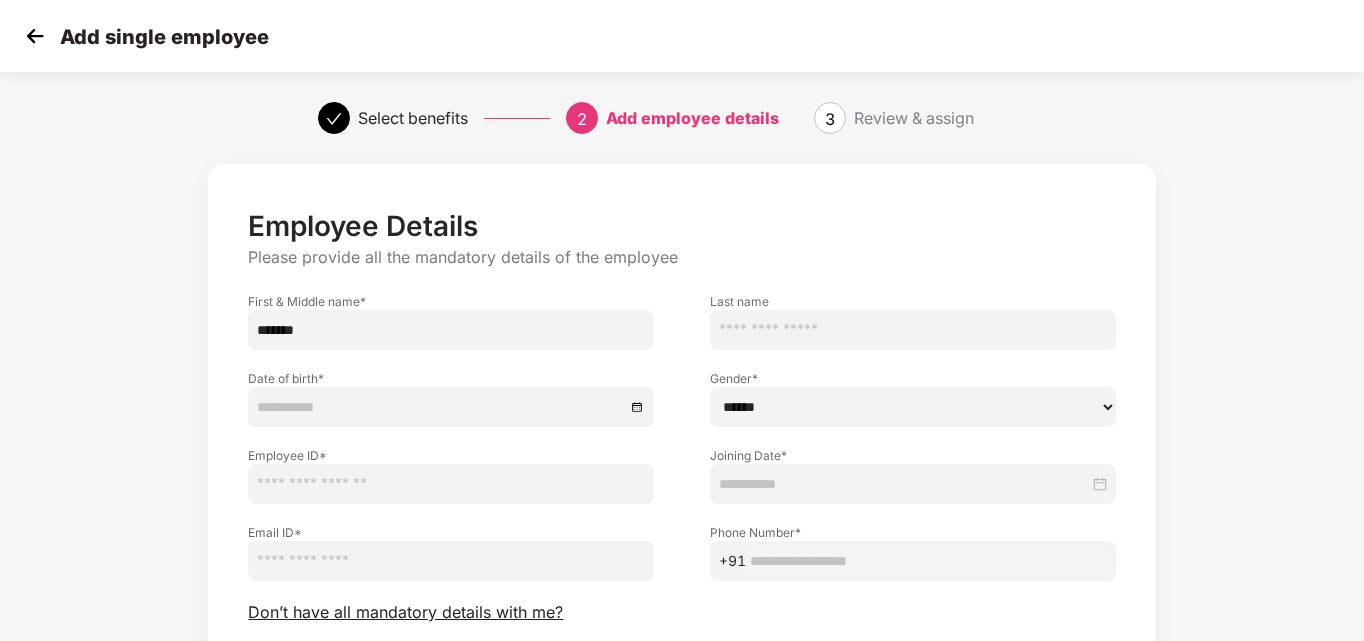 type on "********" 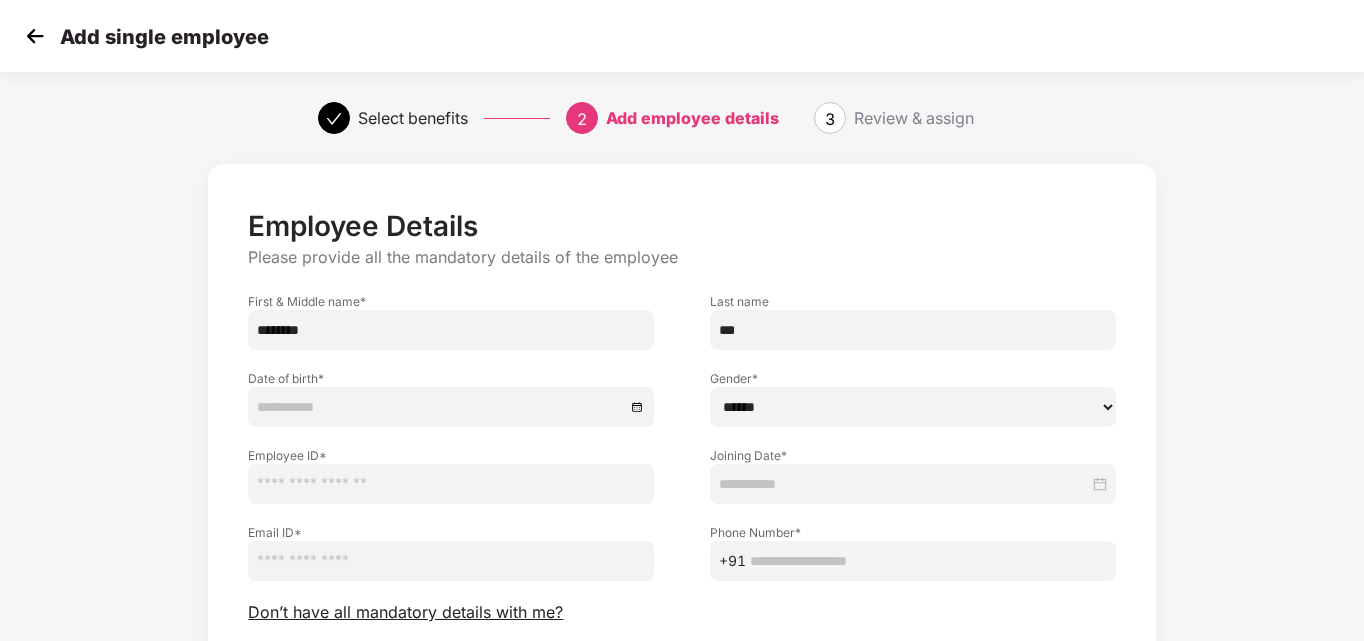 type on "***" 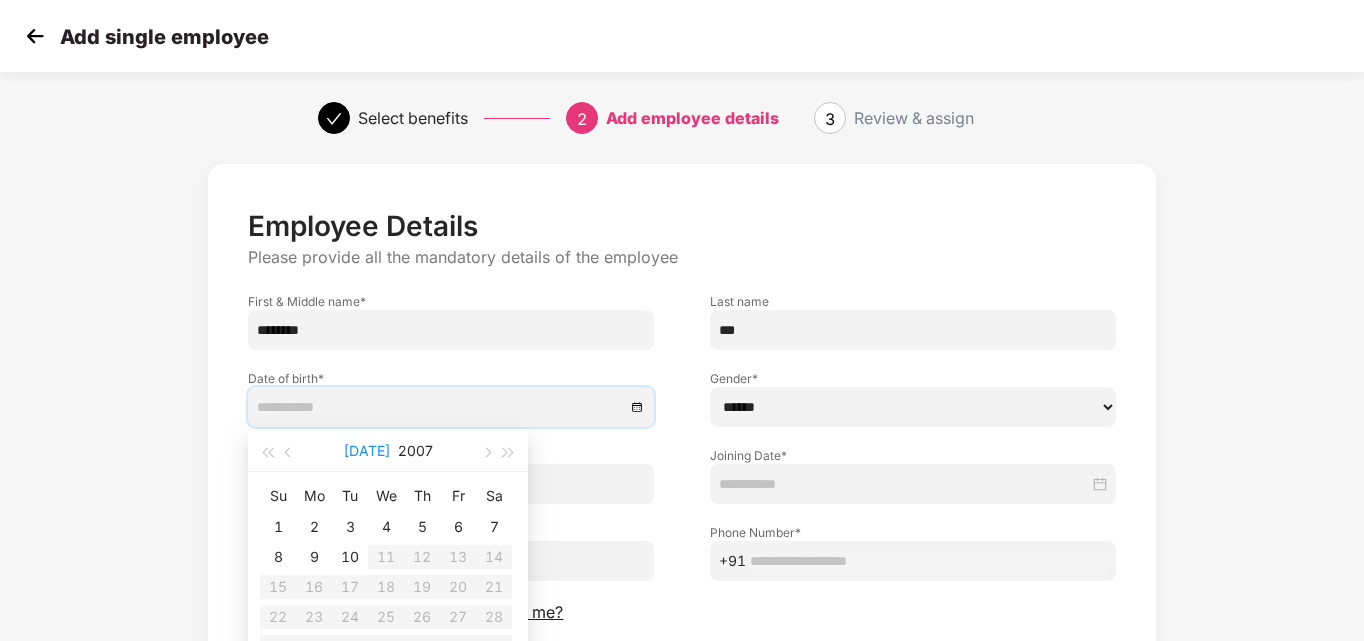 click on "[DATE]" at bounding box center [367, 451] 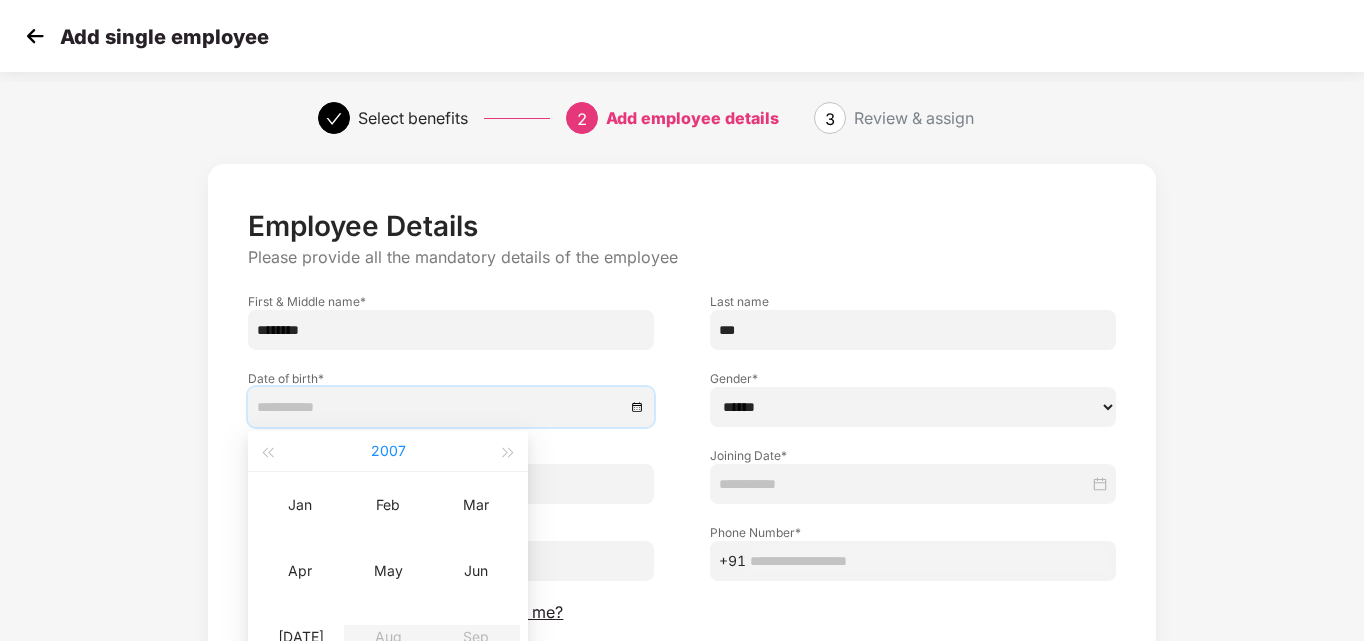 scroll, scrollTop: 100, scrollLeft: 0, axis: vertical 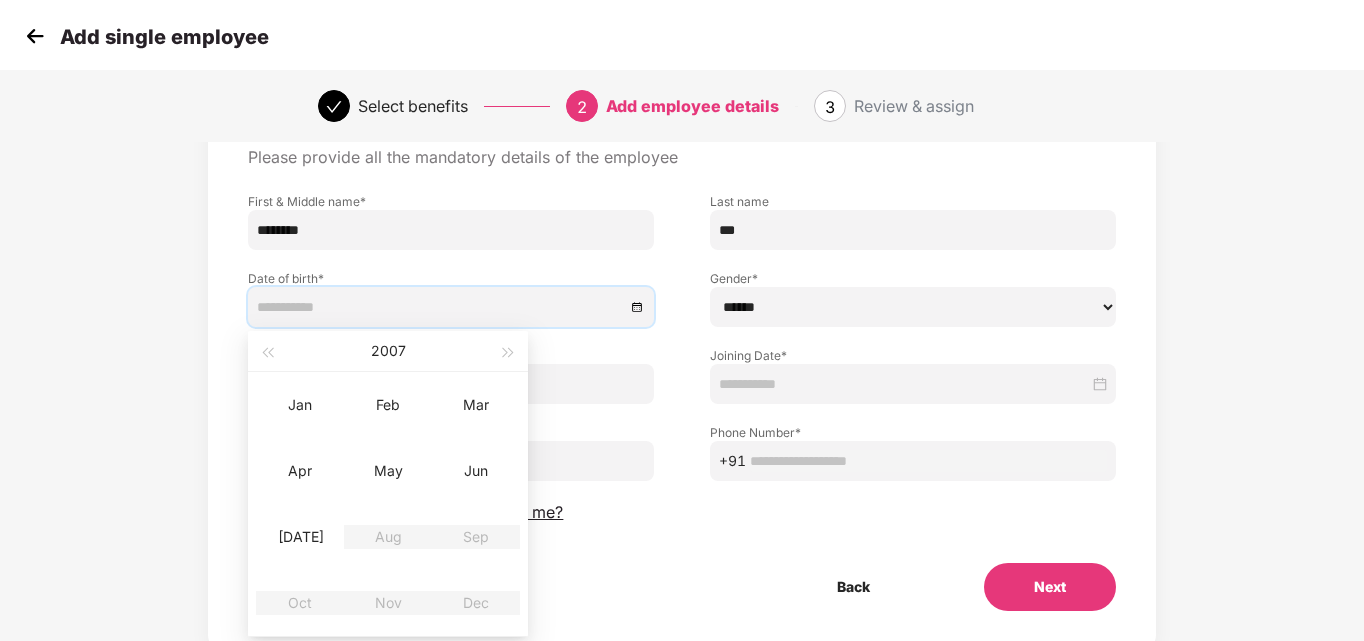 type on "**********" 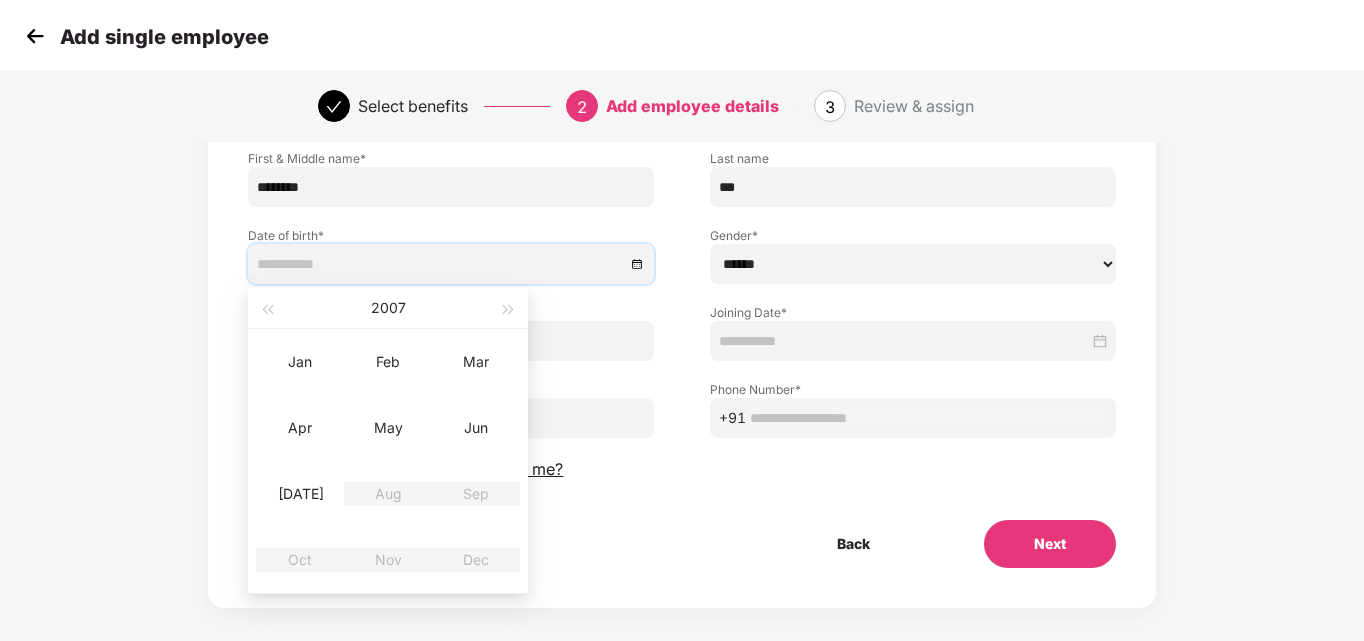 scroll, scrollTop: 160, scrollLeft: 0, axis: vertical 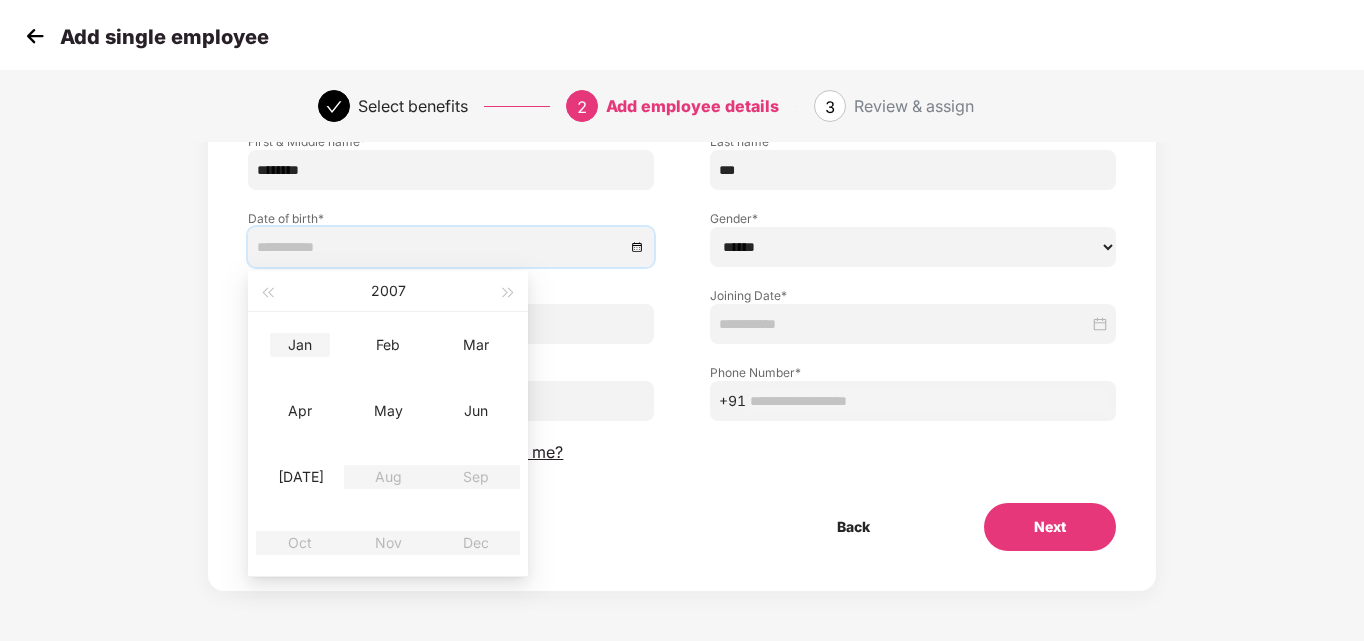 type on "**********" 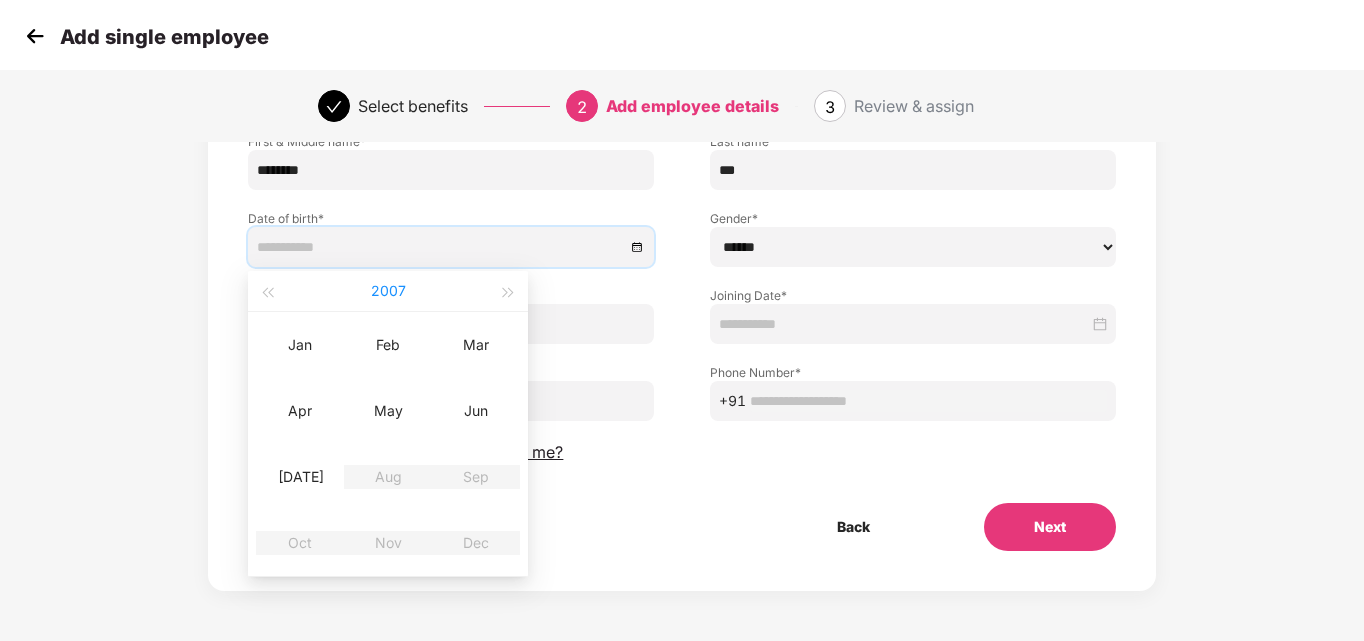 click on "2007" at bounding box center (388, 291) 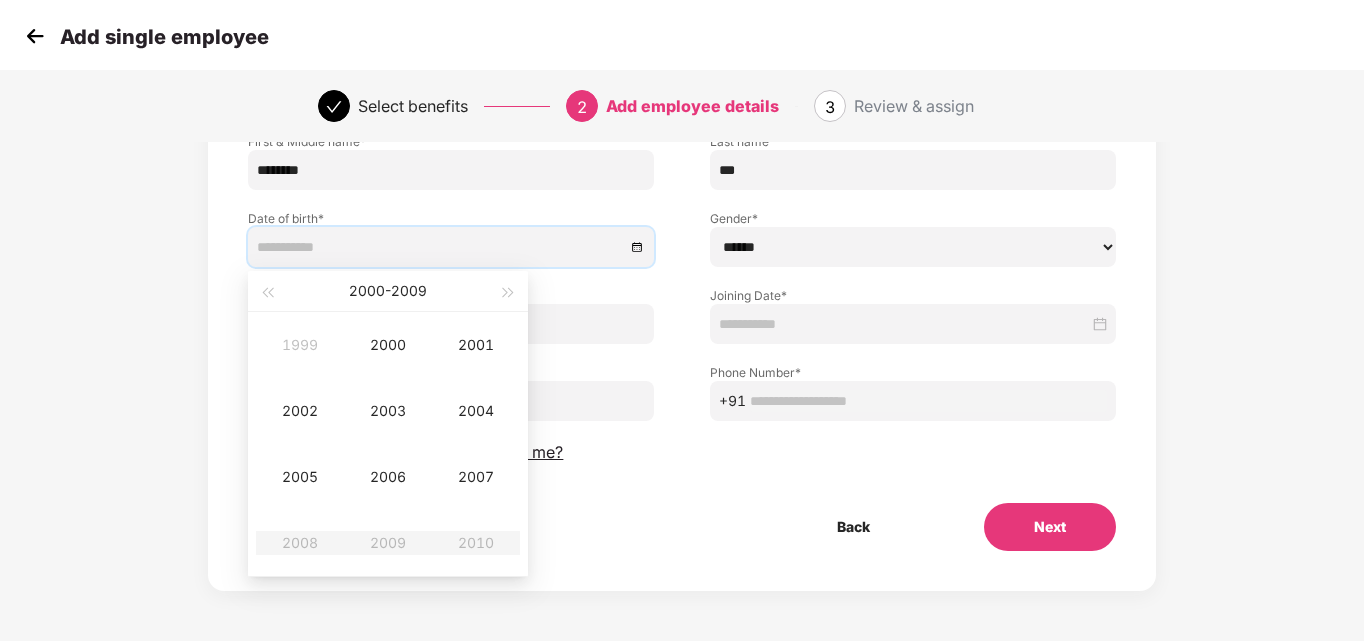 type on "**********" 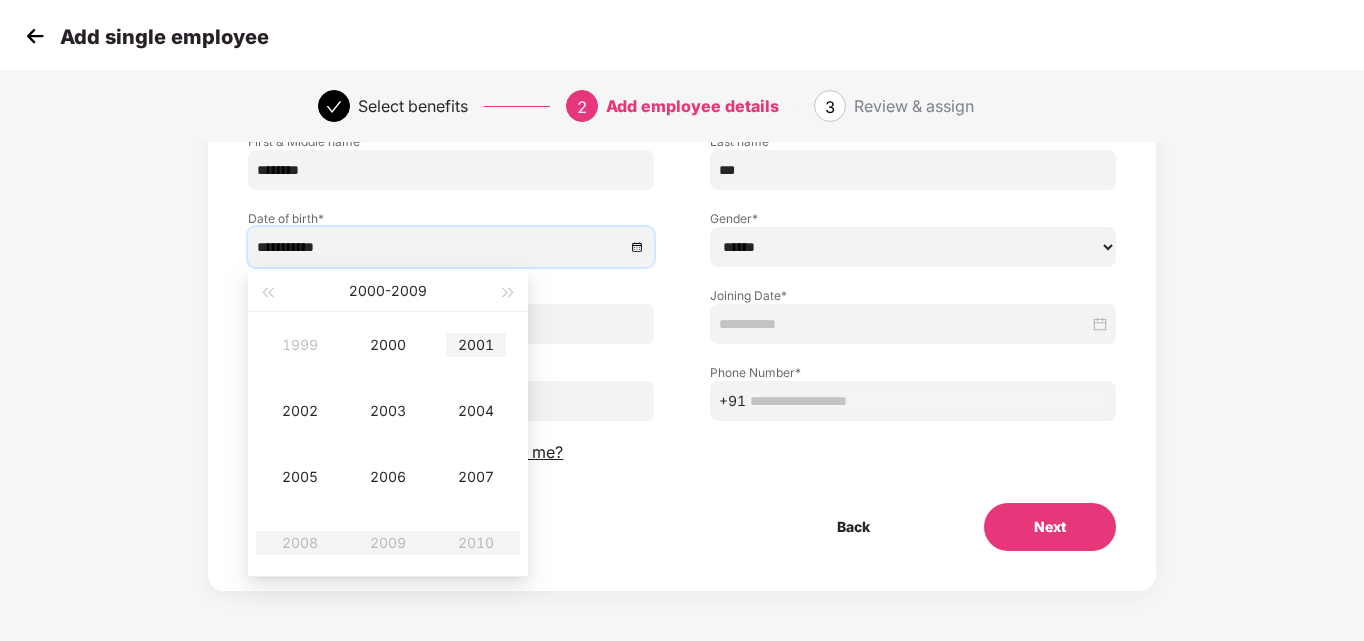 type on "**********" 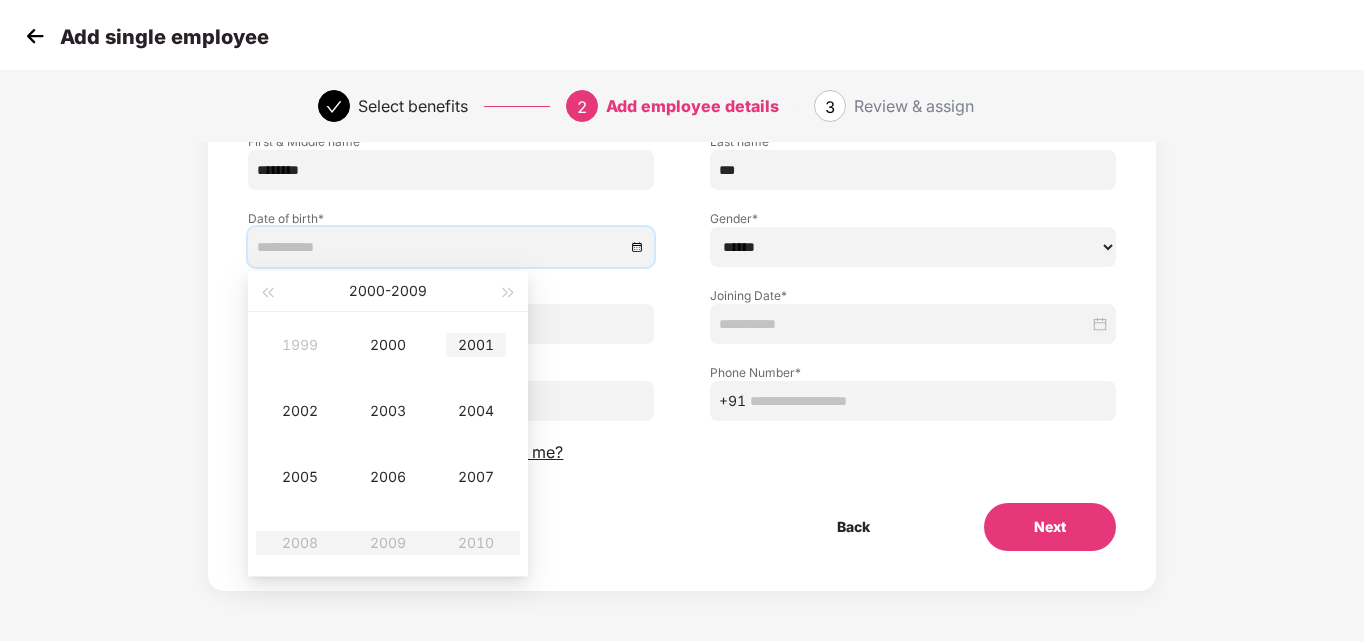 type on "**********" 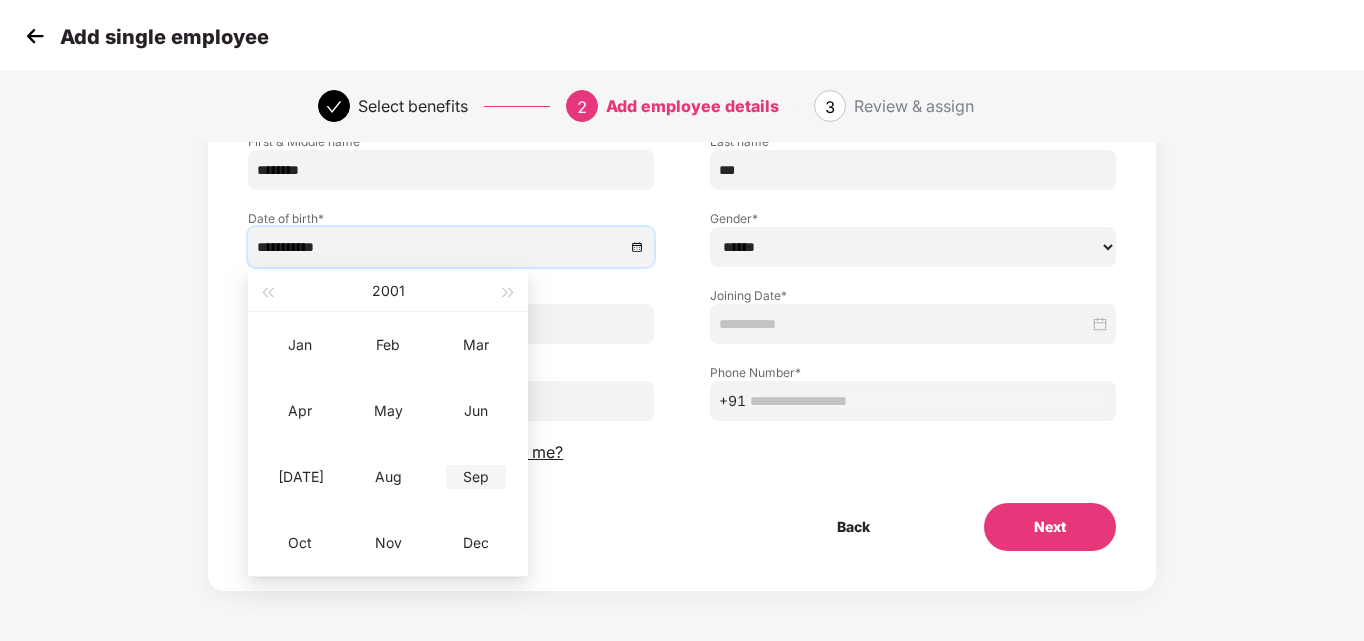 type on "**********" 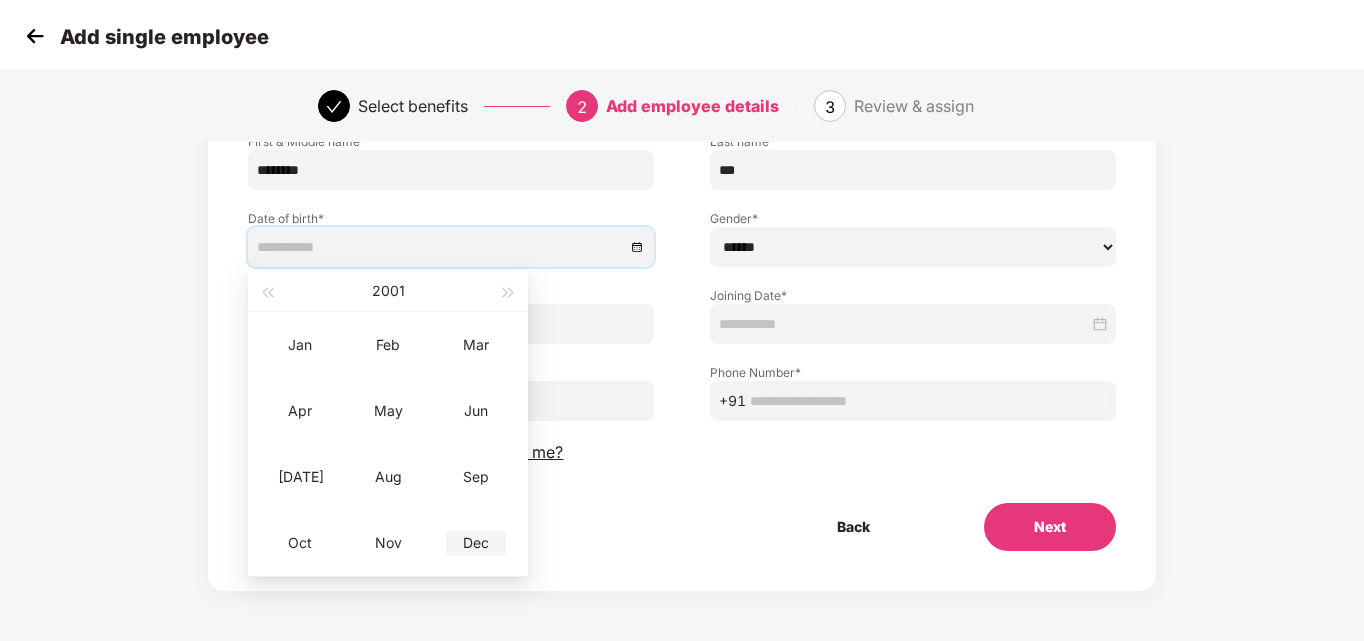 type on "**********" 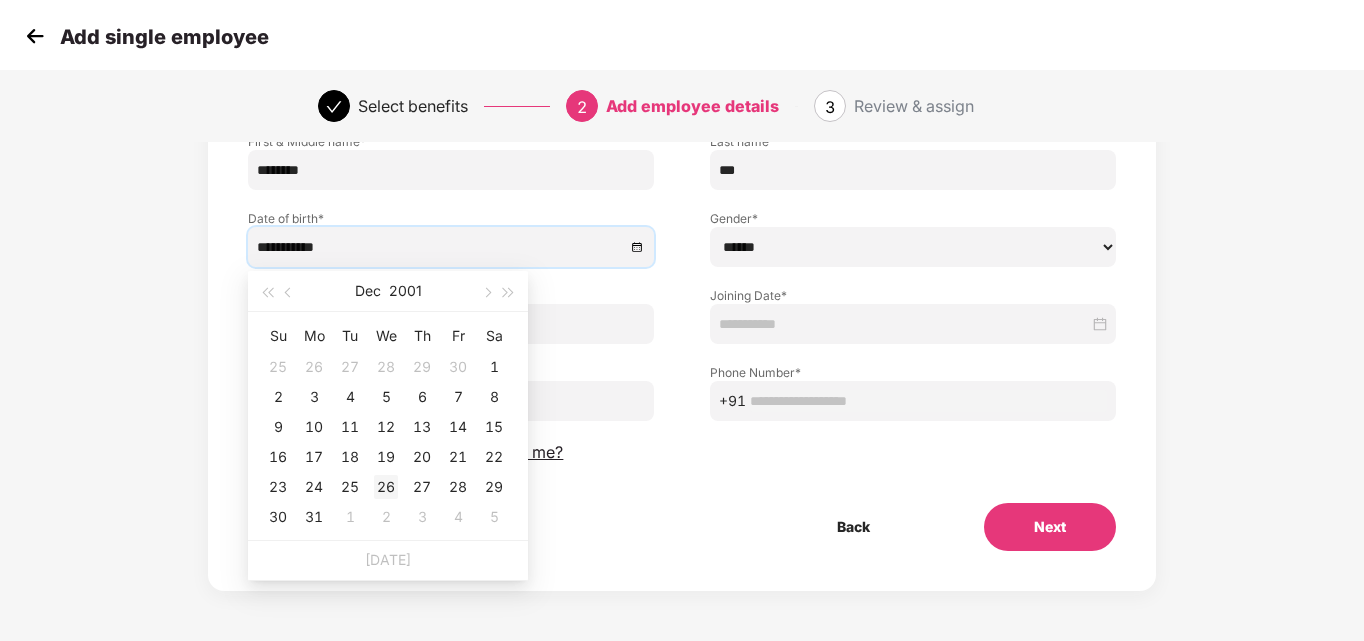 type on "**********" 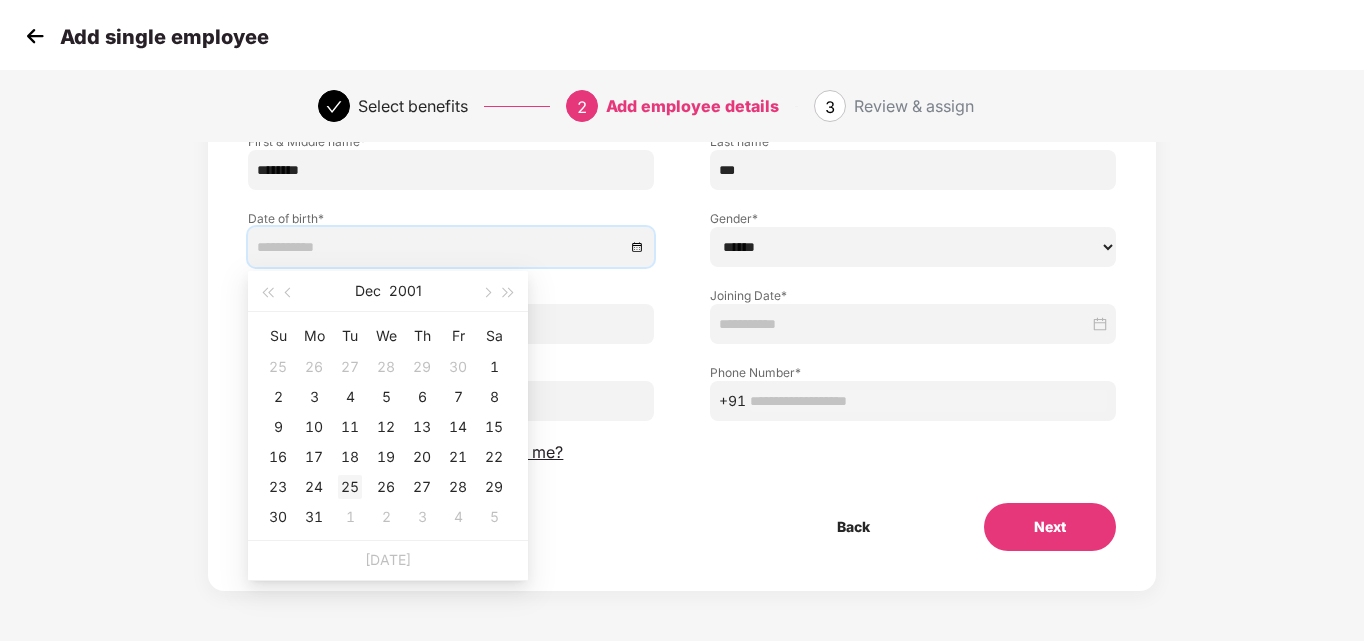 type on "**********" 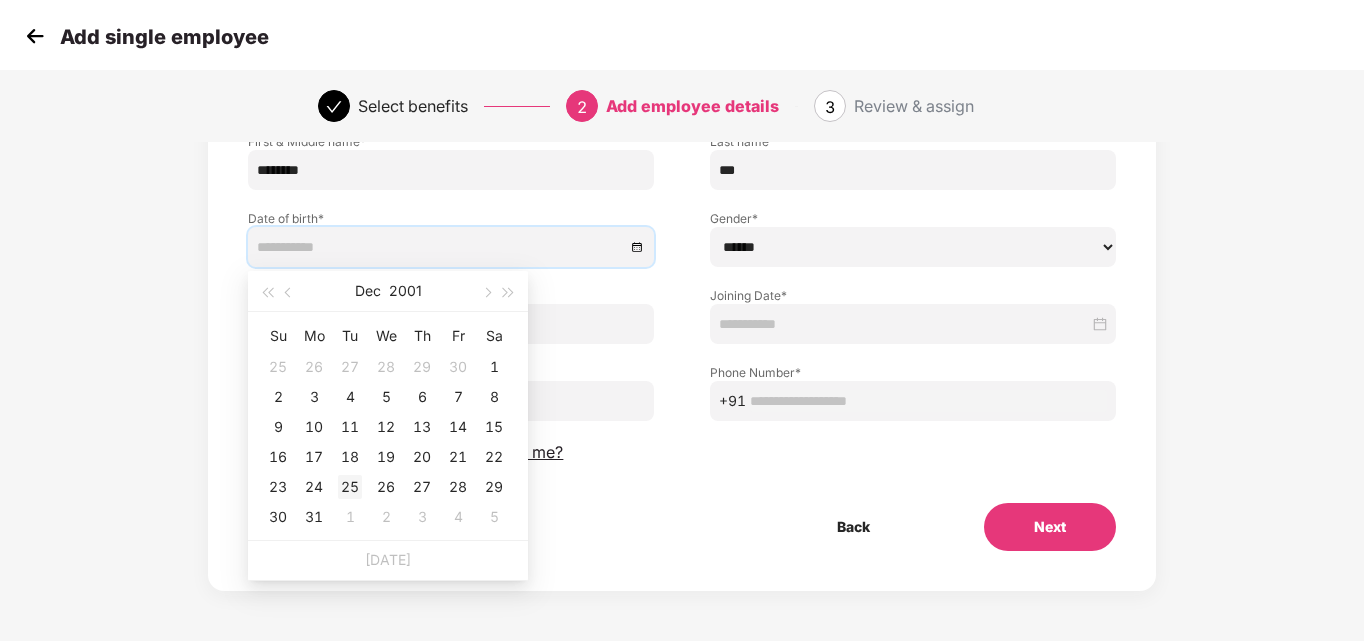 click on "25" at bounding box center [350, 487] 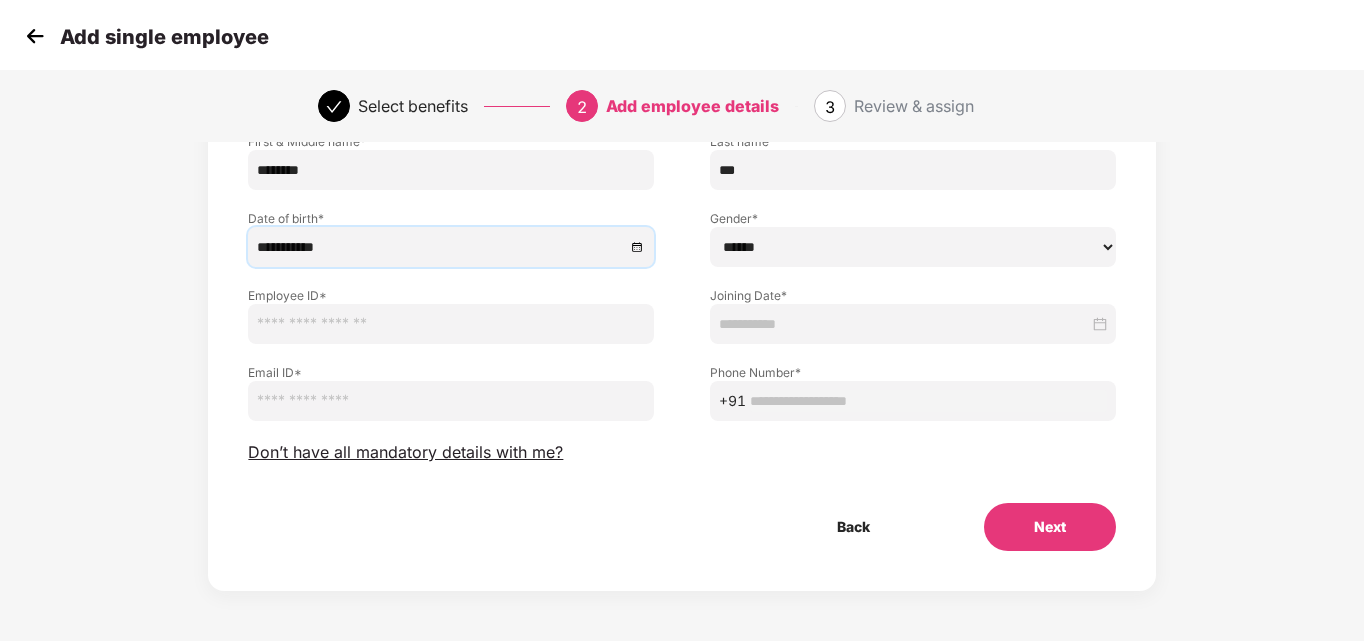 click on "****** **** ******" at bounding box center [913, 247] 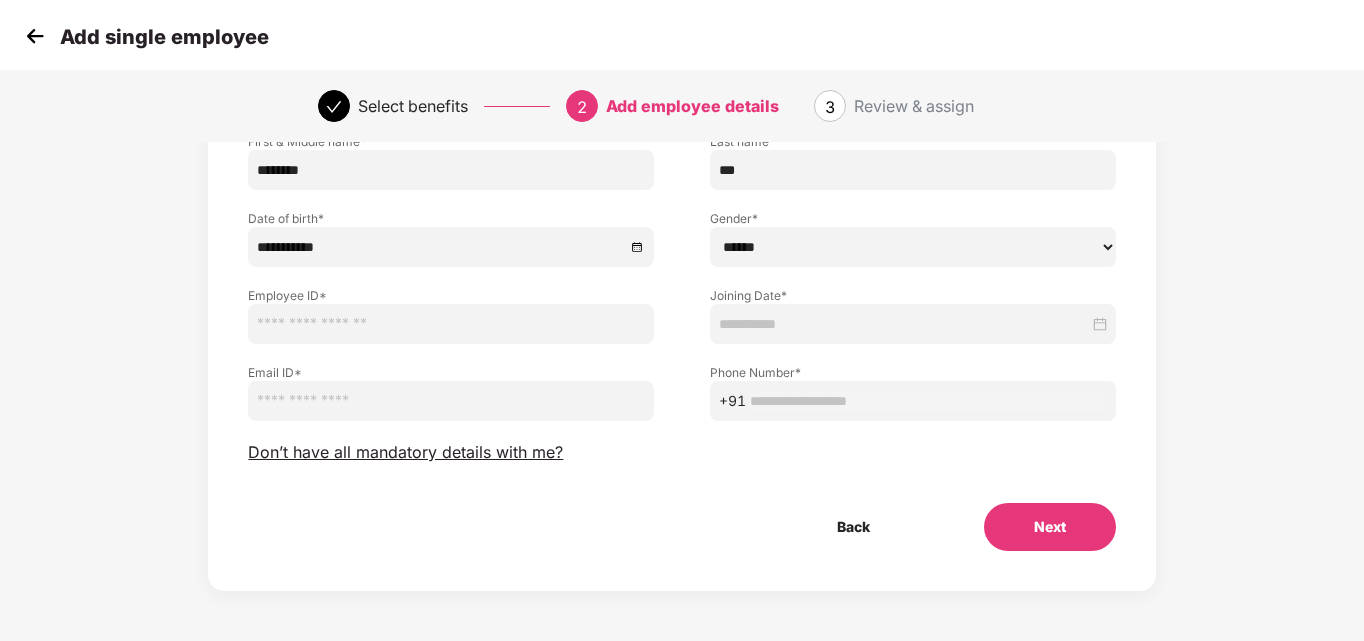 click on "****** **** ******" at bounding box center (913, 247) 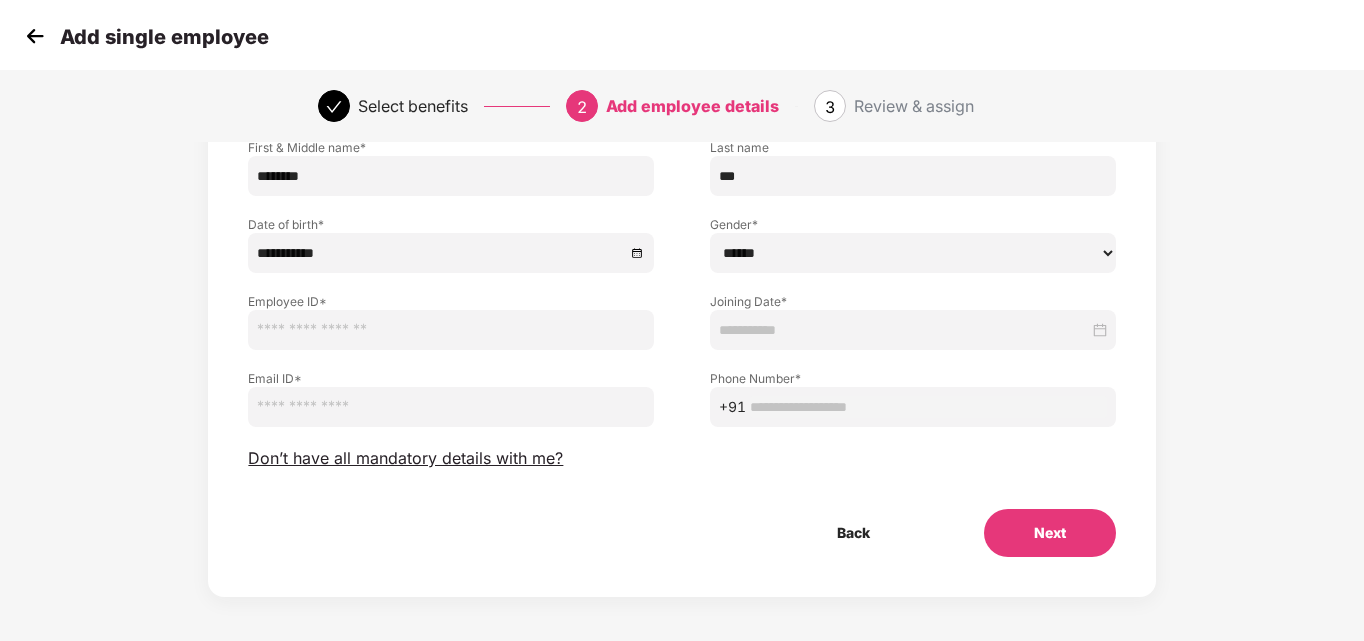 scroll, scrollTop: 160, scrollLeft: 0, axis: vertical 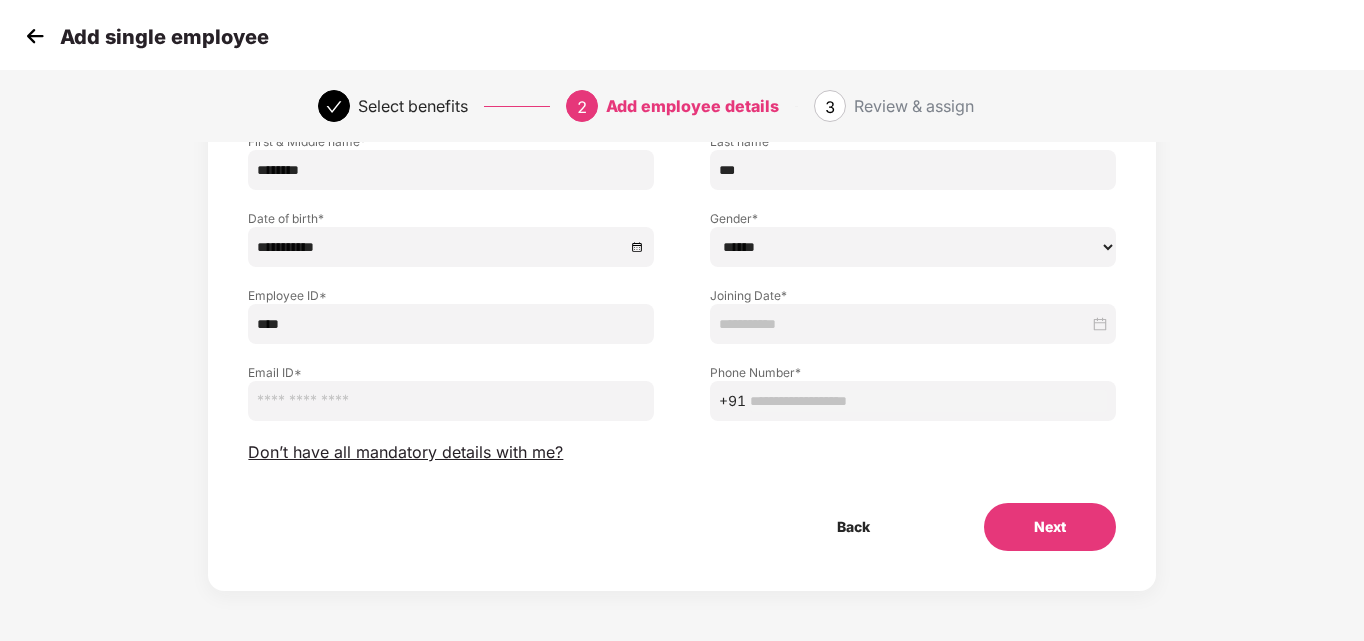 type on "****" 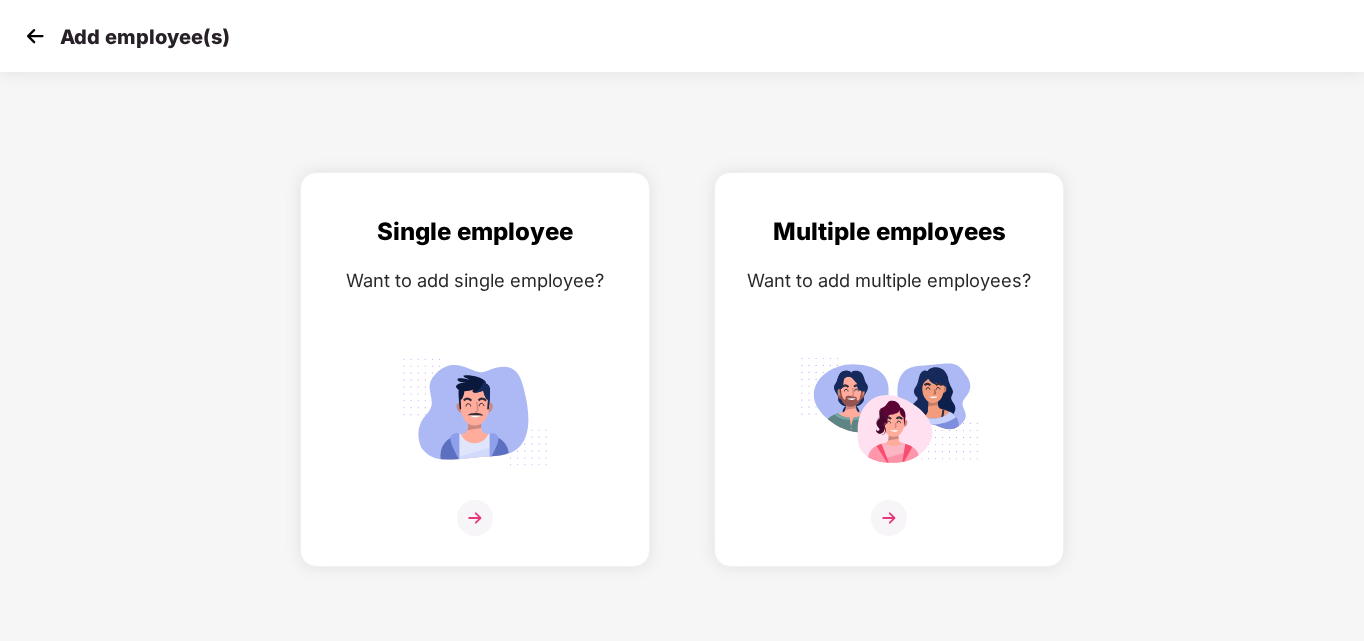 scroll, scrollTop: 0, scrollLeft: 0, axis: both 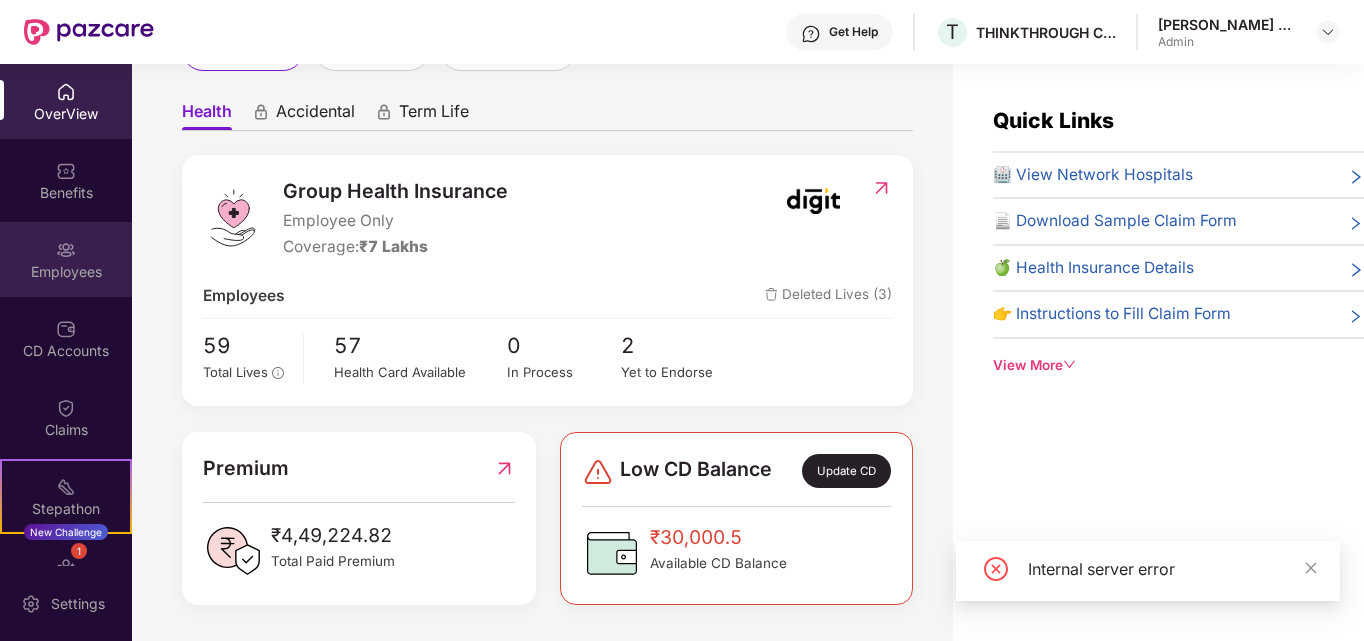 click at bounding box center [66, 250] 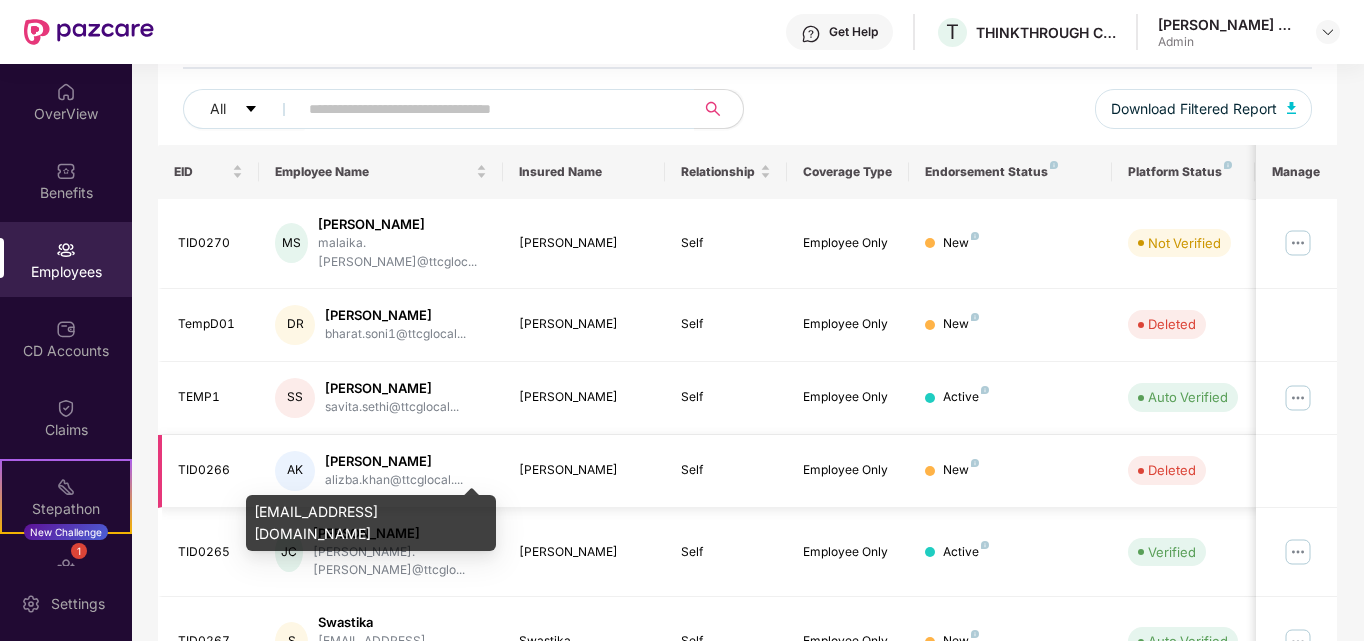 scroll, scrollTop: 188, scrollLeft: 0, axis: vertical 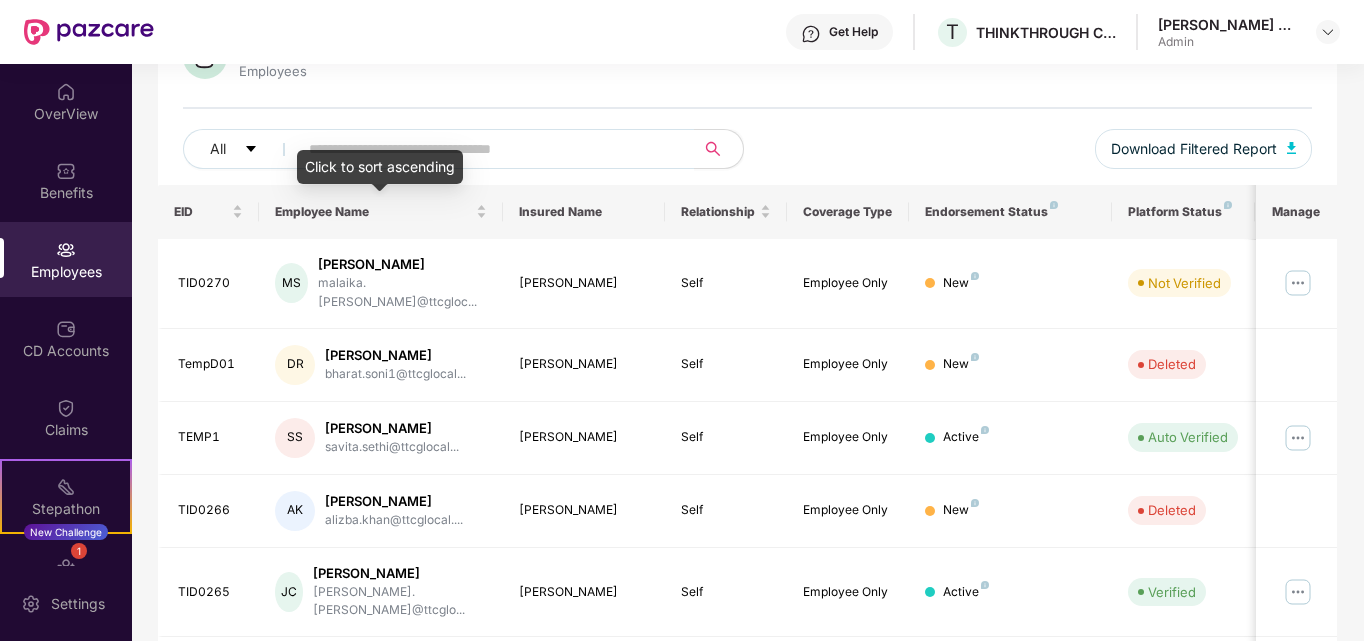 click on "Click to sort ascending" at bounding box center [380, 167] 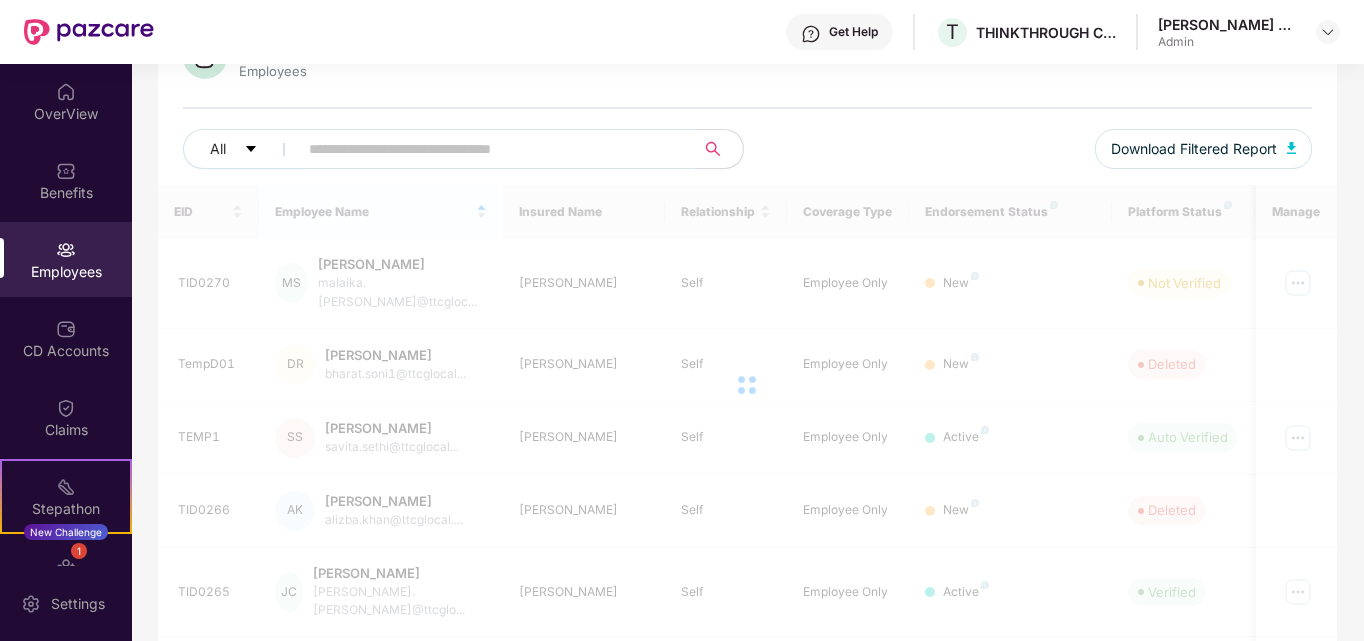 click at bounding box center (488, 149) 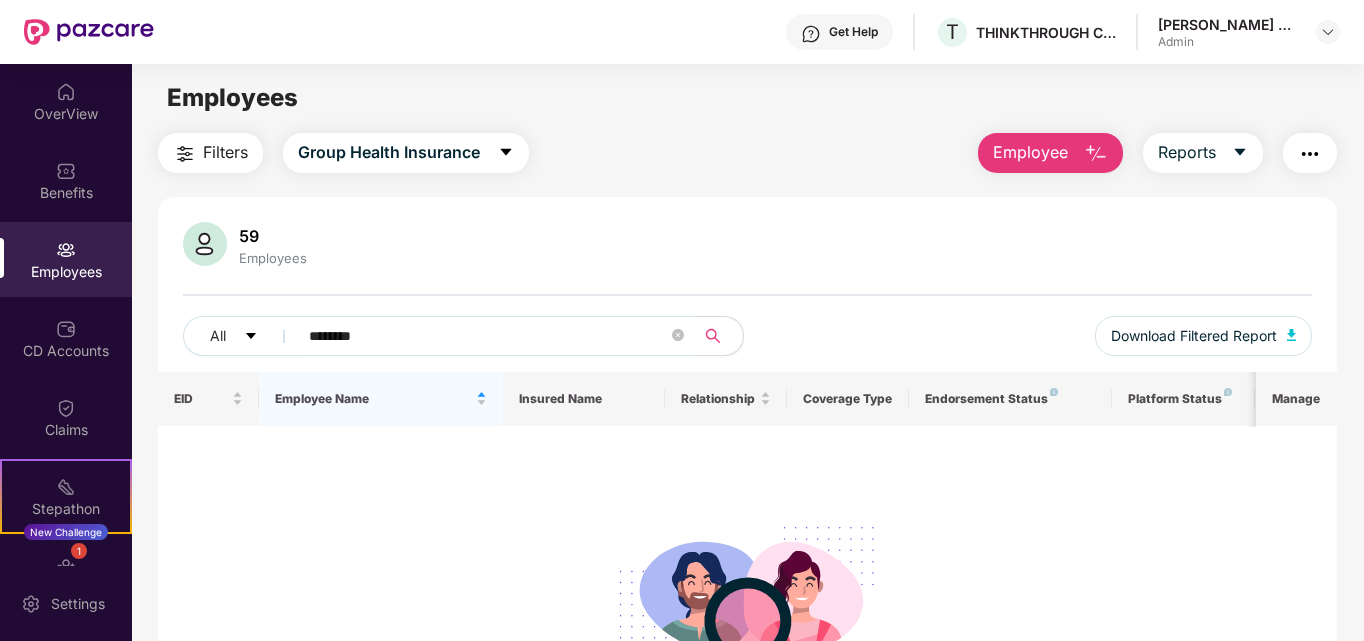 scroll, scrollTop: 0, scrollLeft: 0, axis: both 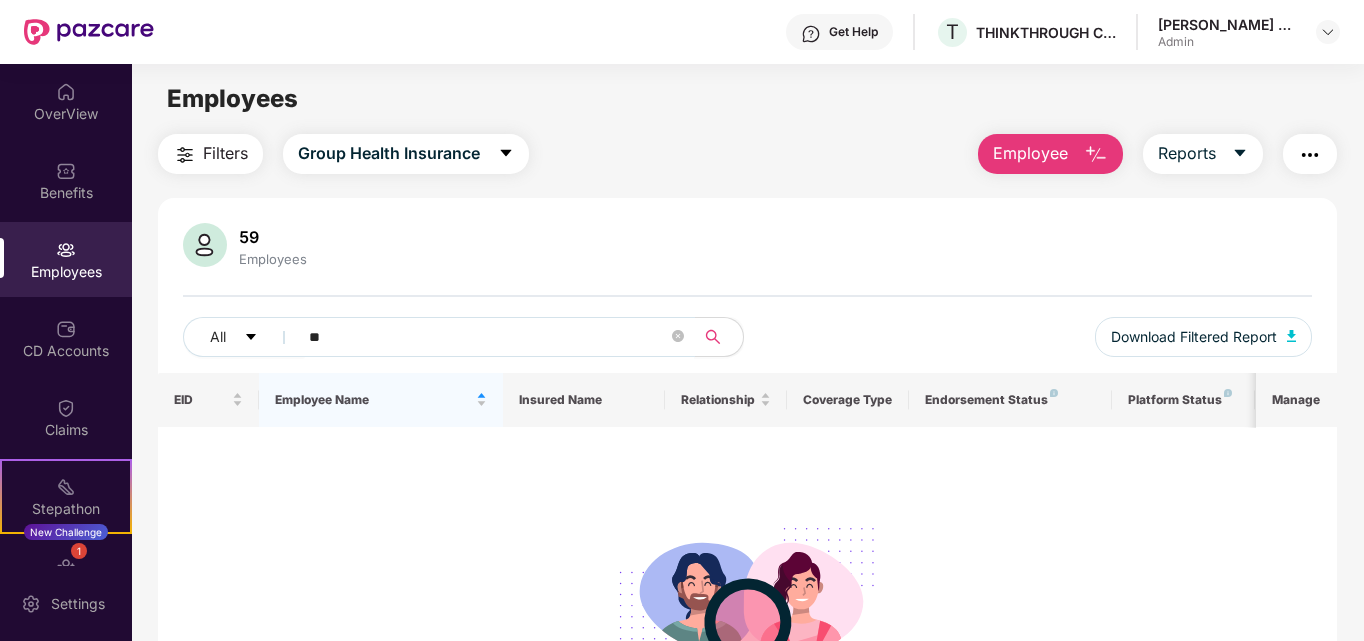 type on "*" 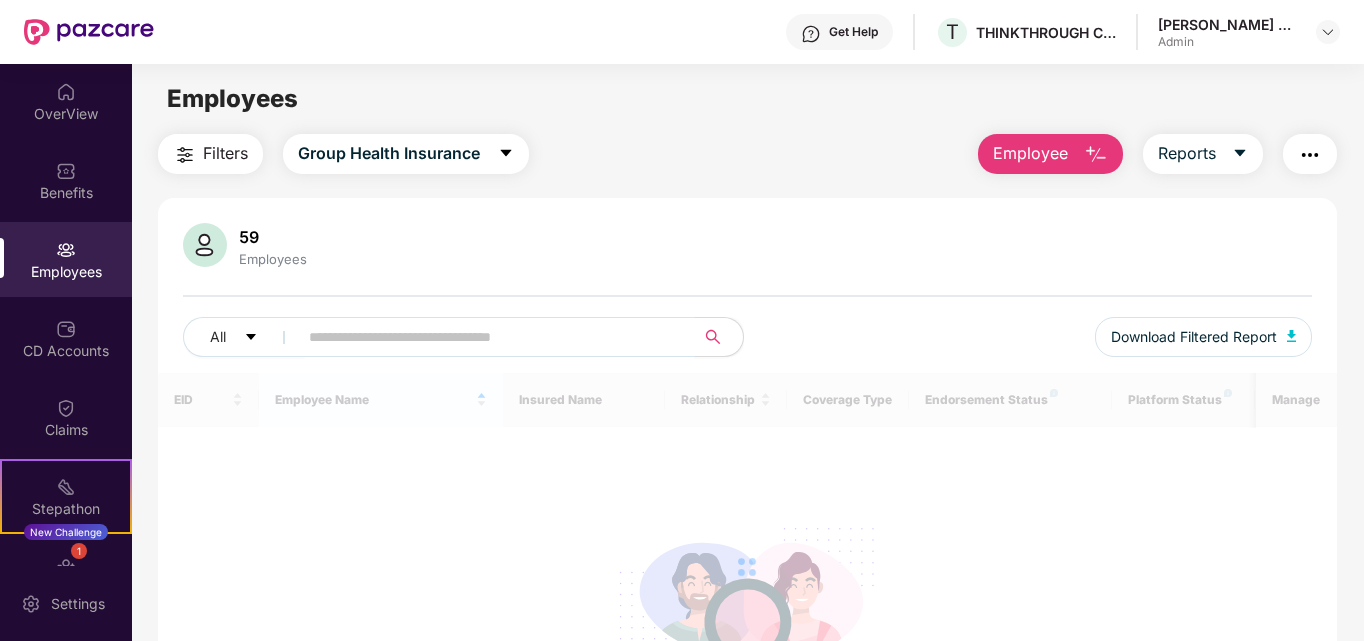 type 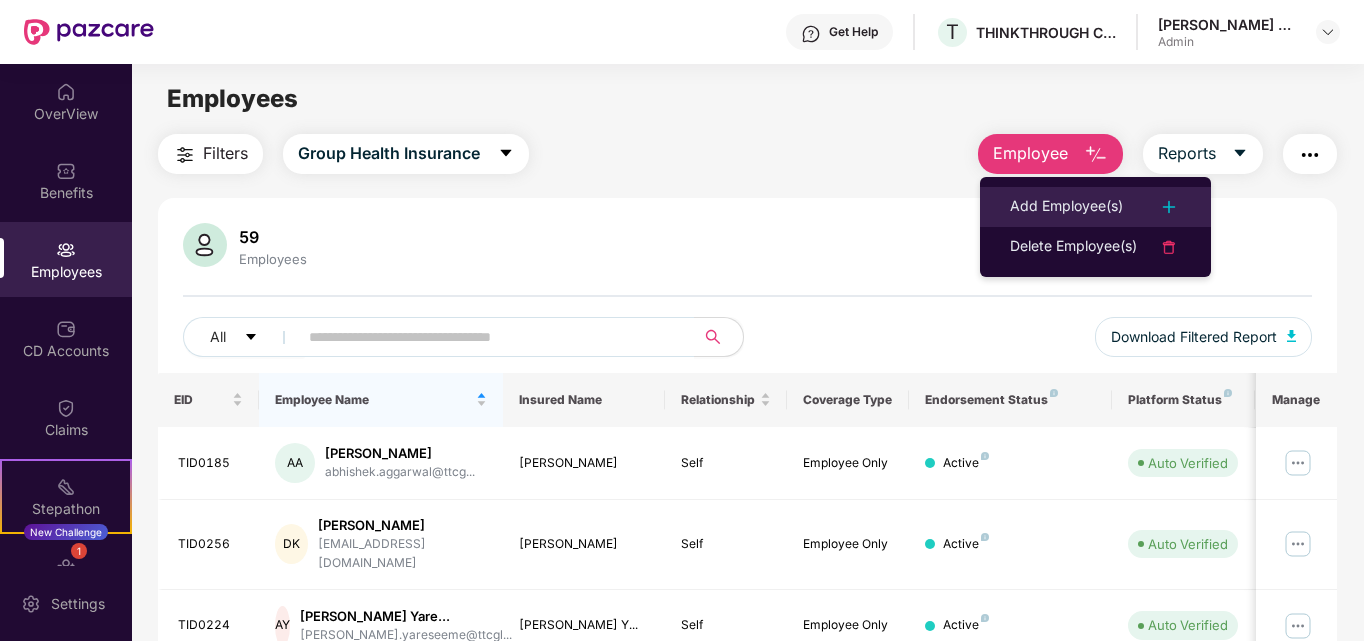 click at bounding box center [1169, 207] 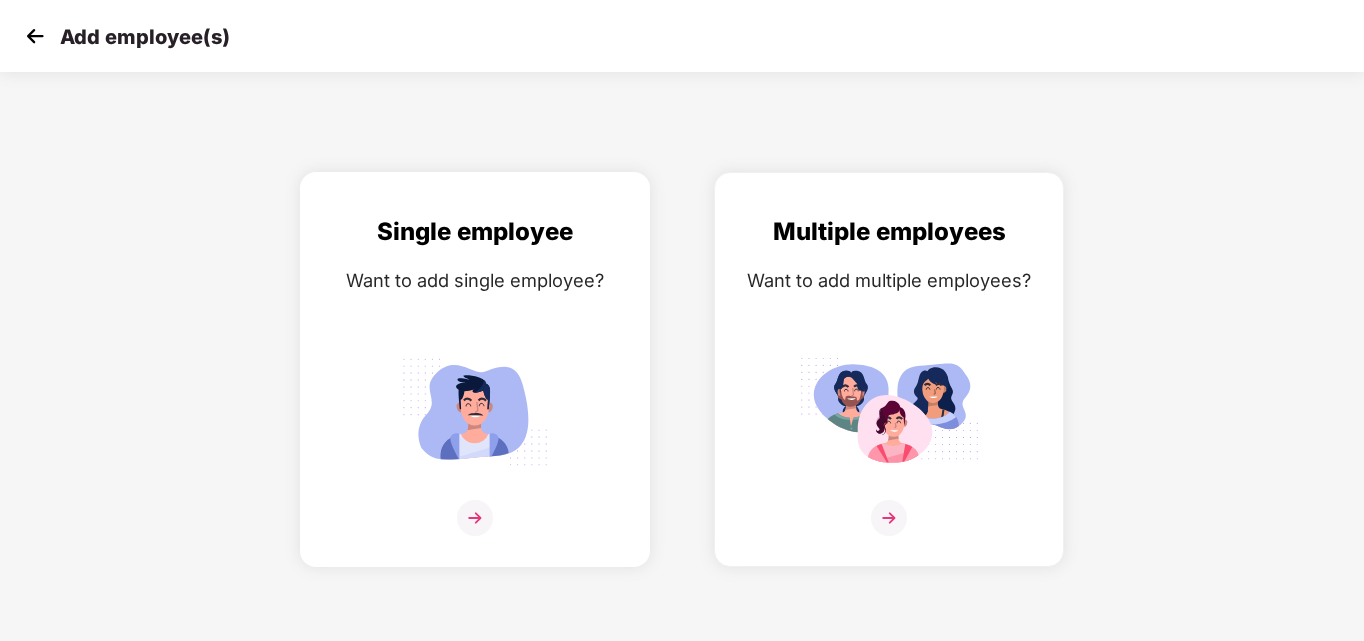 click on "Single employee" at bounding box center (475, 232) 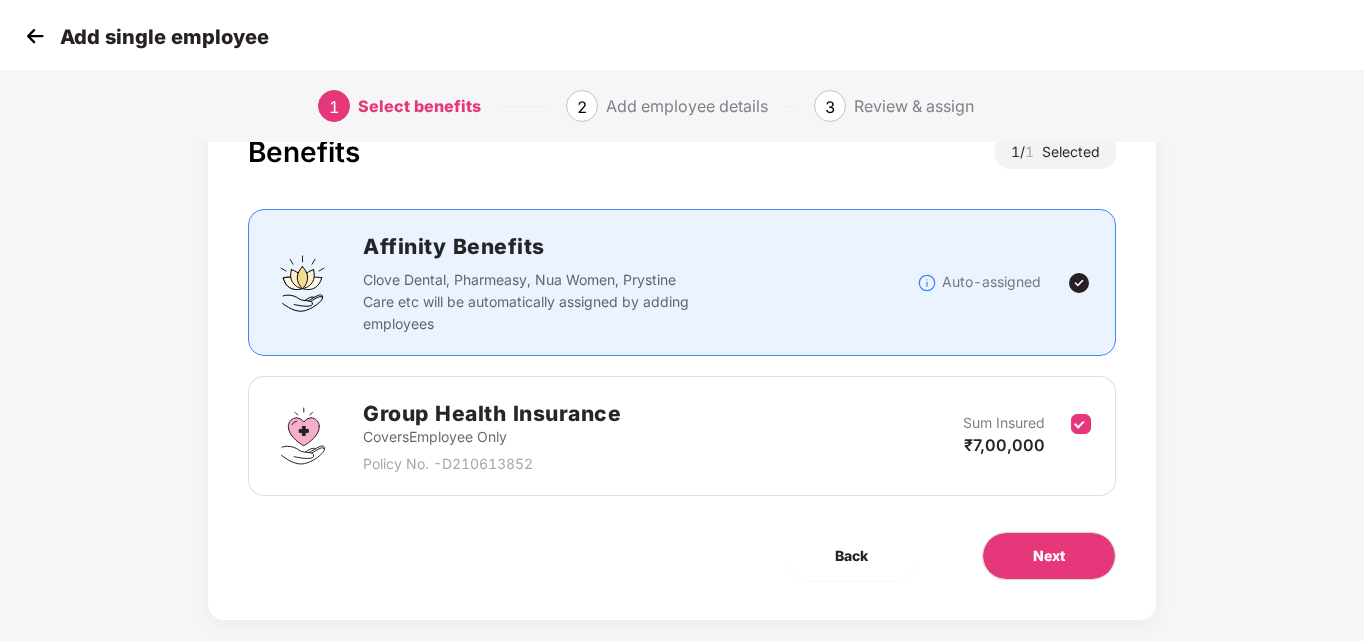 scroll, scrollTop: 98, scrollLeft: 0, axis: vertical 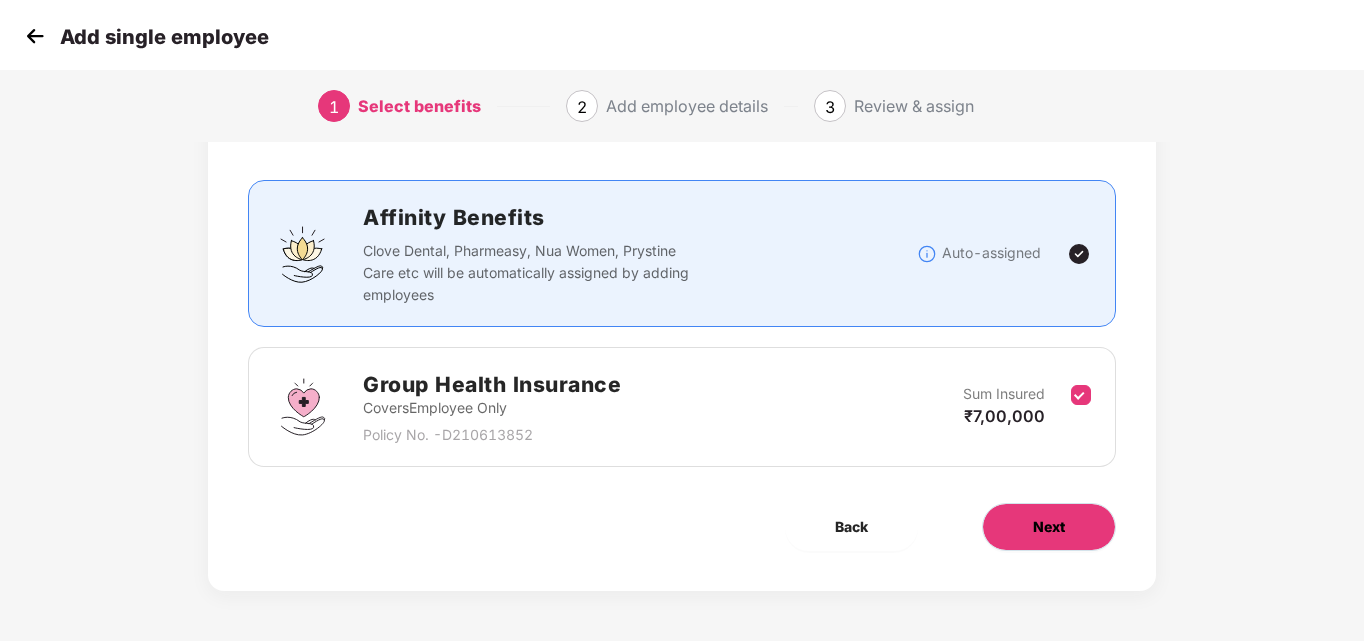 click on "Next" at bounding box center (1049, 527) 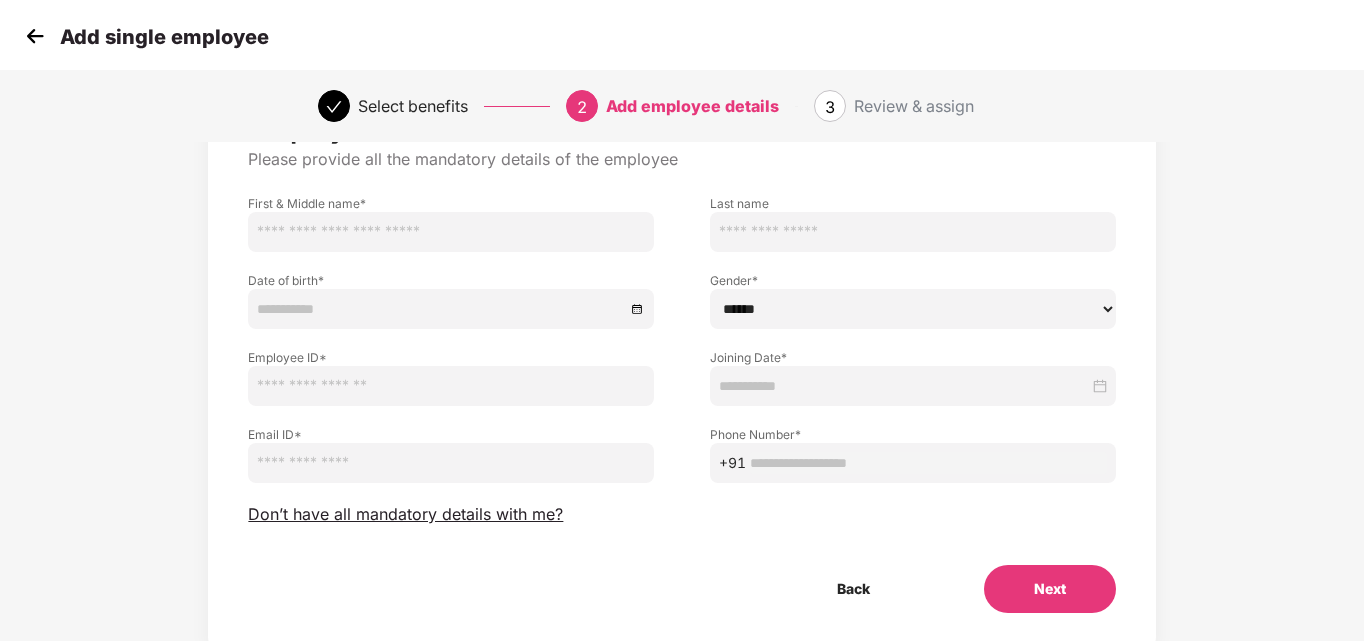 scroll, scrollTop: 0, scrollLeft: 0, axis: both 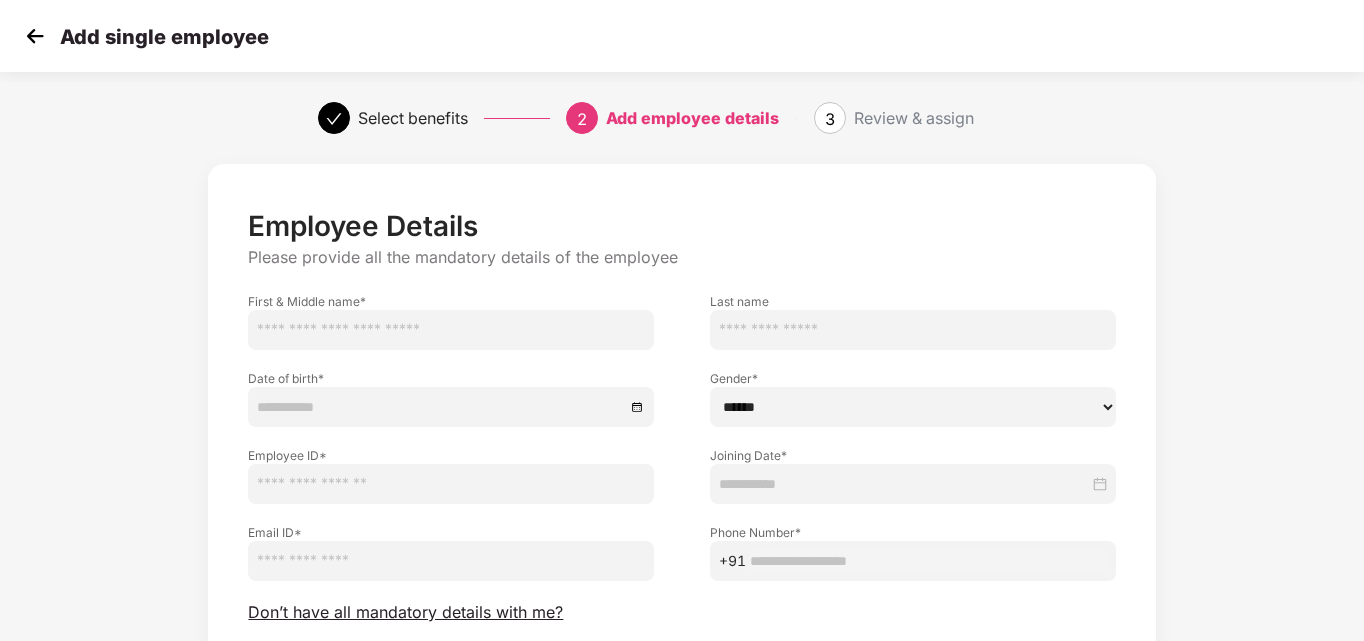 click at bounding box center (451, 330) 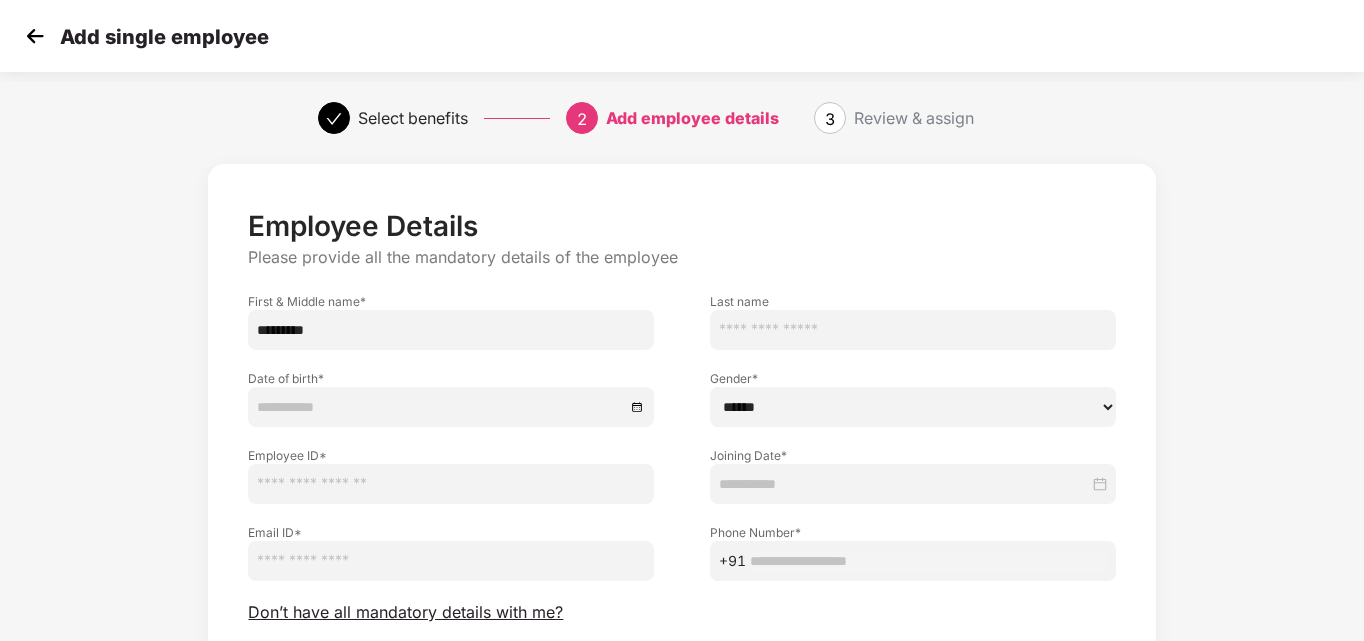 click at bounding box center [913, 330] 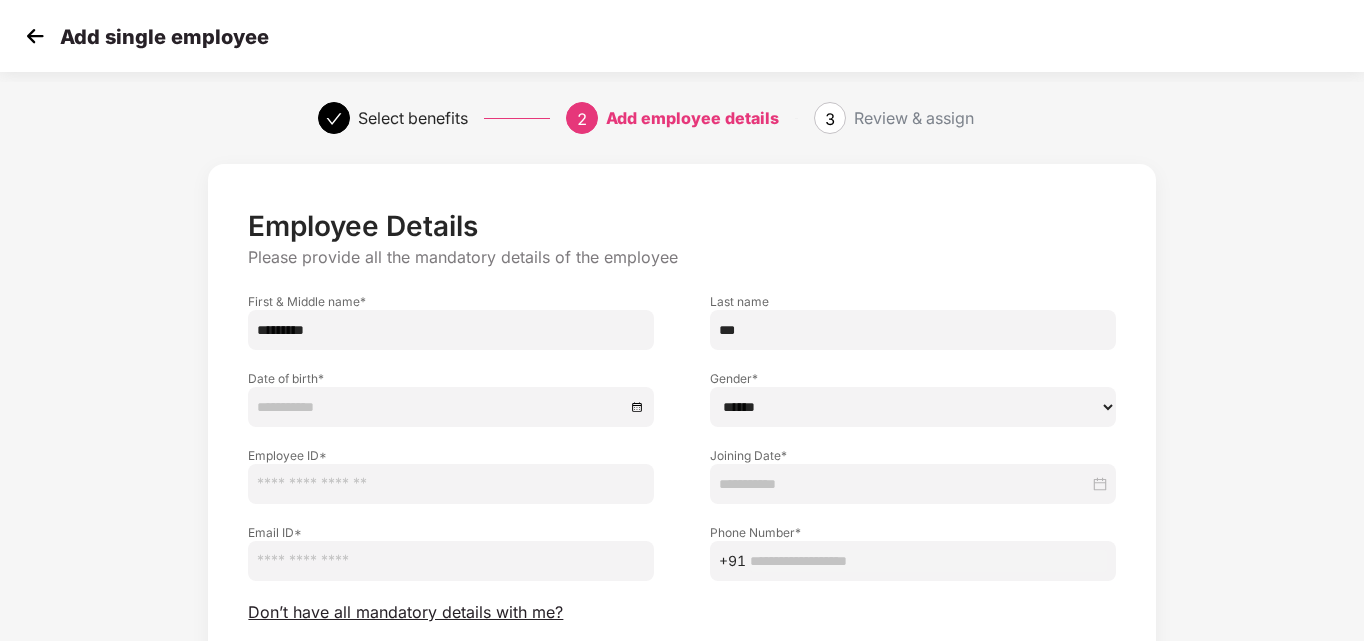 click at bounding box center [441, 407] 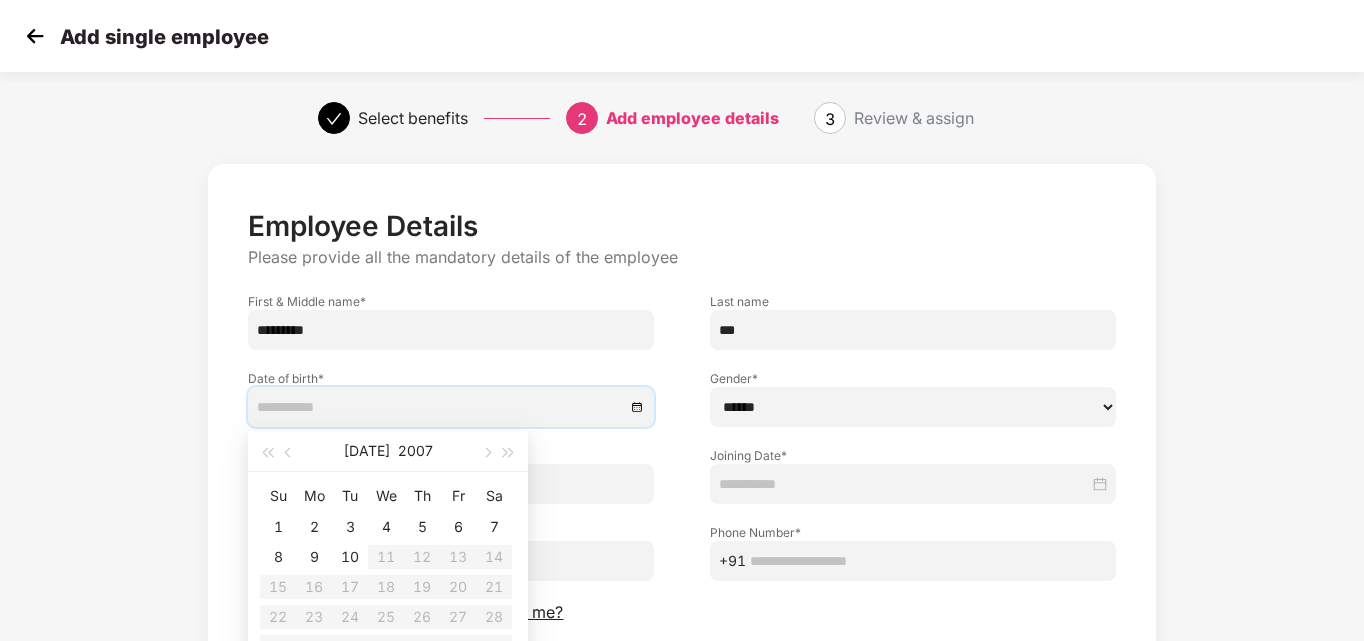 click on "Jul 2007" at bounding box center [388, 451] 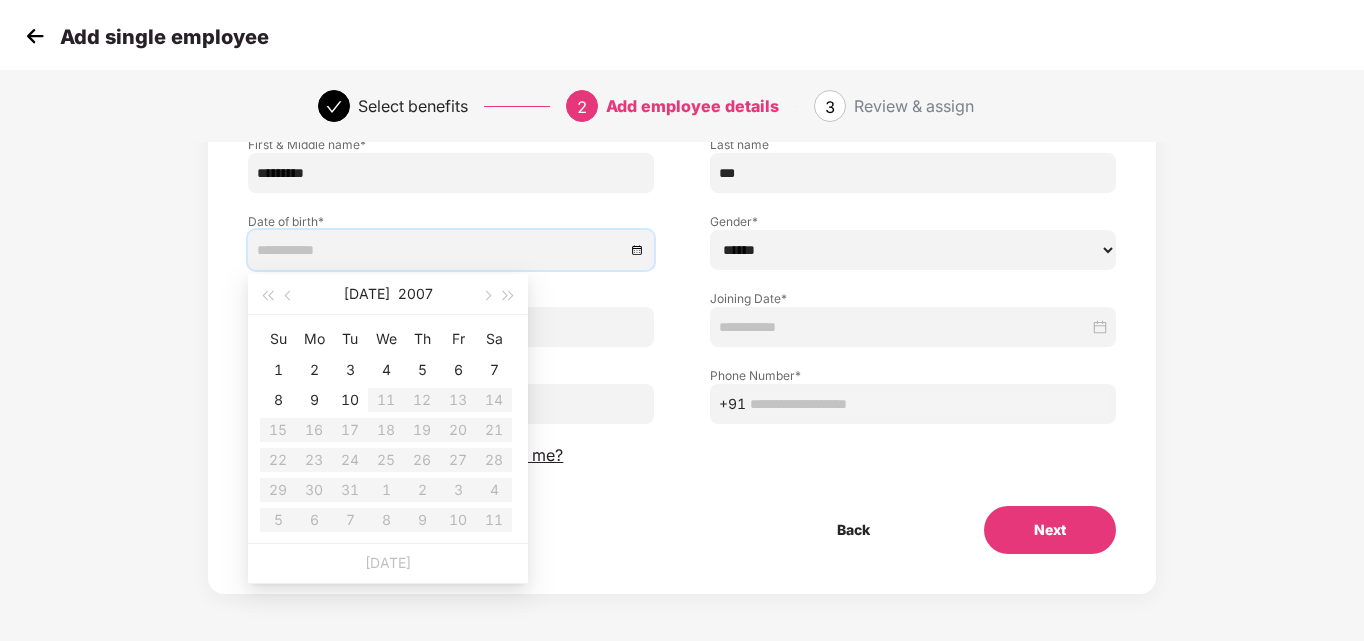 scroll, scrollTop: 160, scrollLeft: 0, axis: vertical 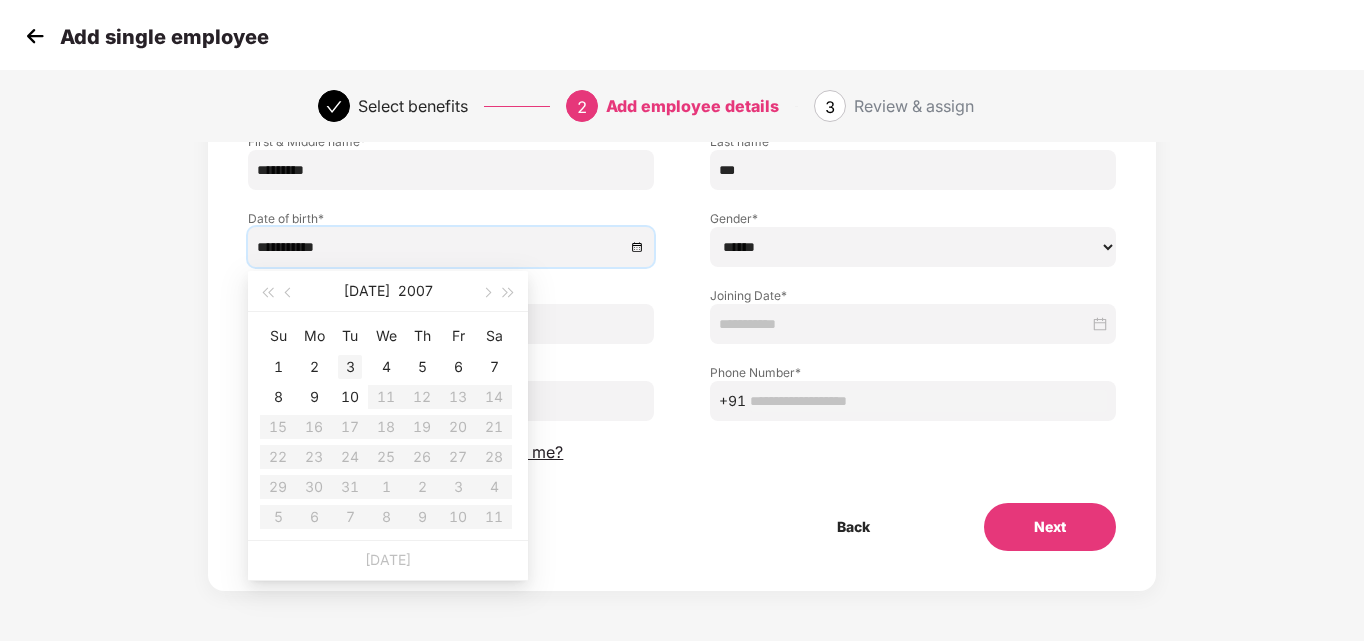 type on "**********" 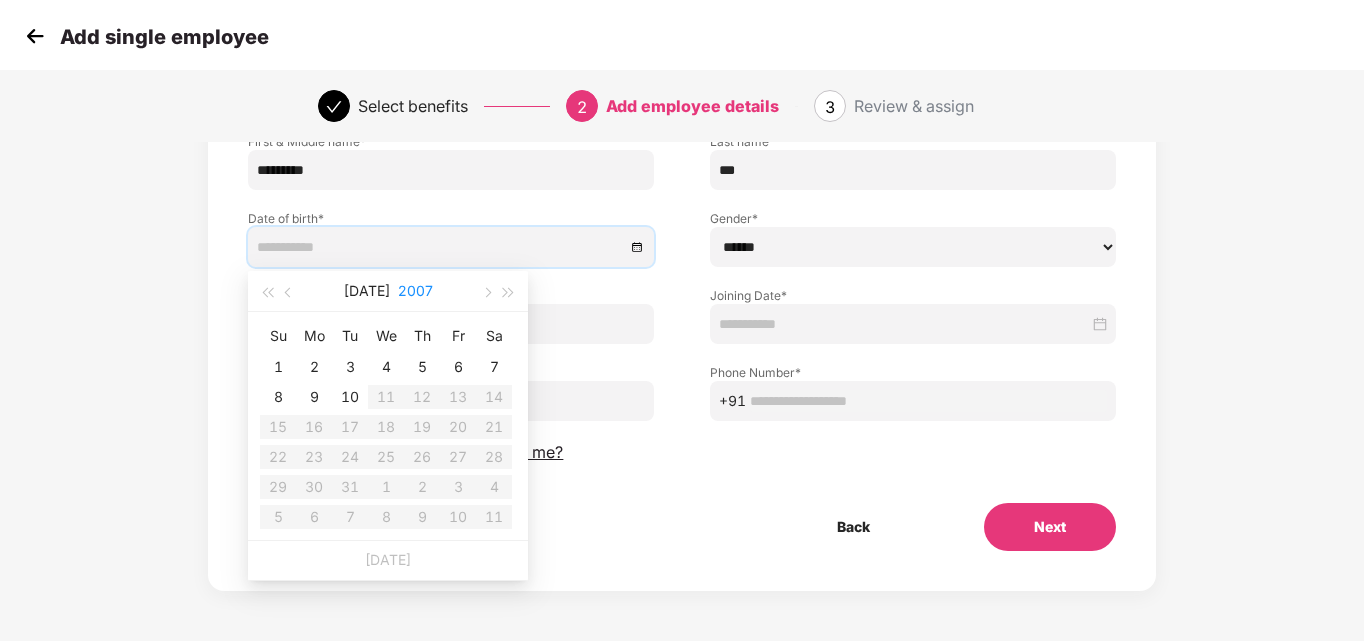 click on "2007" at bounding box center [415, 291] 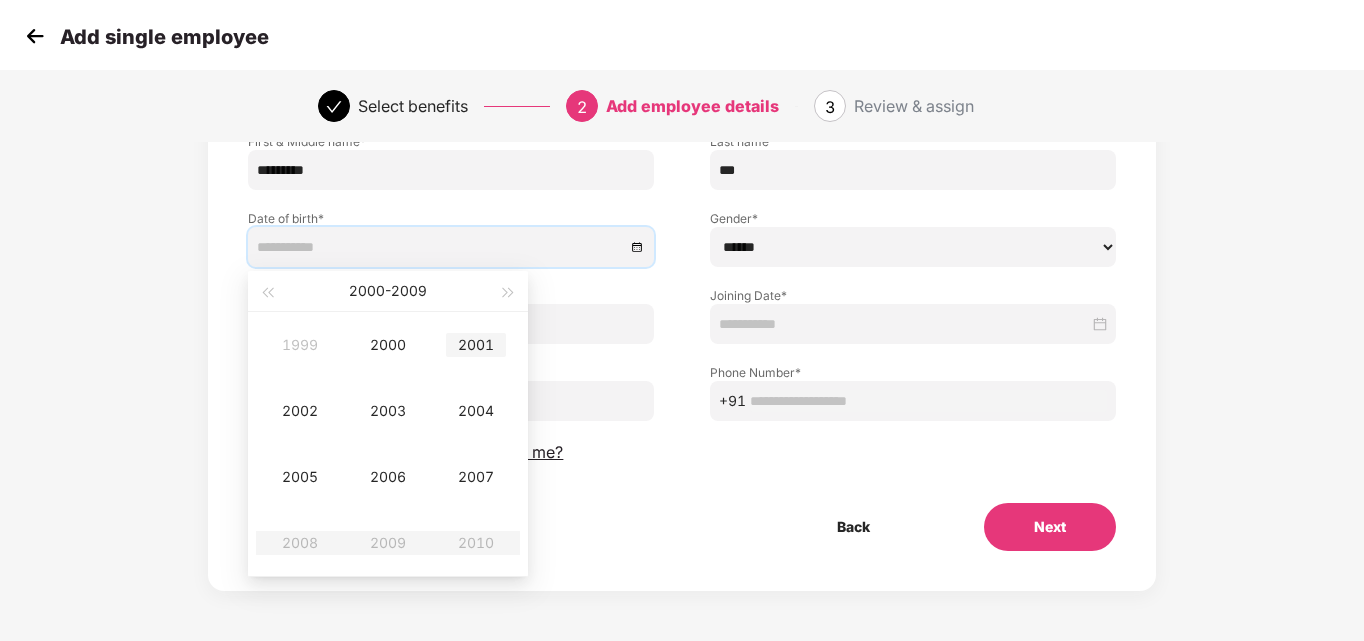 type on "**********" 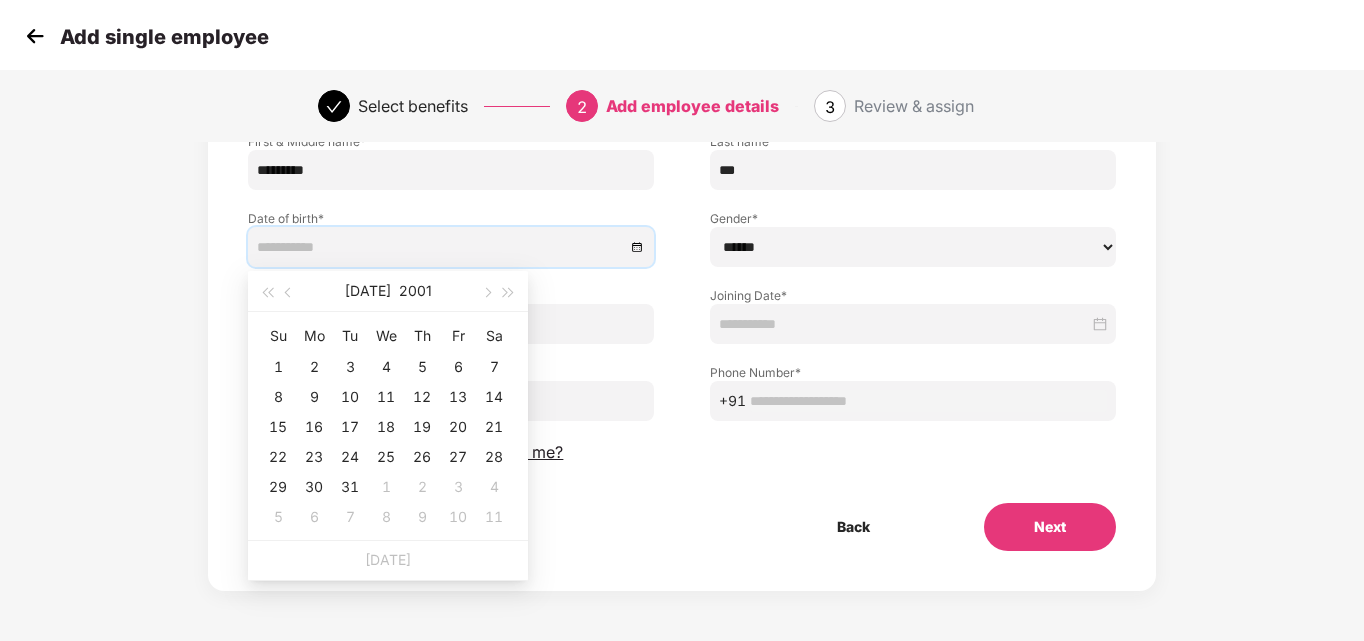 type on "**********" 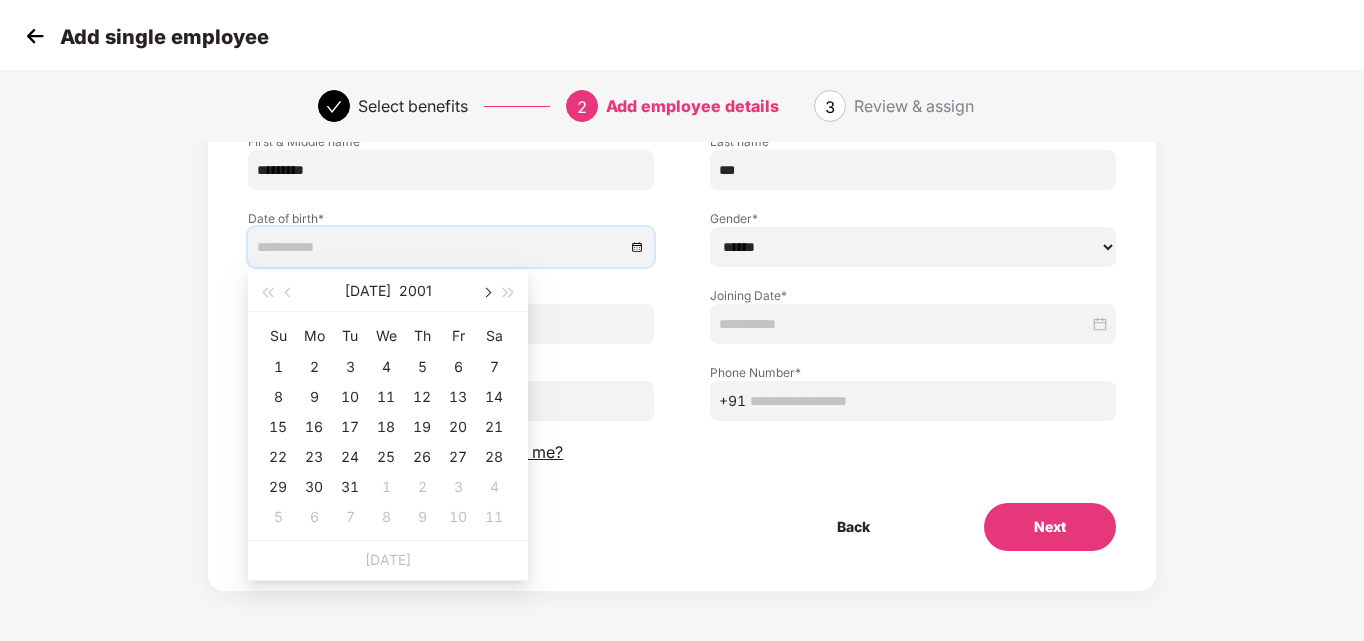 click at bounding box center (486, 293) 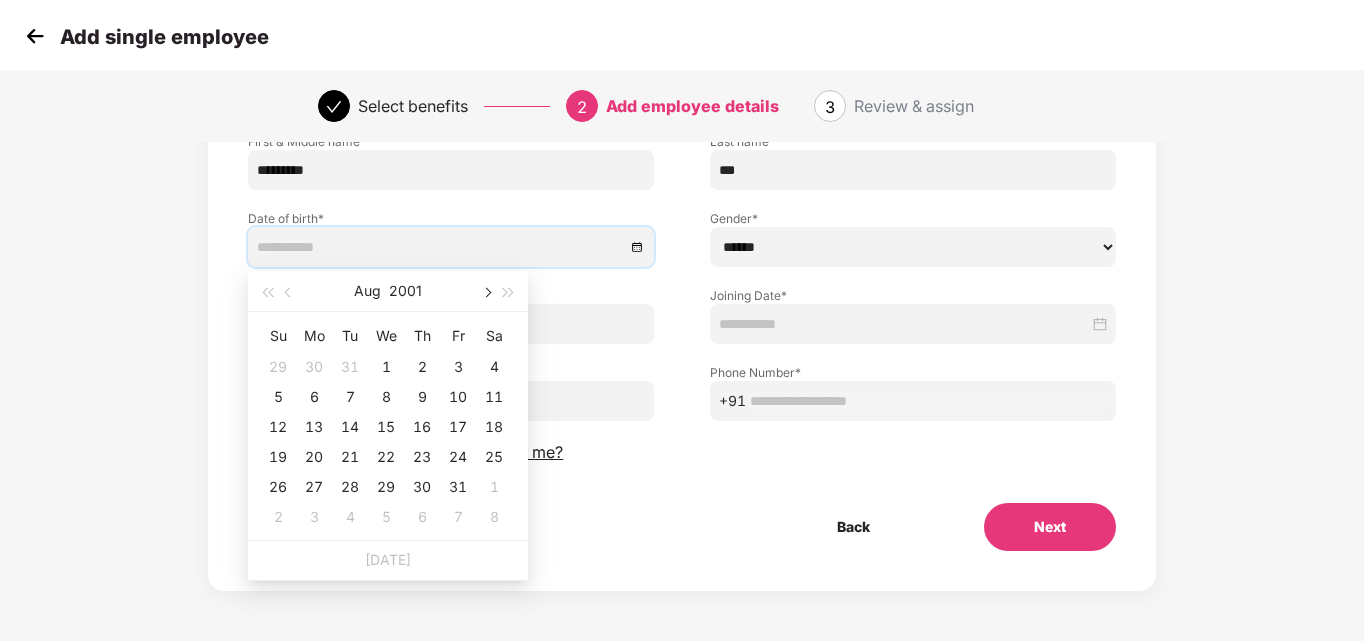 click at bounding box center [486, 293] 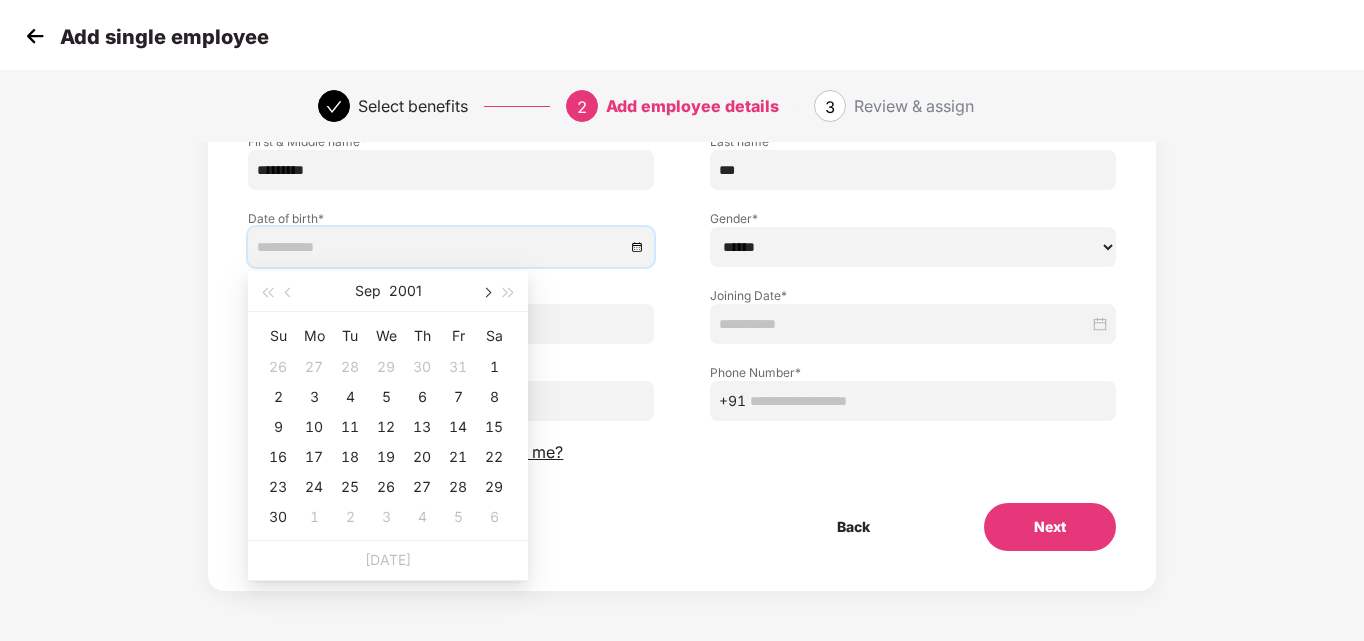 click at bounding box center (486, 293) 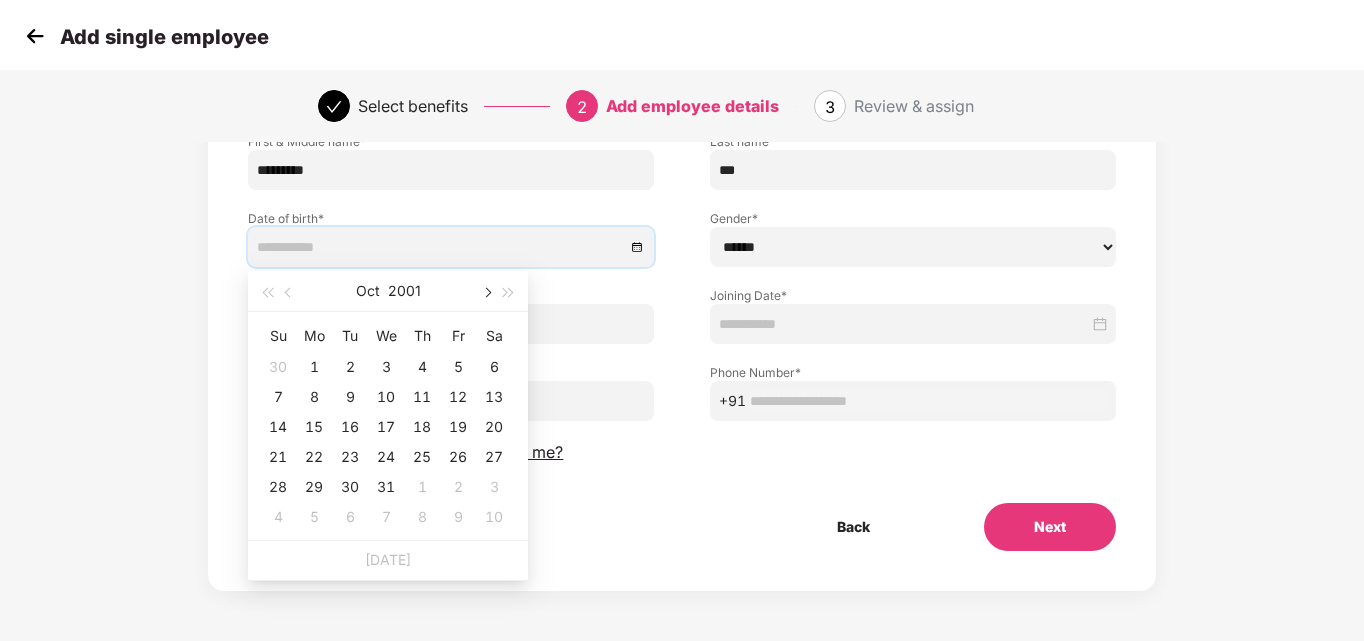 click at bounding box center (486, 293) 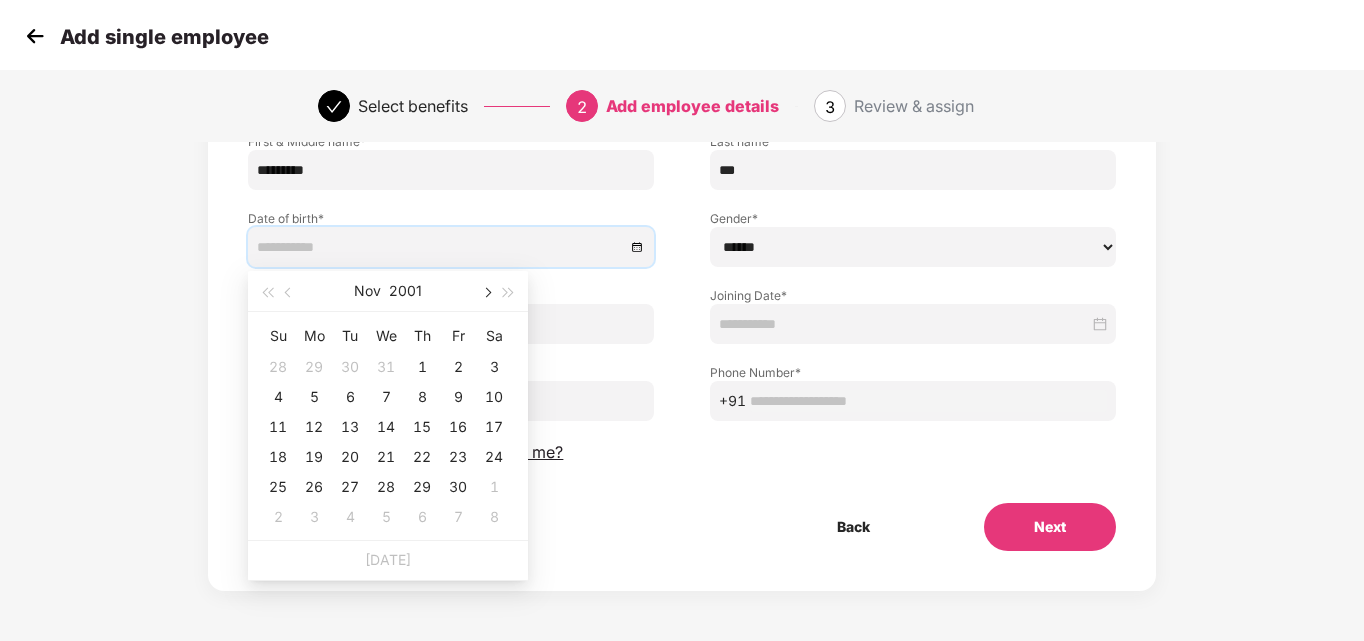 click at bounding box center (486, 293) 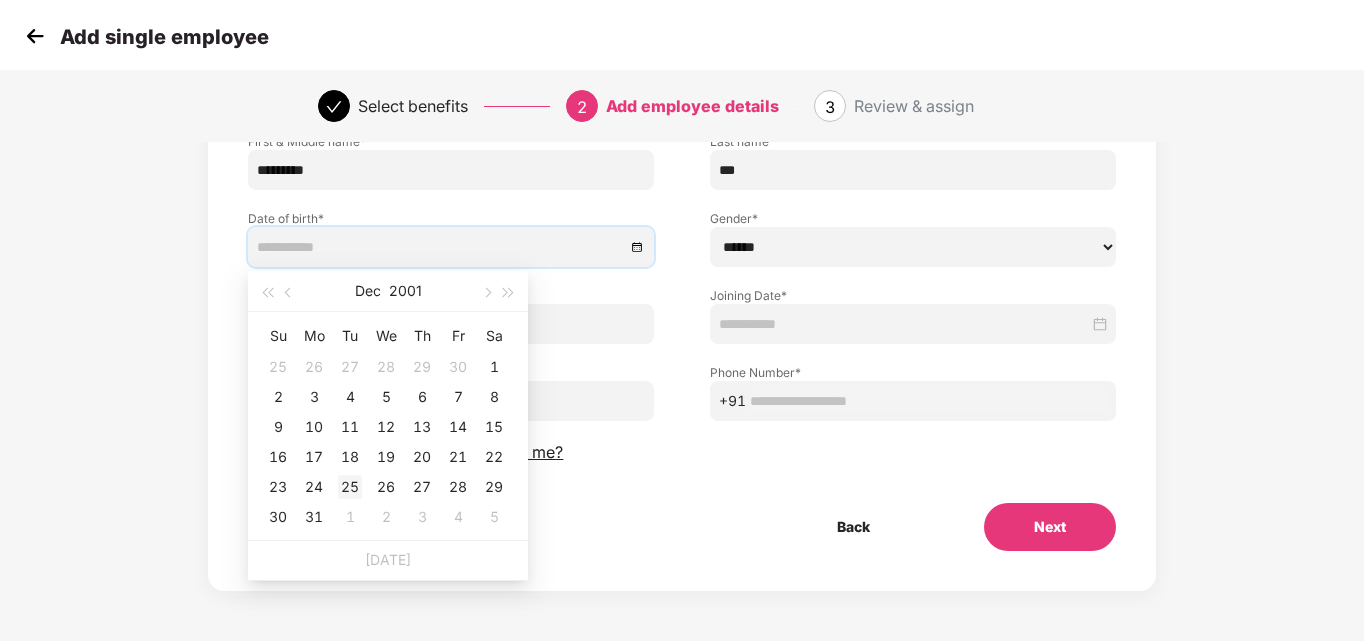 type on "**********" 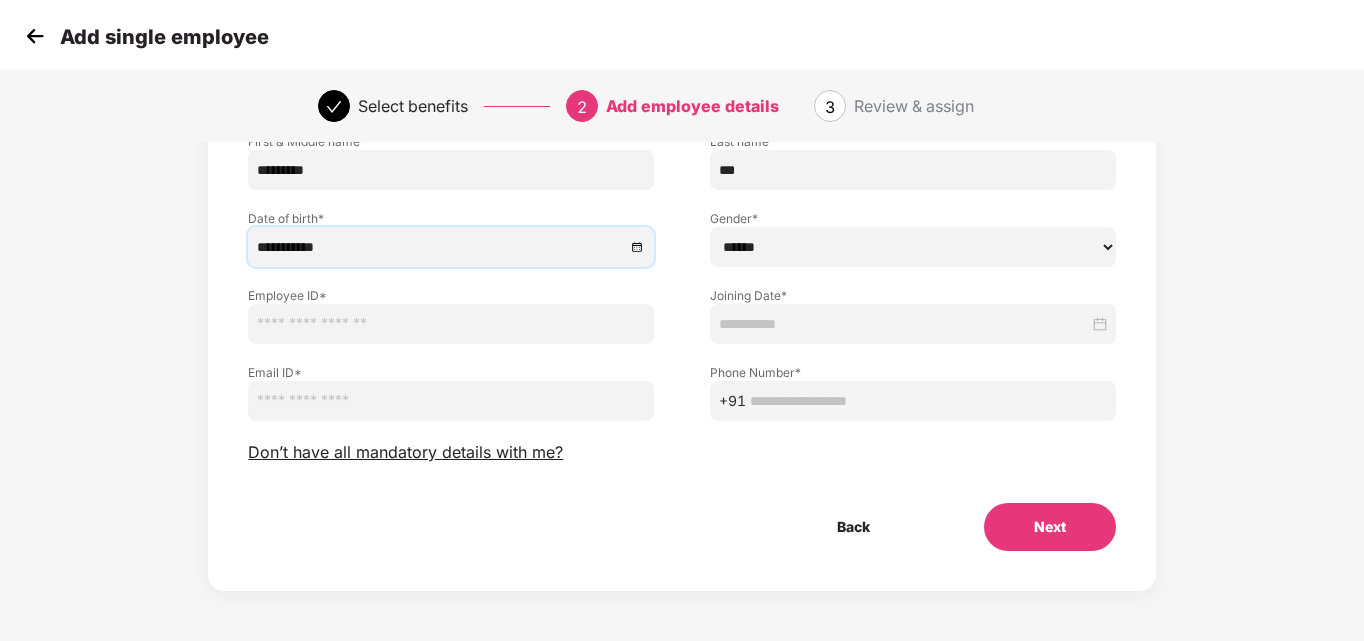 click on "****** **** ******" at bounding box center (913, 247) 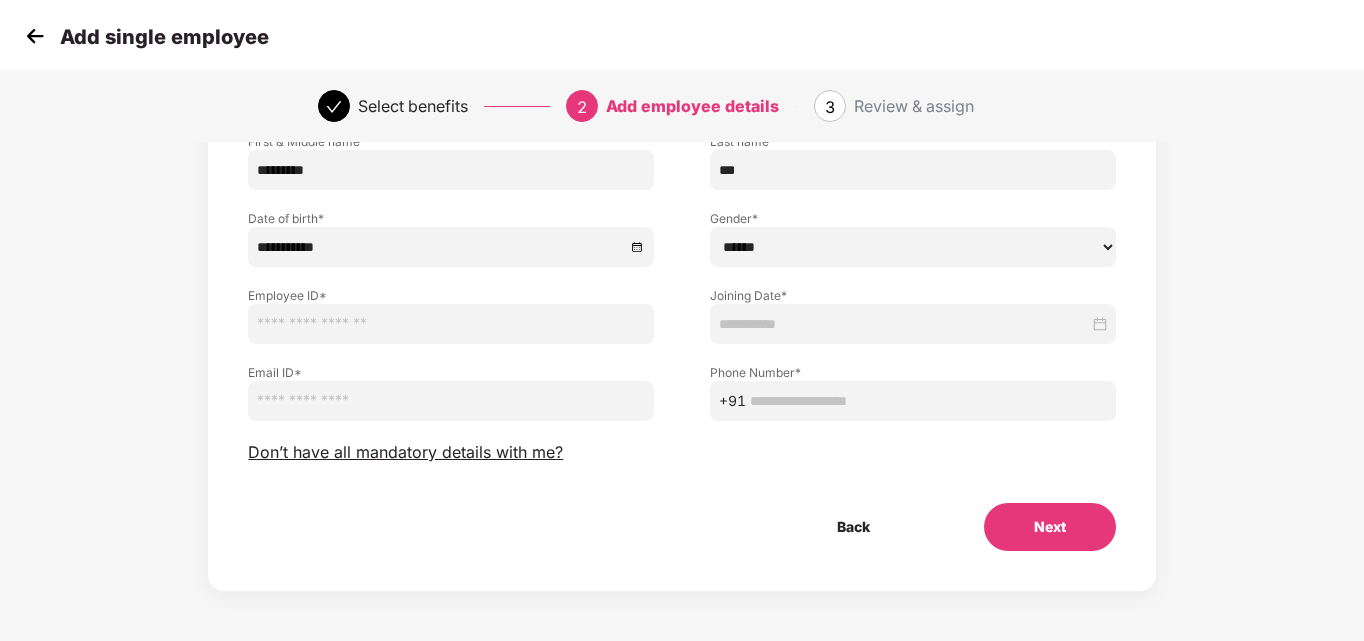 select on "******" 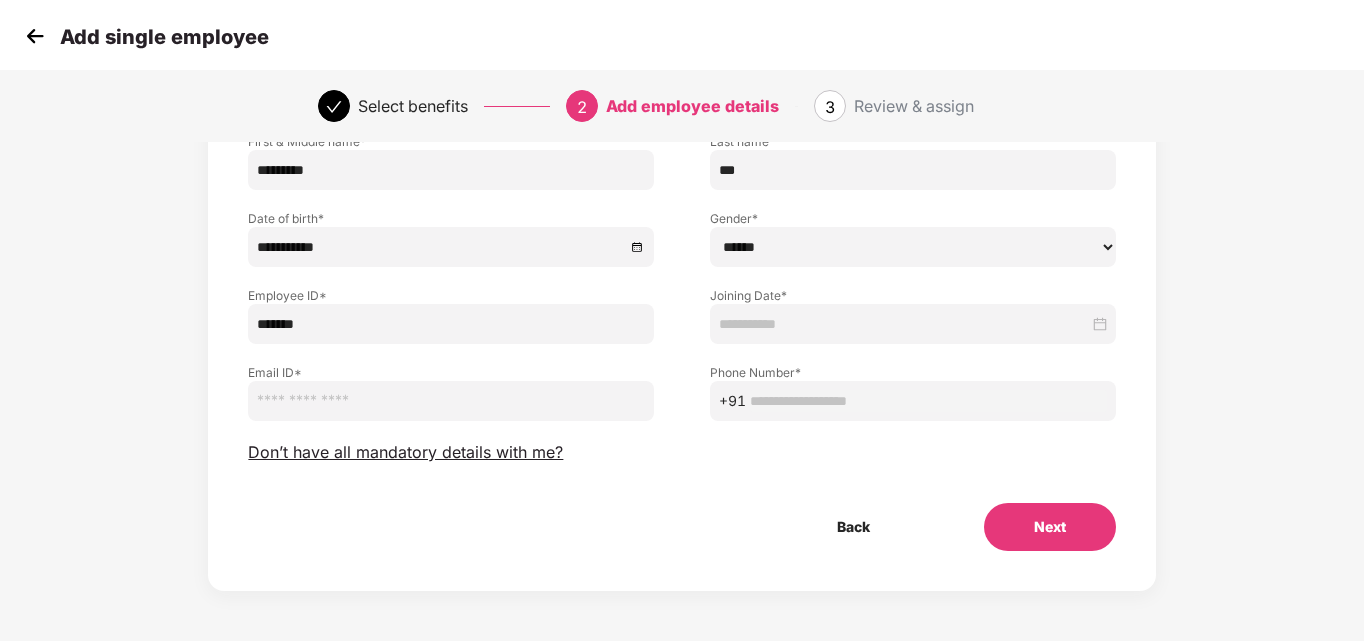 type on "*******" 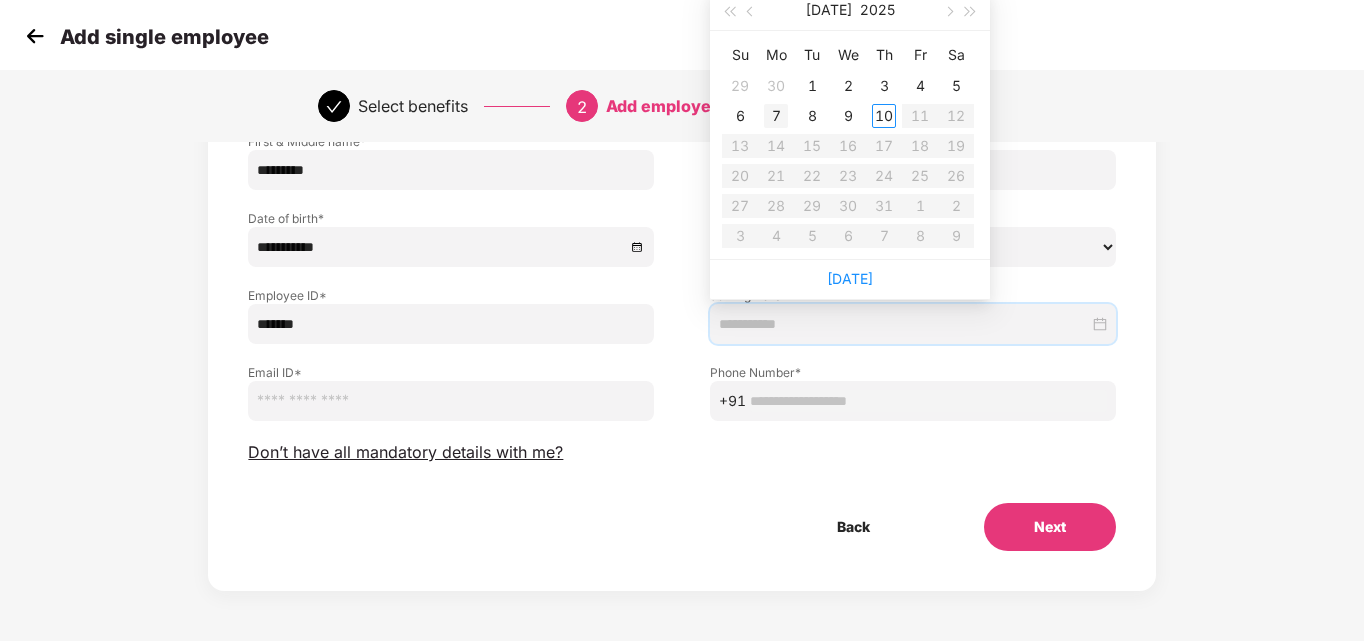 type on "**********" 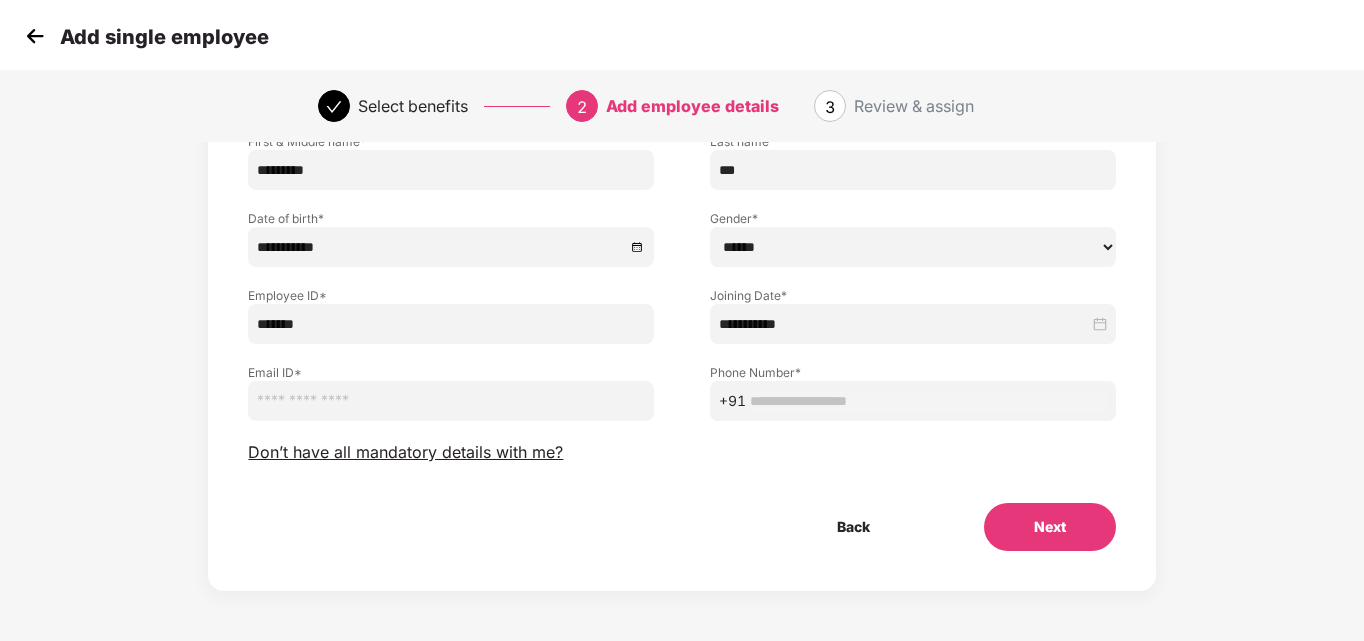 click at bounding box center (451, 401) 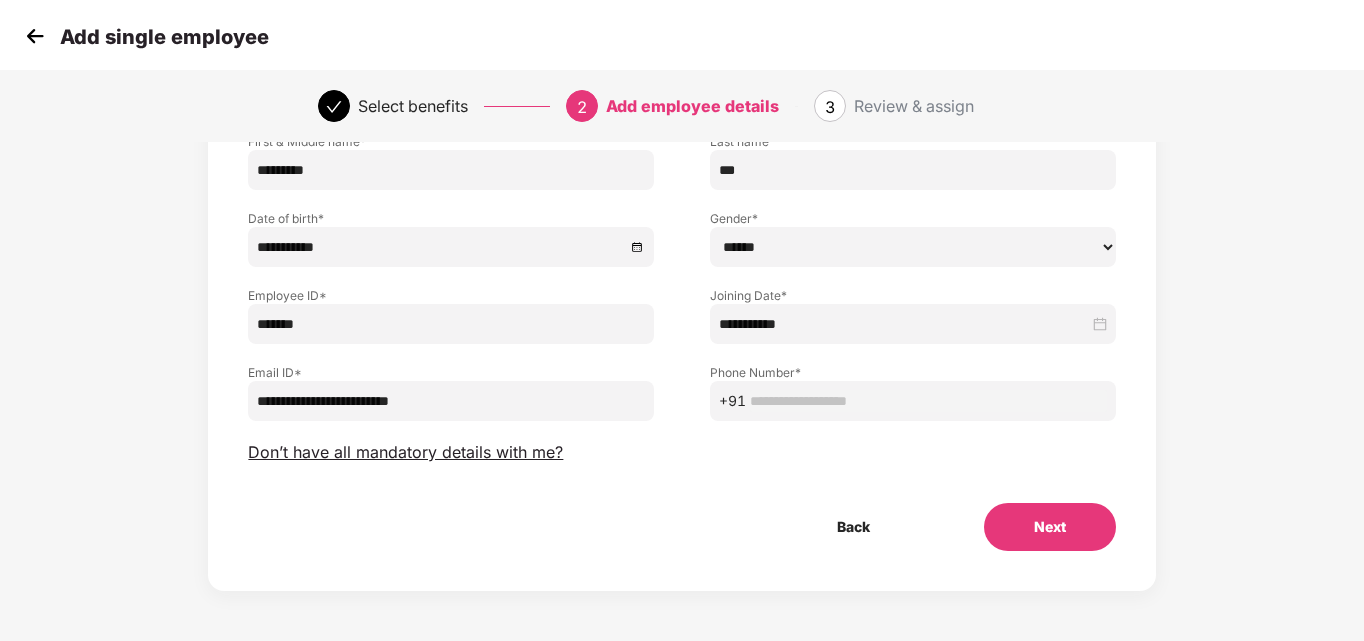 type on "**********" 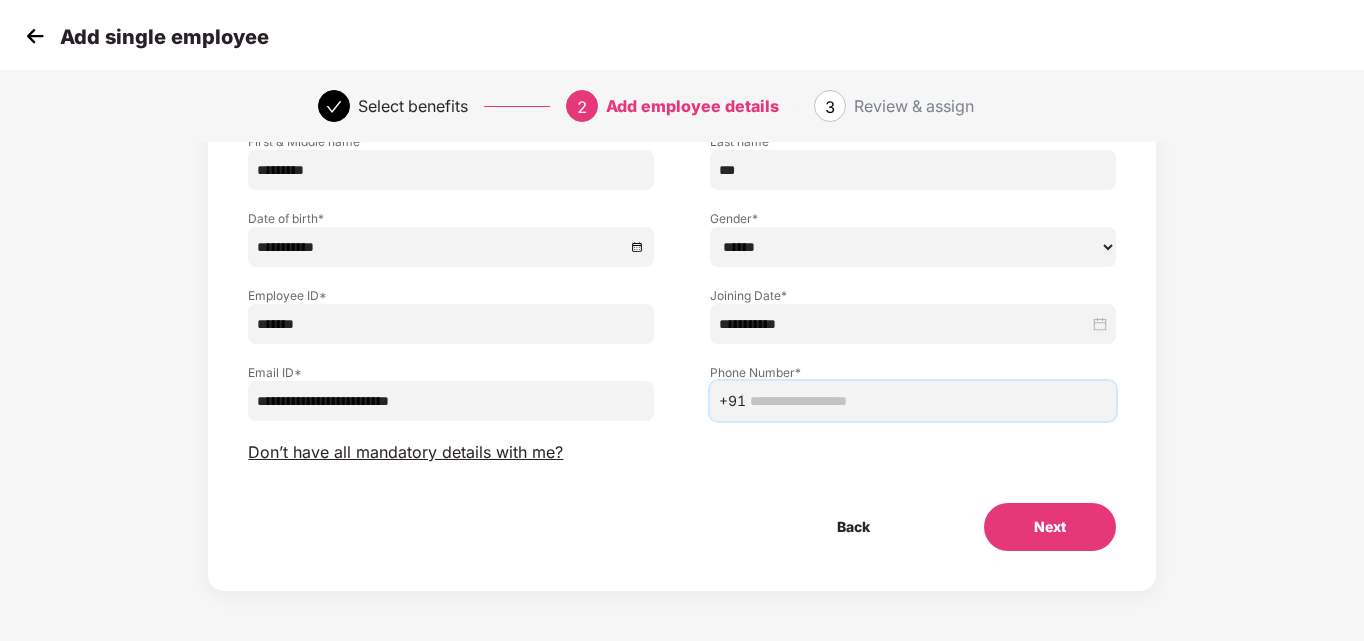 paste on "**********" 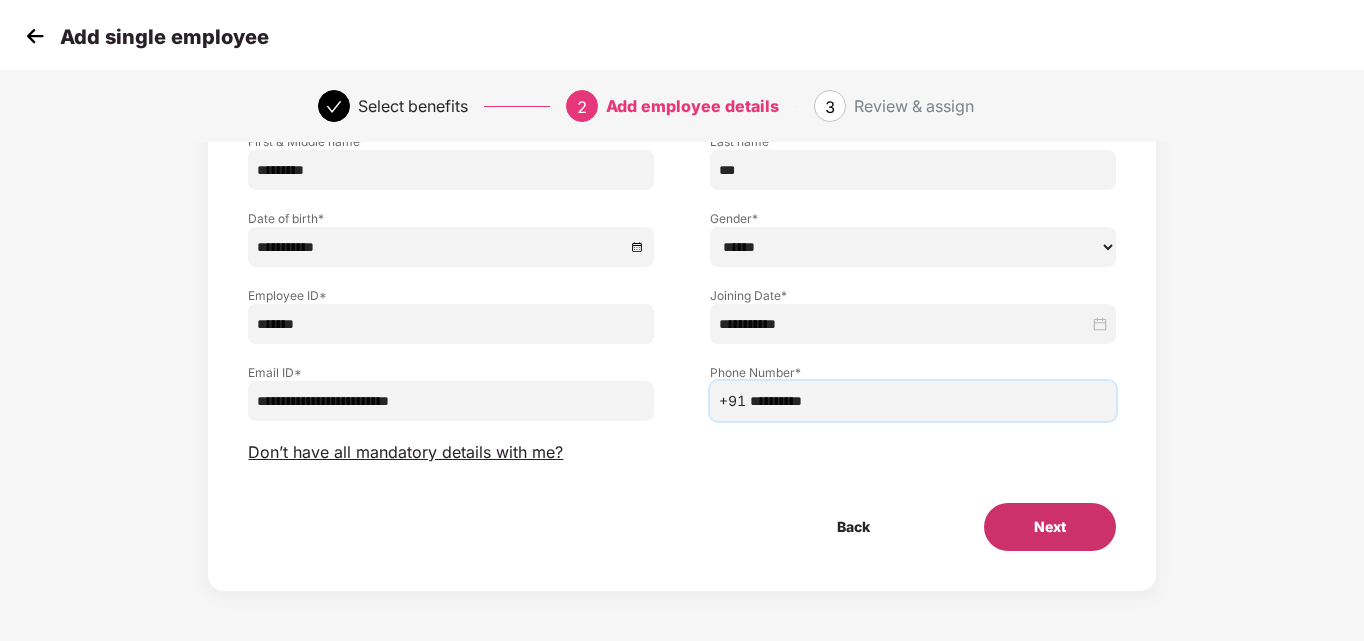 type on "**********" 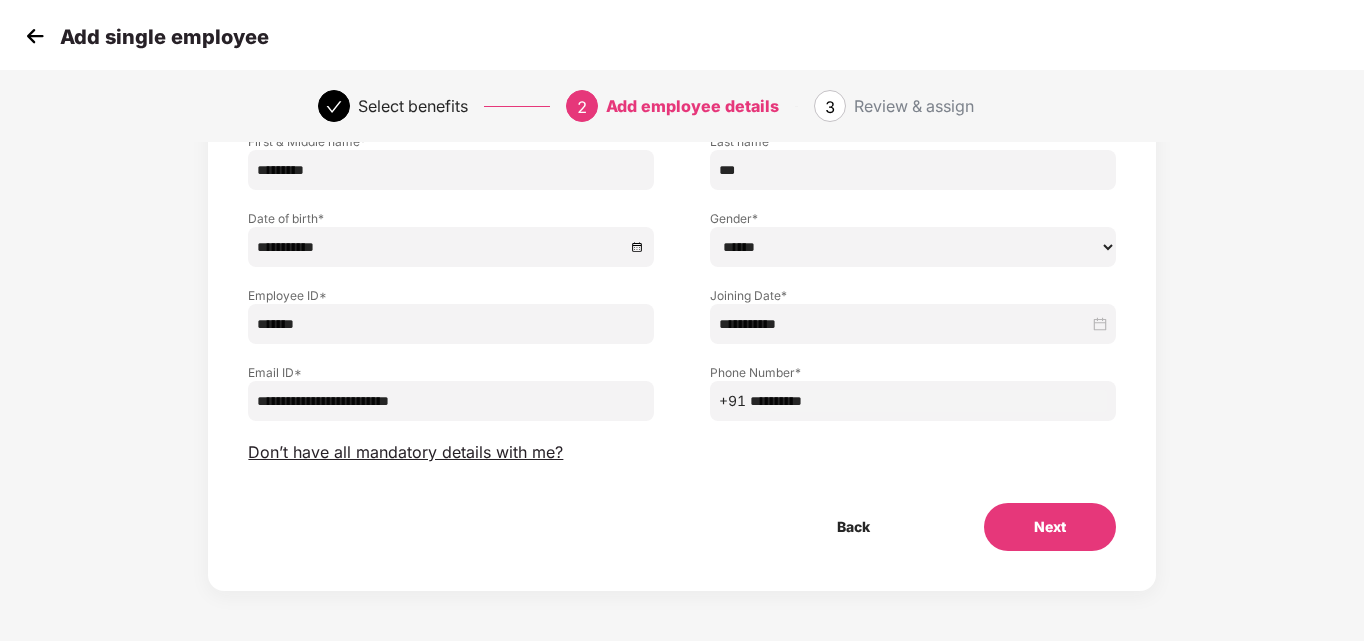 click on "Next" at bounding box center (1050, 527) 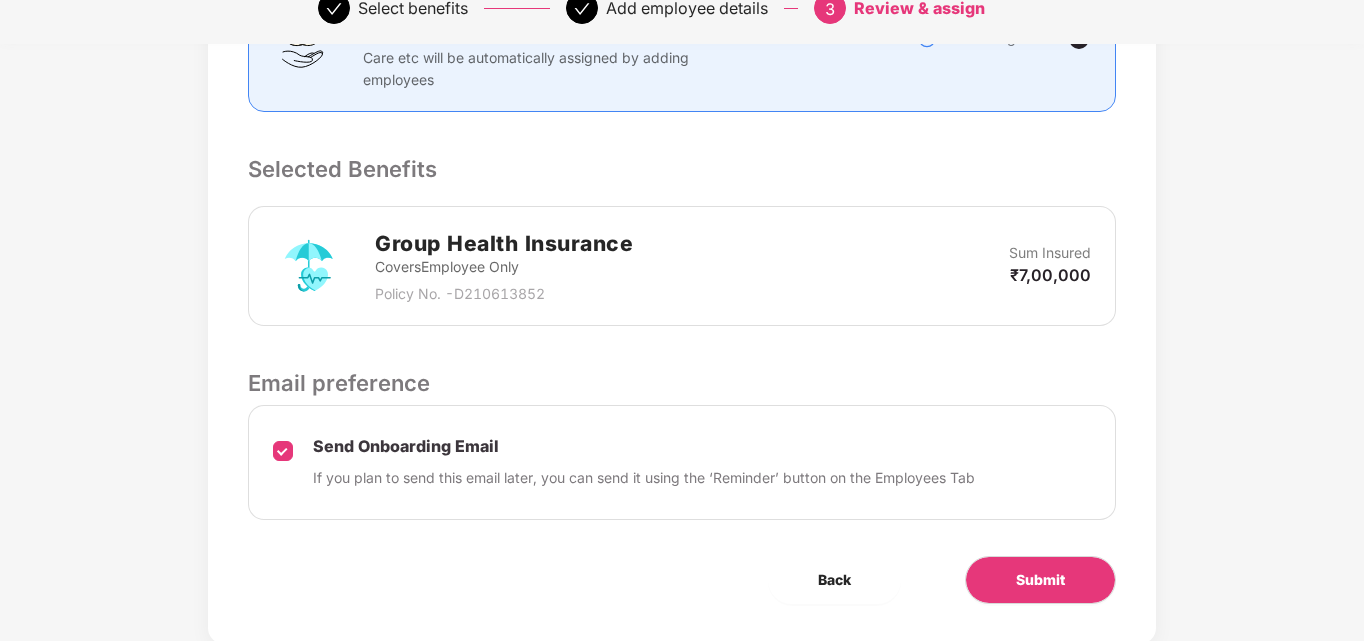 scroll, scrollTop: 606, scrollLeft: 0, axis: vertical 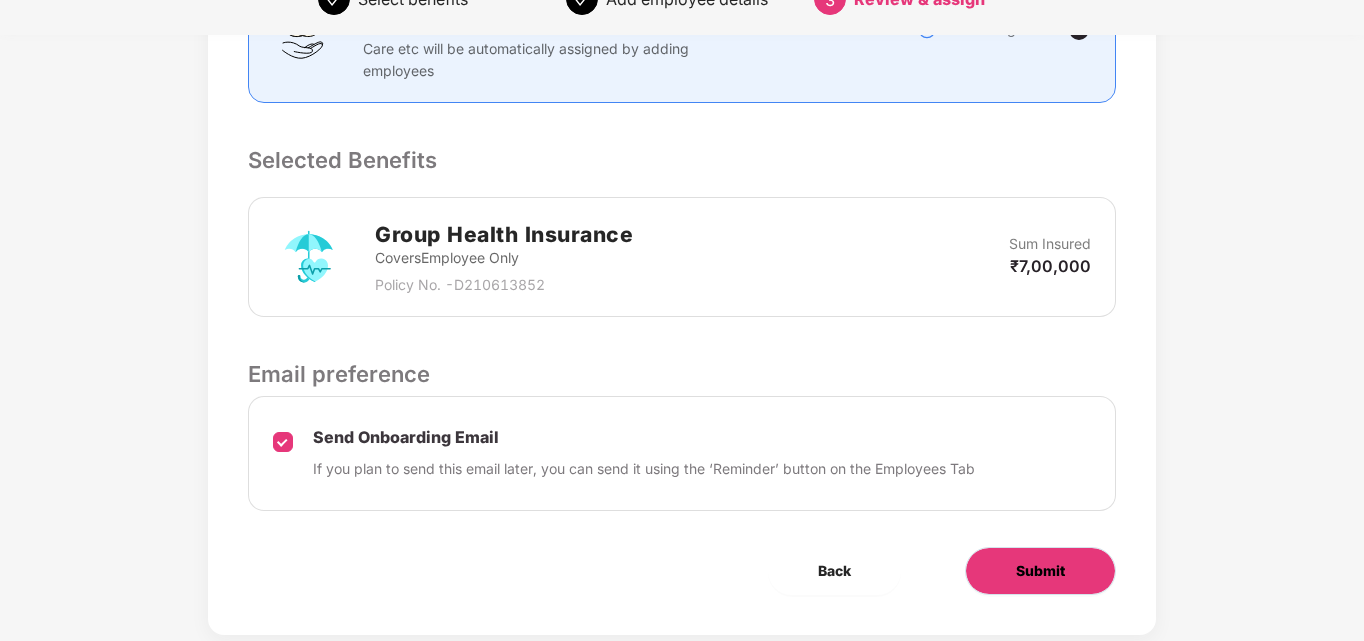 click on "Submit" at bounding box center (1040, 571) 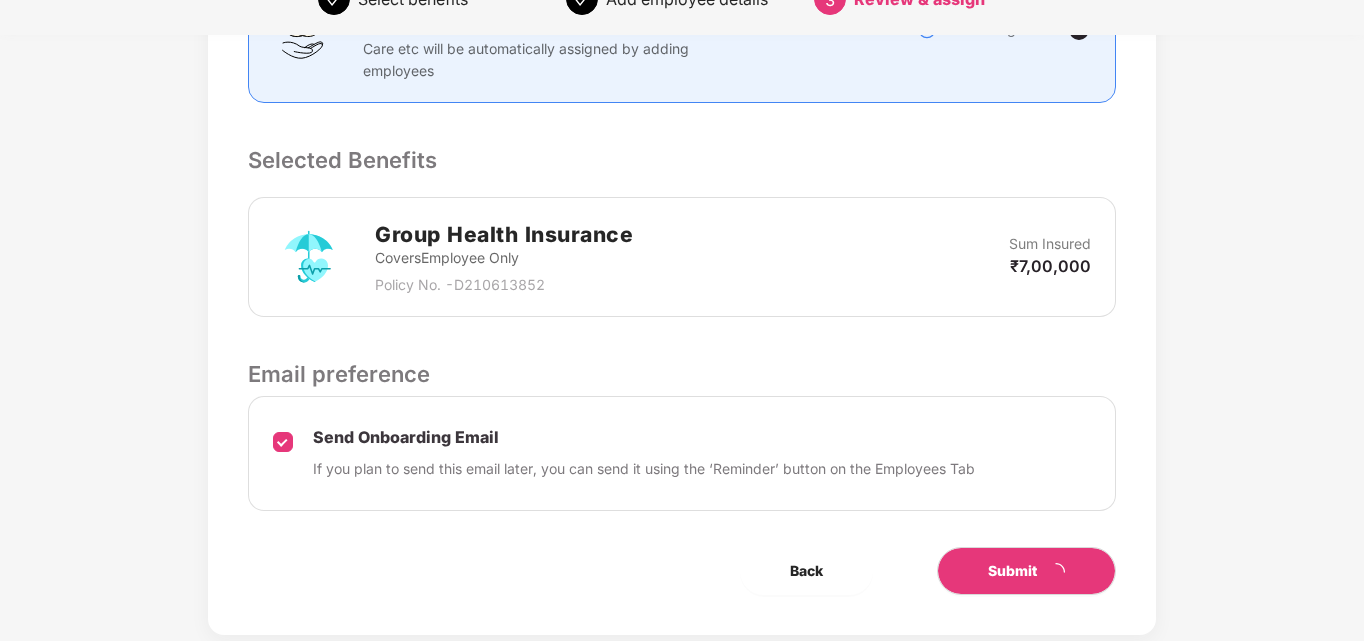 scroll, scrollTop: 0, scrollLeft: 0, axis: both 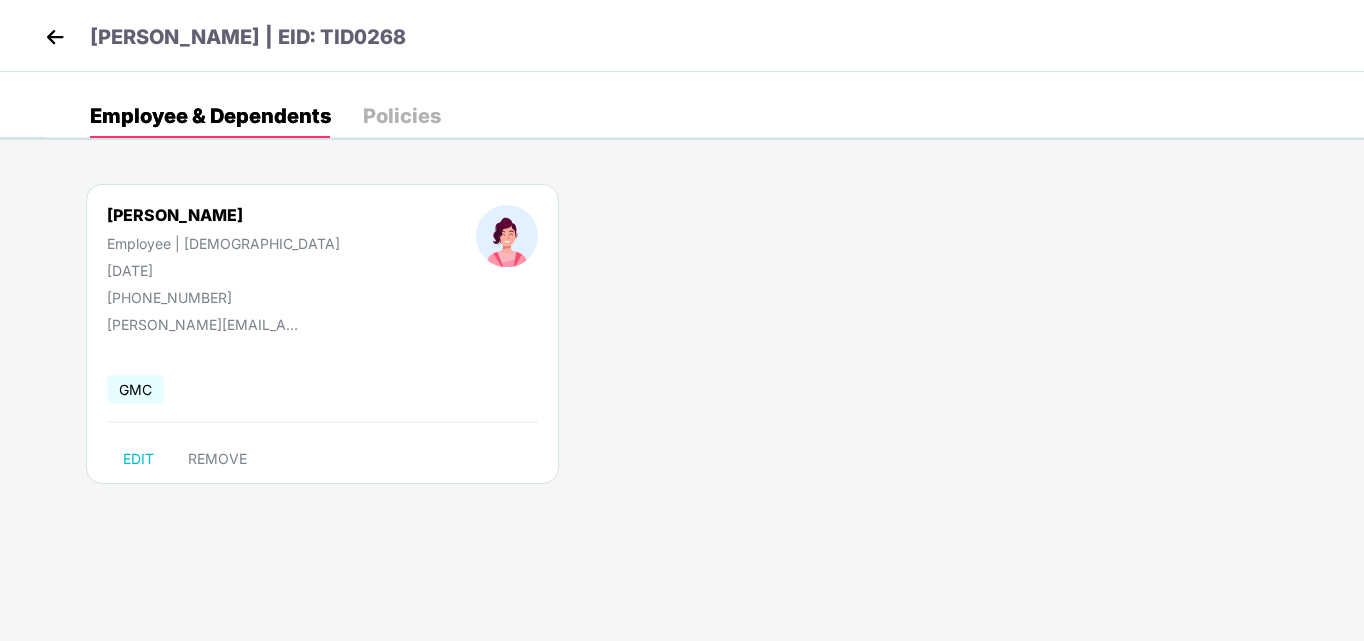 click at bounding box center (55, 37) 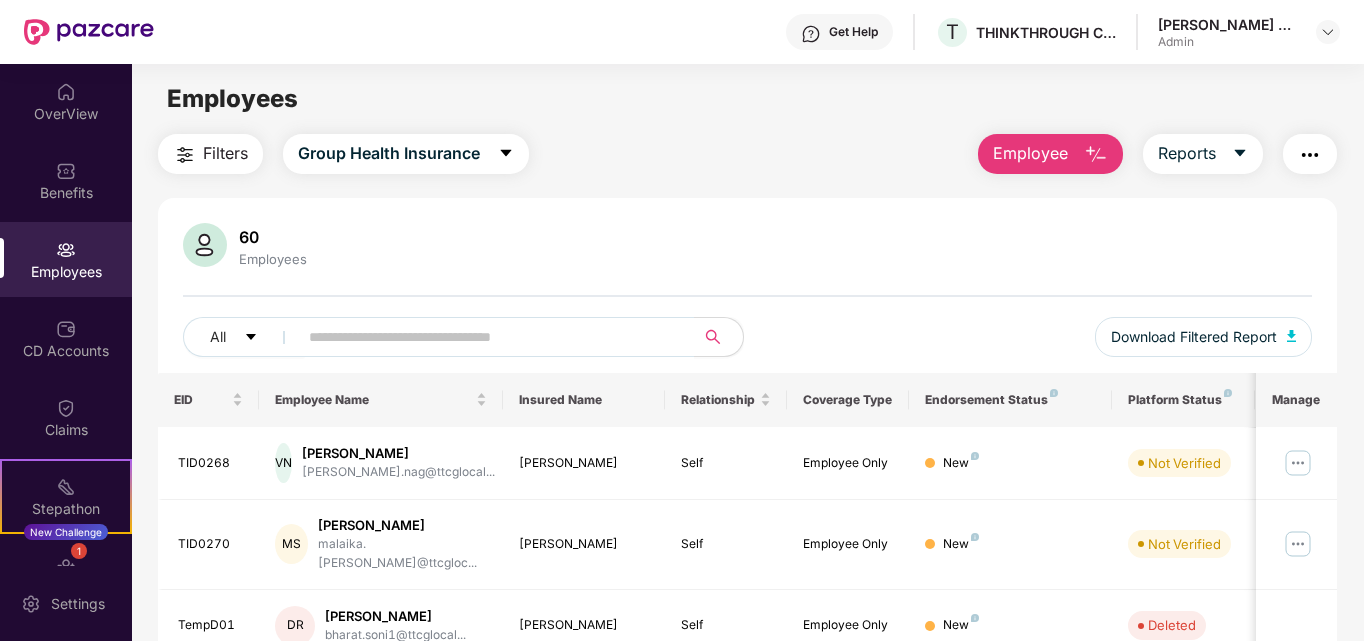 click on "Employee" at bounding box center (1030, 153) 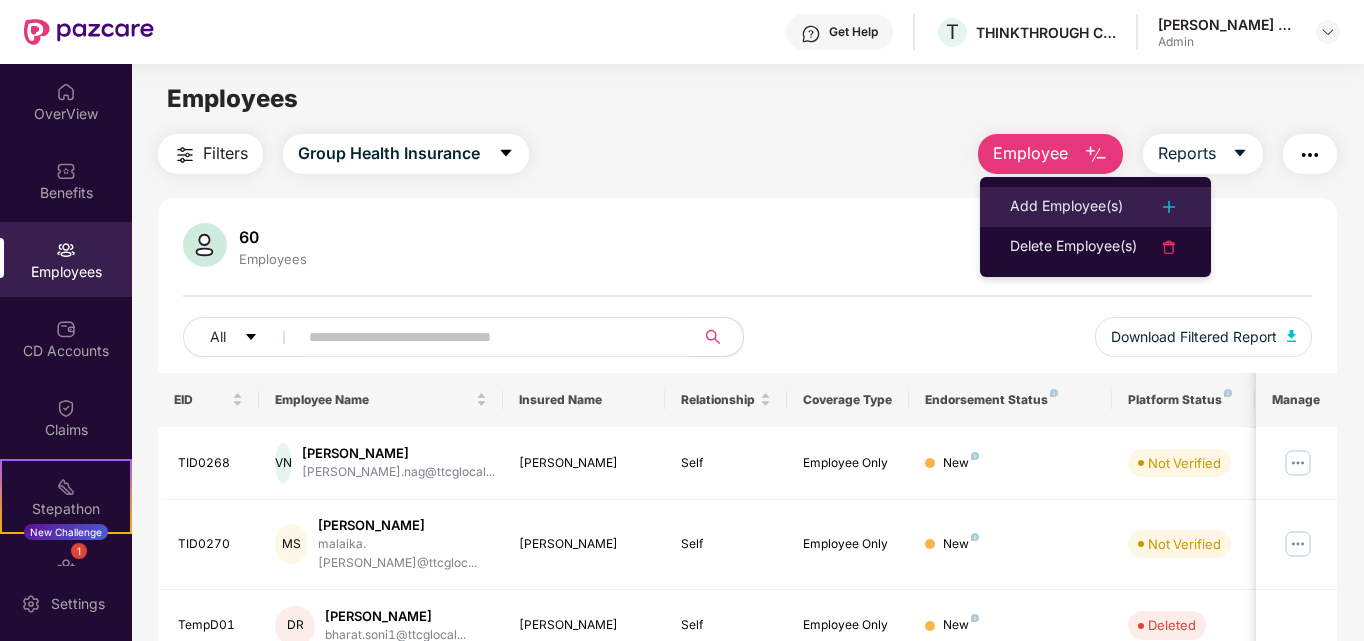 click on "Add Employee(s)" at bounding box center (1066, 207) 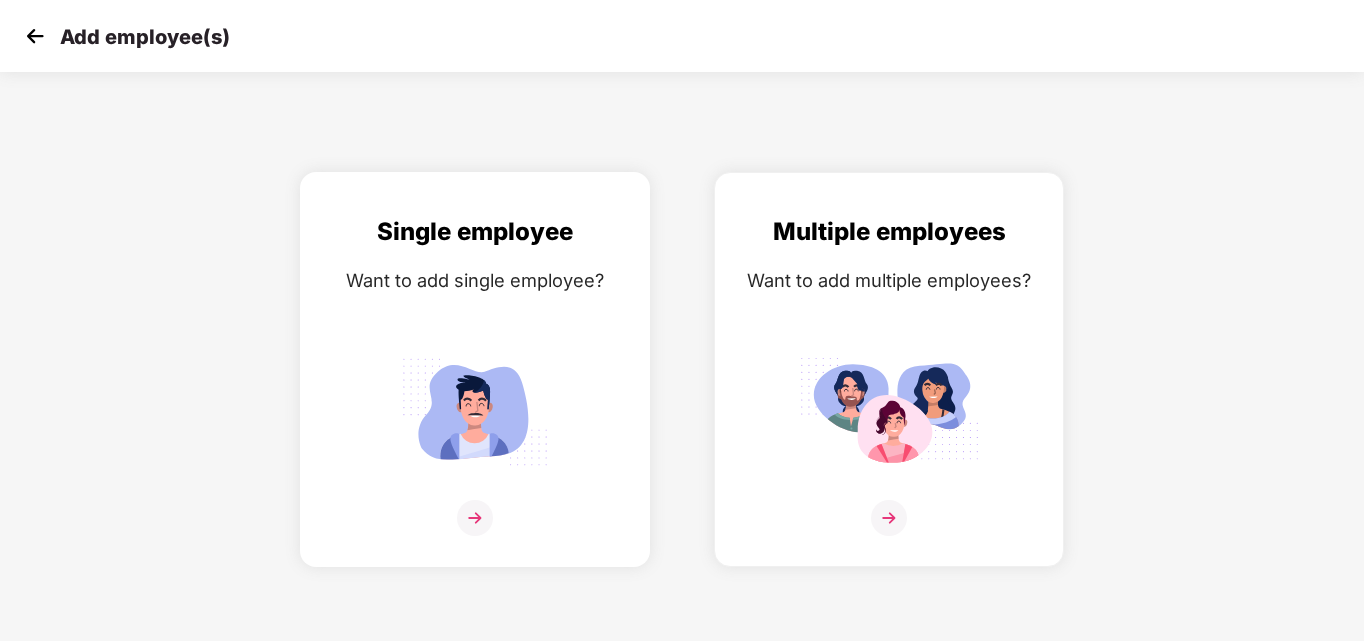 click at bounding box center [475, 411] 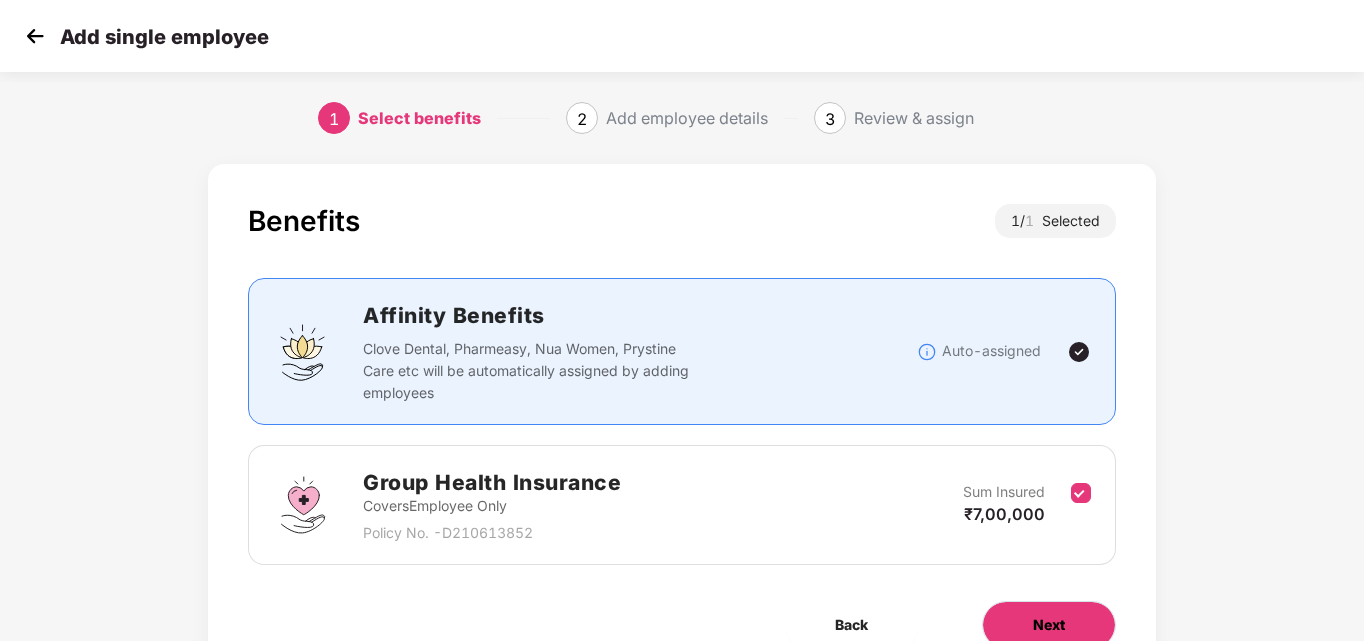 click on "Next" at bounding box center (1049, 625) 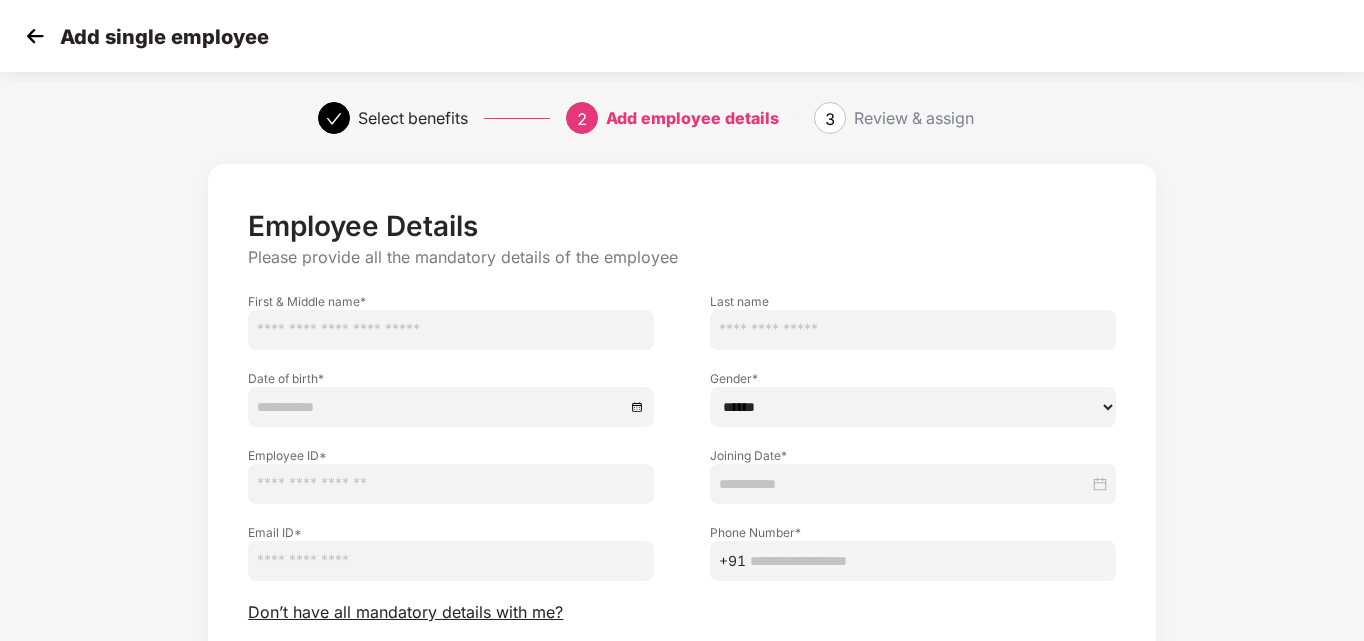 click at bounding box center [451, 330] 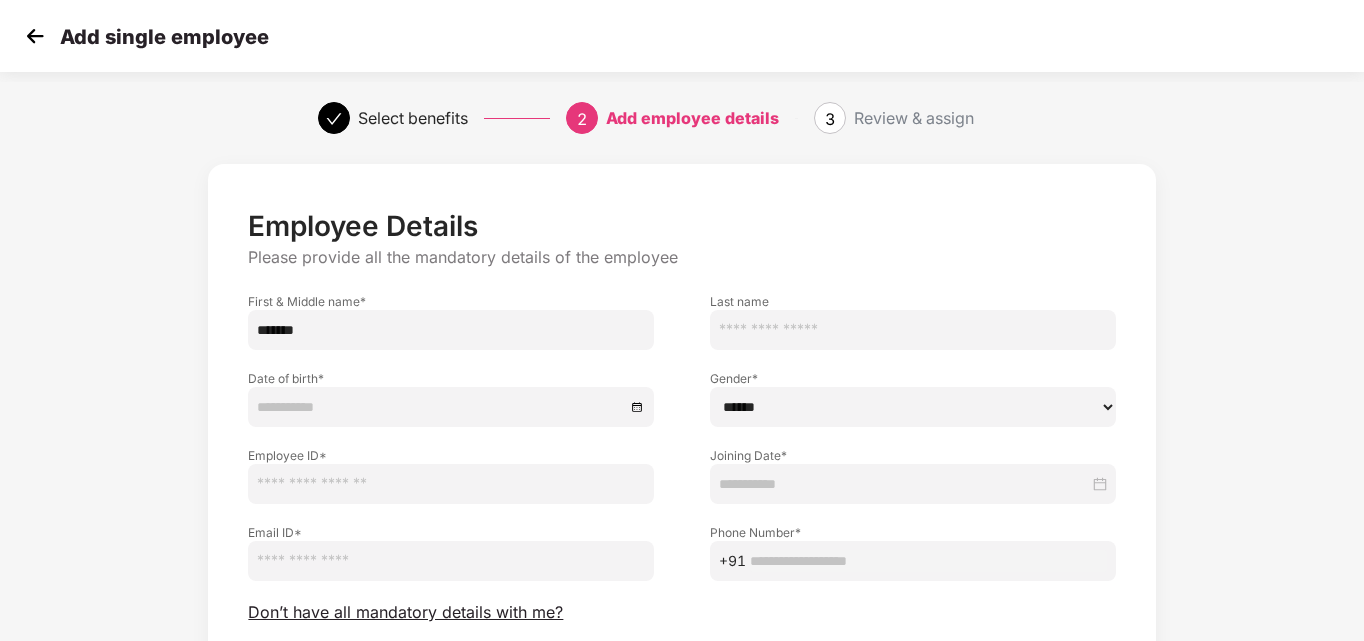 type on "*******" 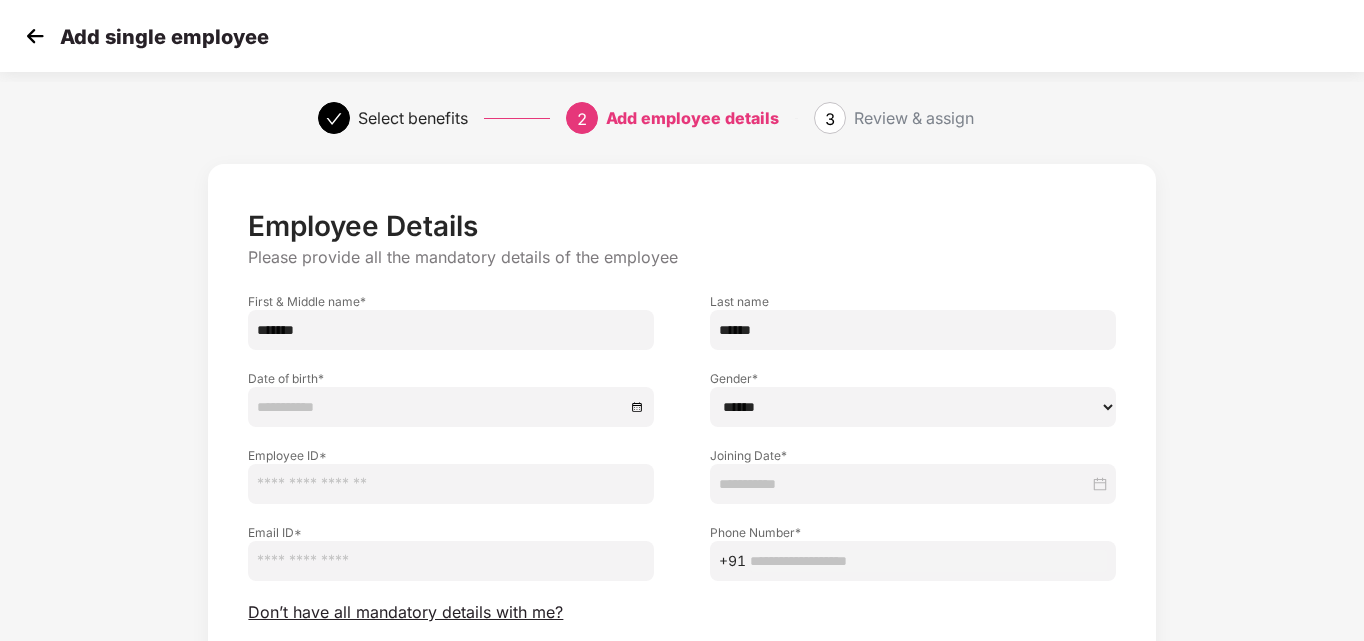 type on "******" 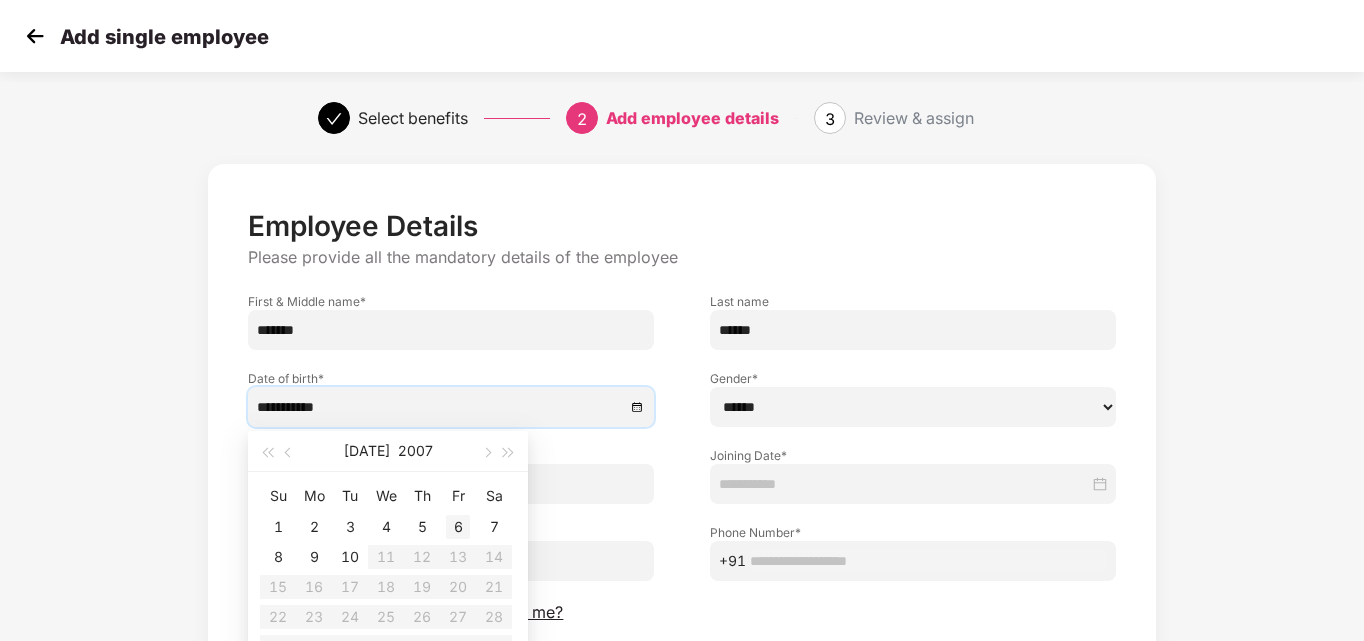 type on "**********" 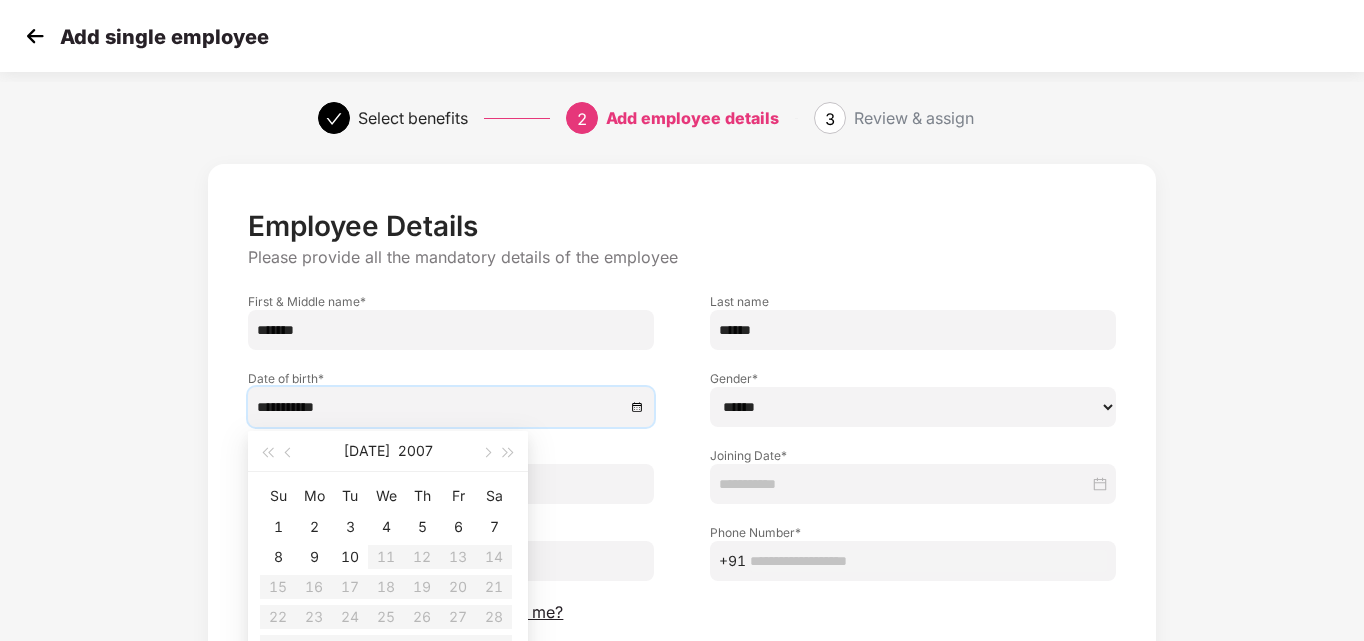 type on "**********" 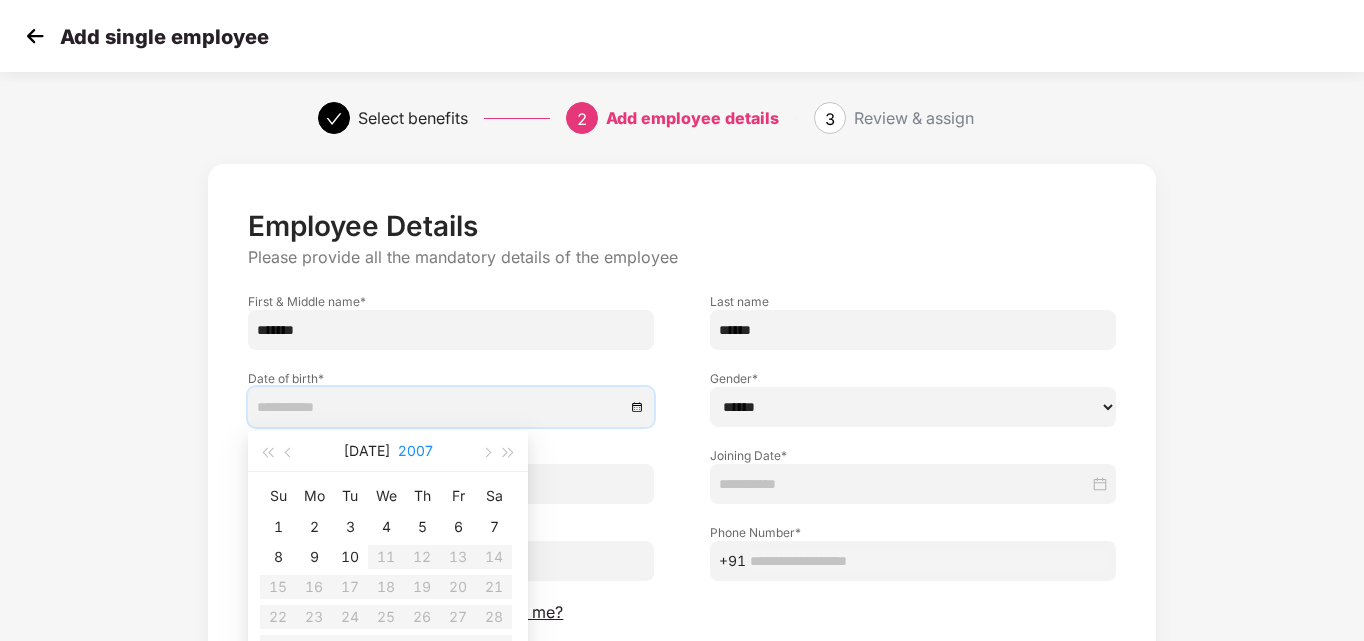 click on "2007" at bounding box center (415, 451) 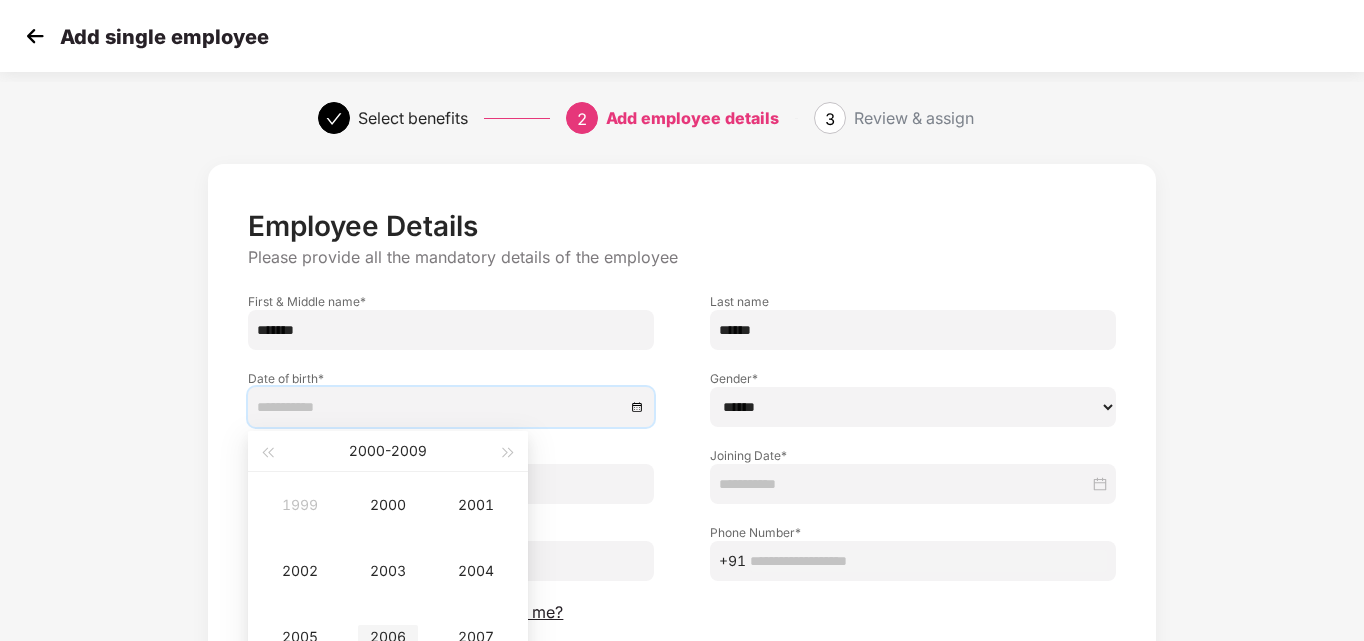 type on "**********" 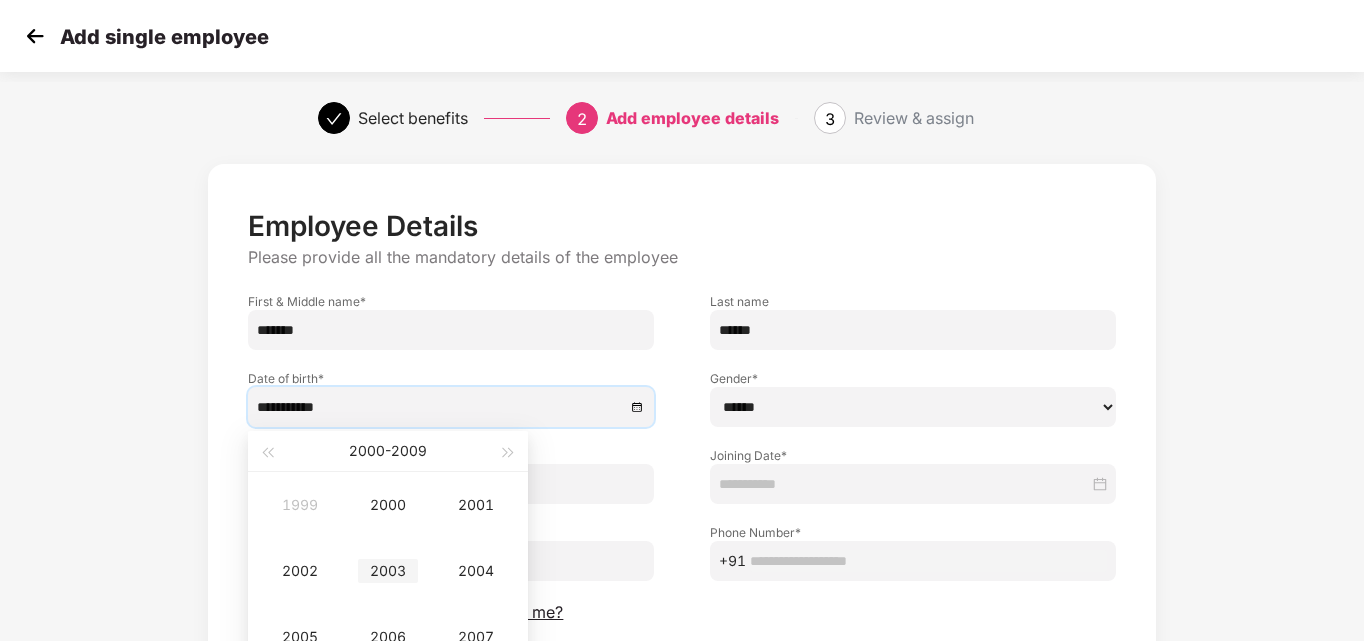 type on "**********" 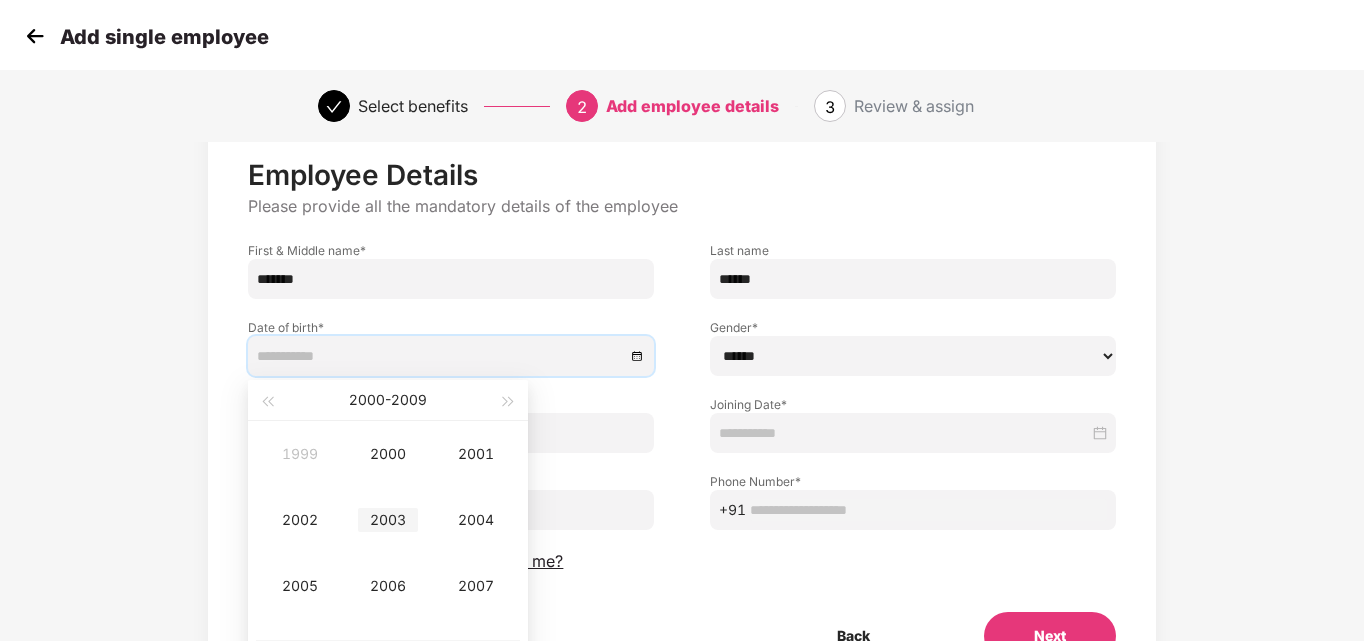 scroll, scrollTop: 100, scrollLeft: 0, axis: vertical 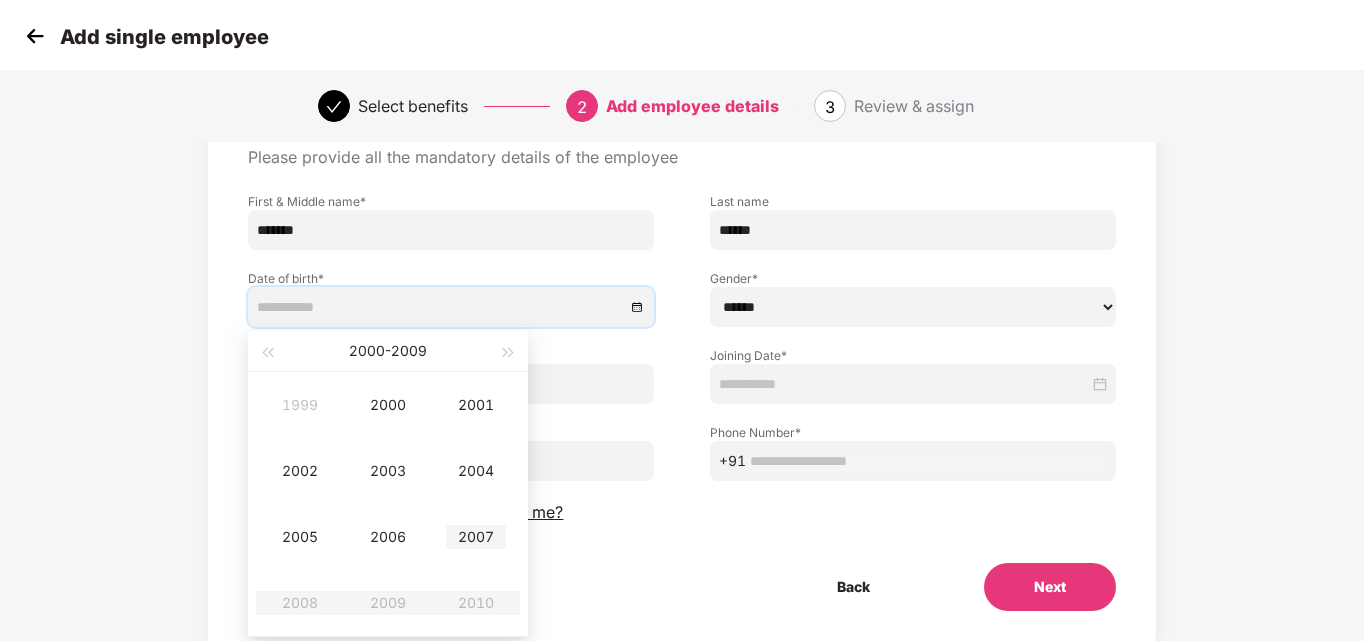 type on "**********" 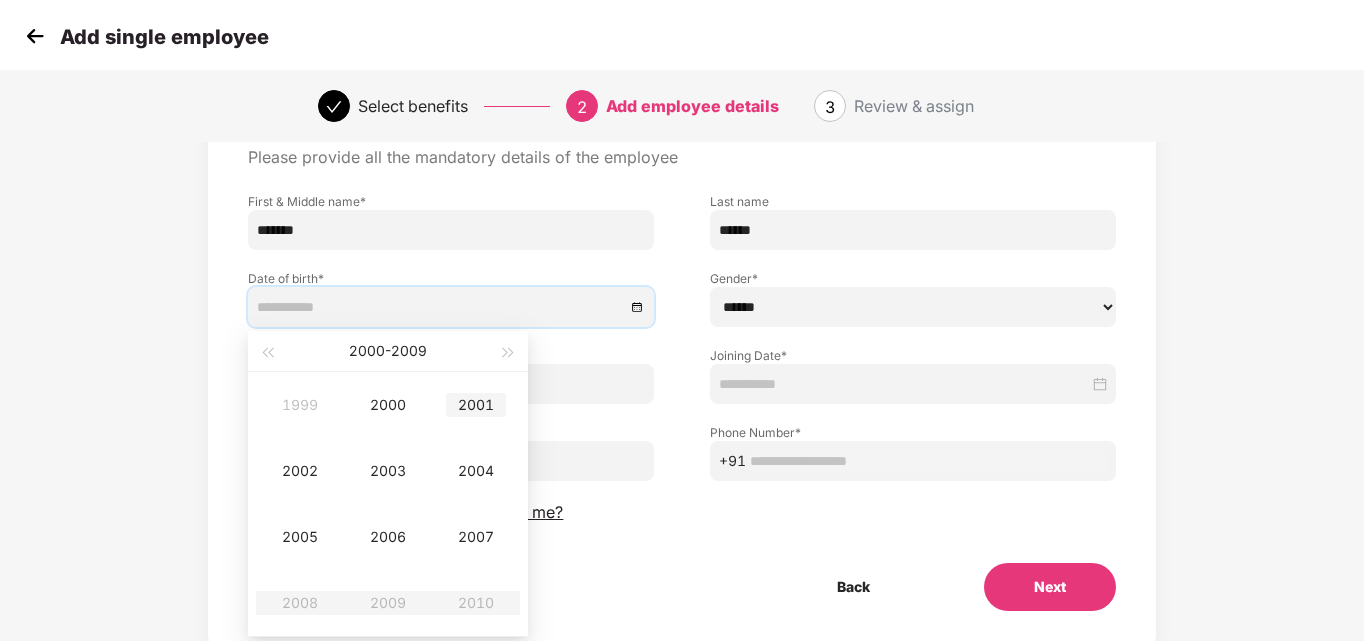 type on "**********" 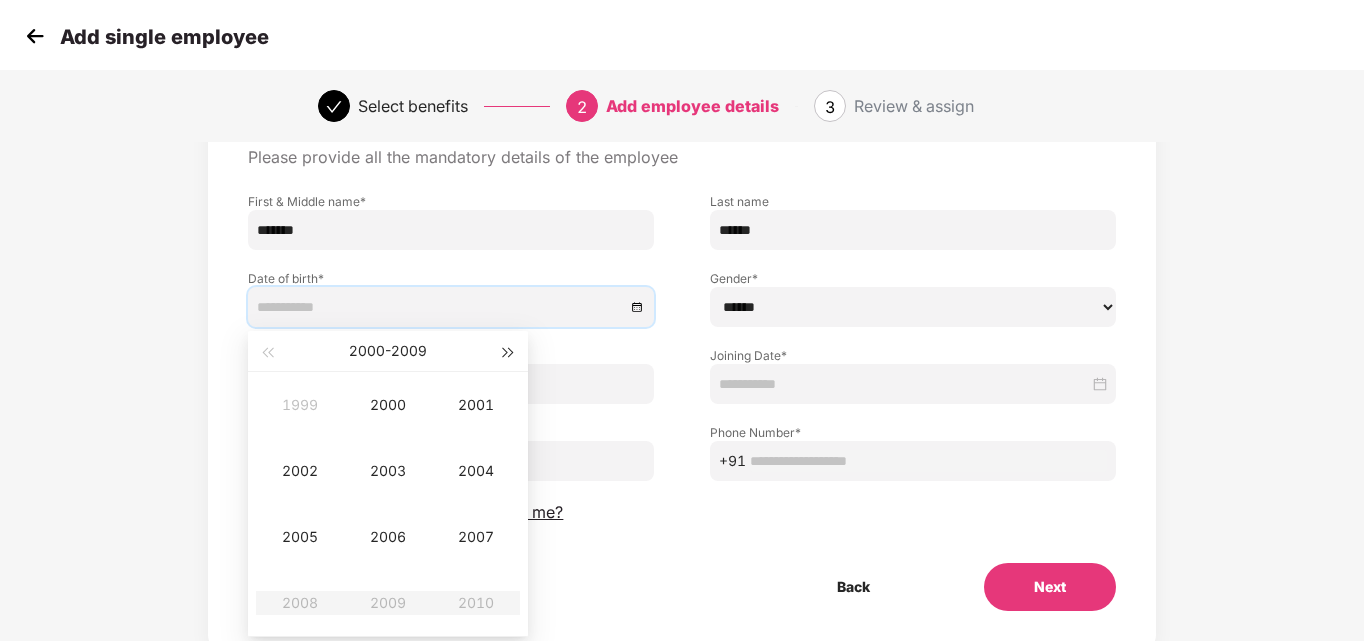 click at bounding box center [509, 353] 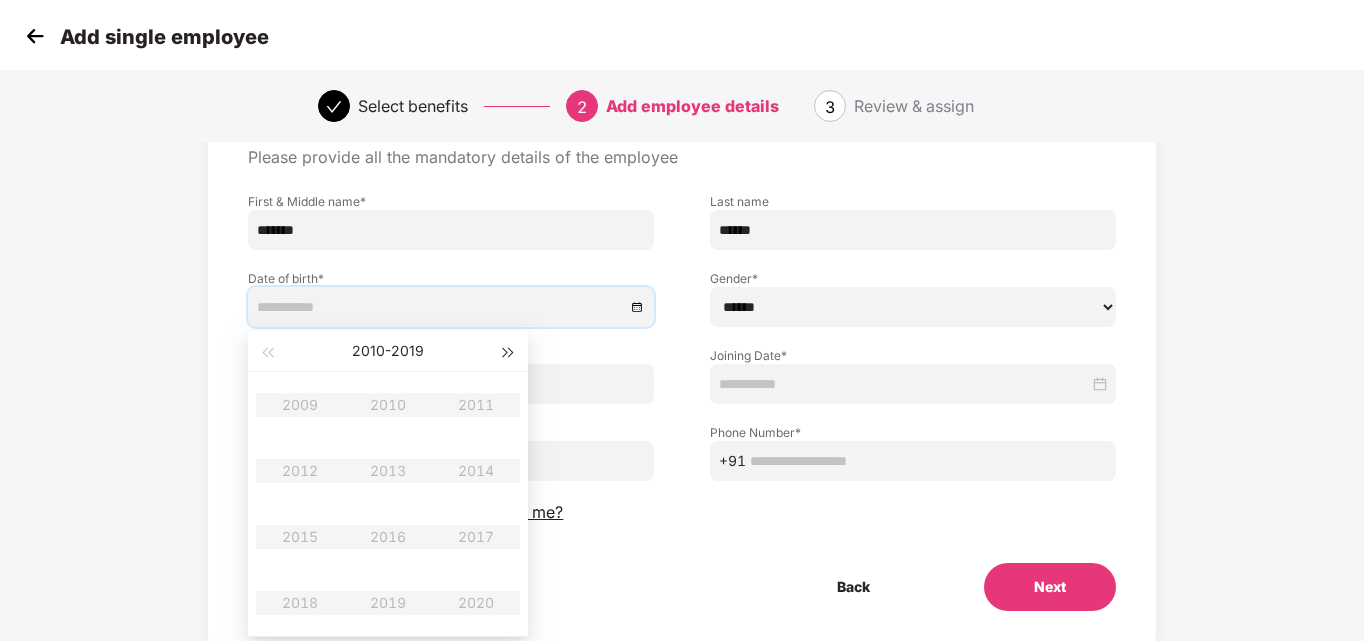 click at bounding box center [509, 353] 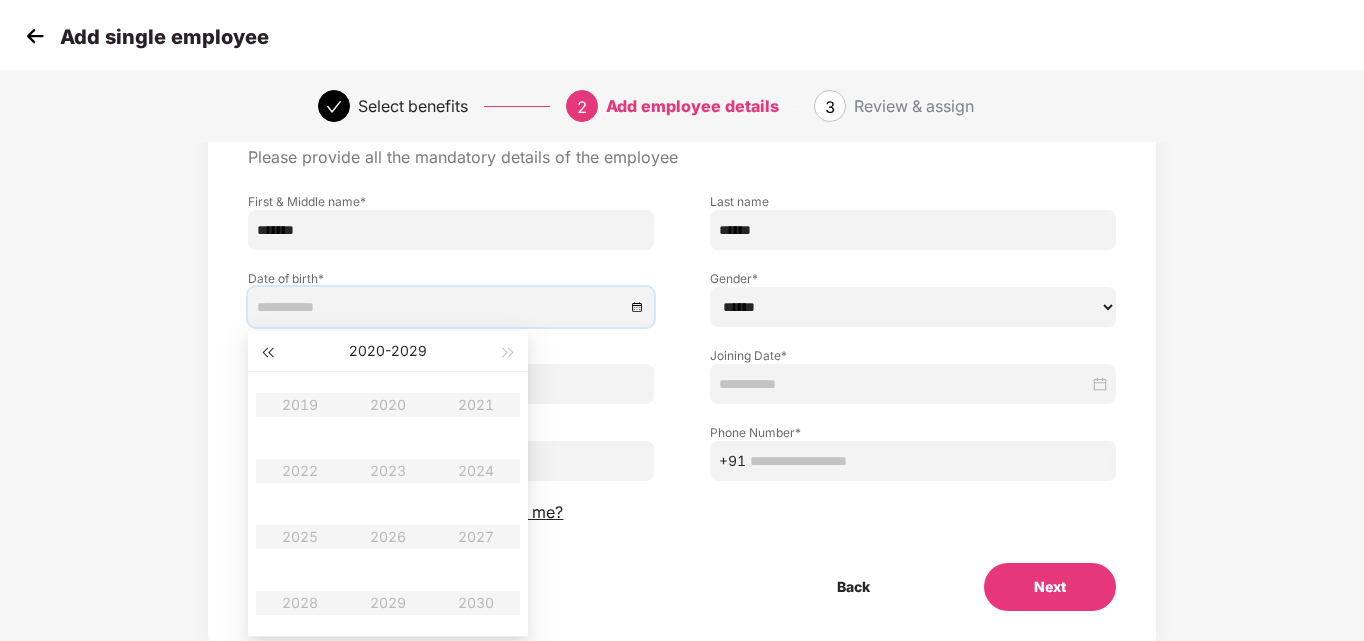 click at bounding box center (267, 353) 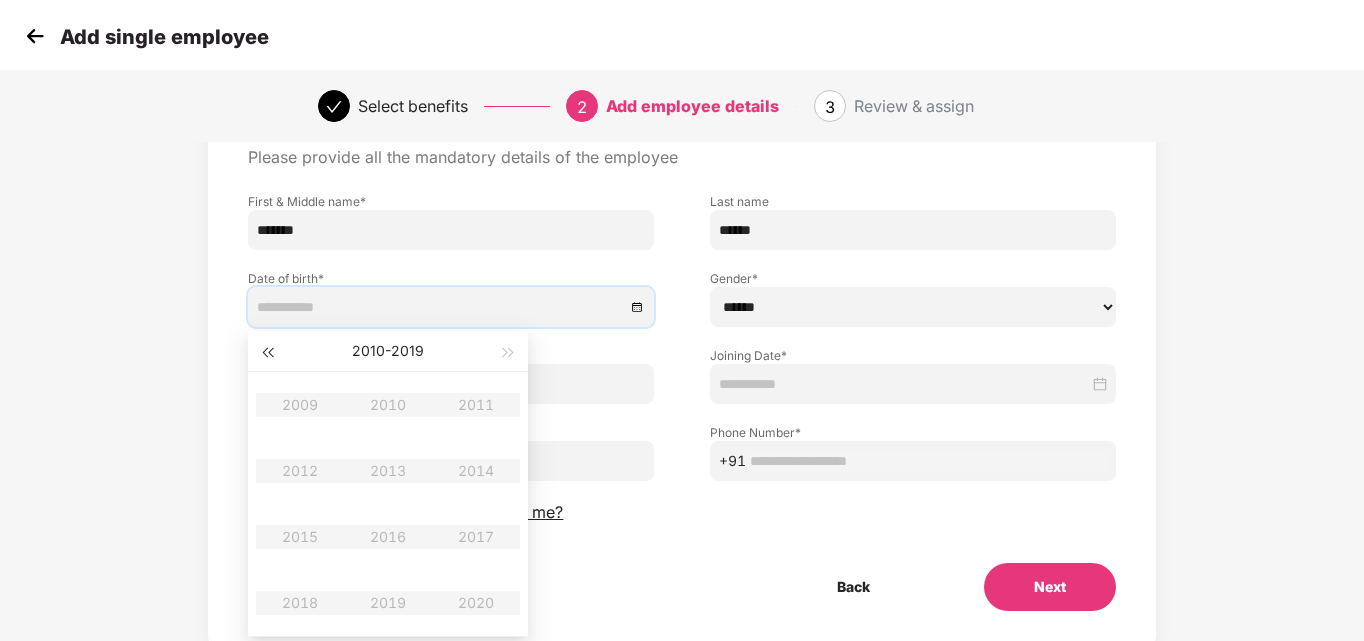 click at bounding box center (267, 353) 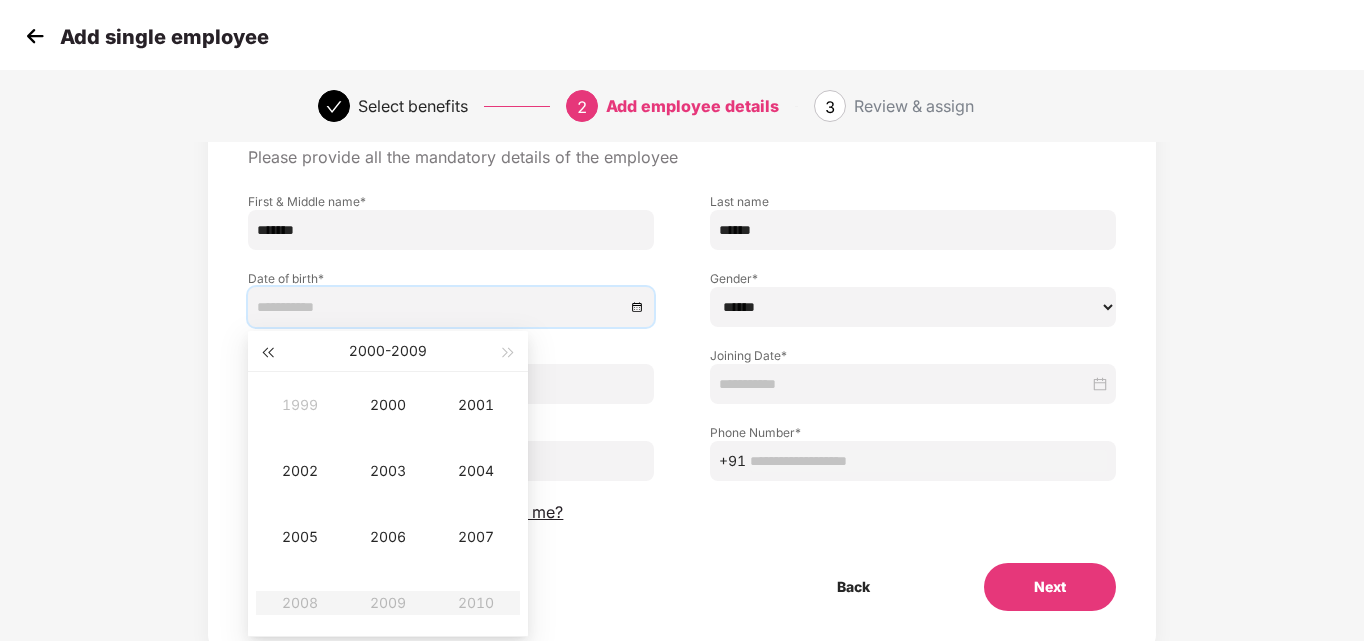 click at bounding box center [267, 353] 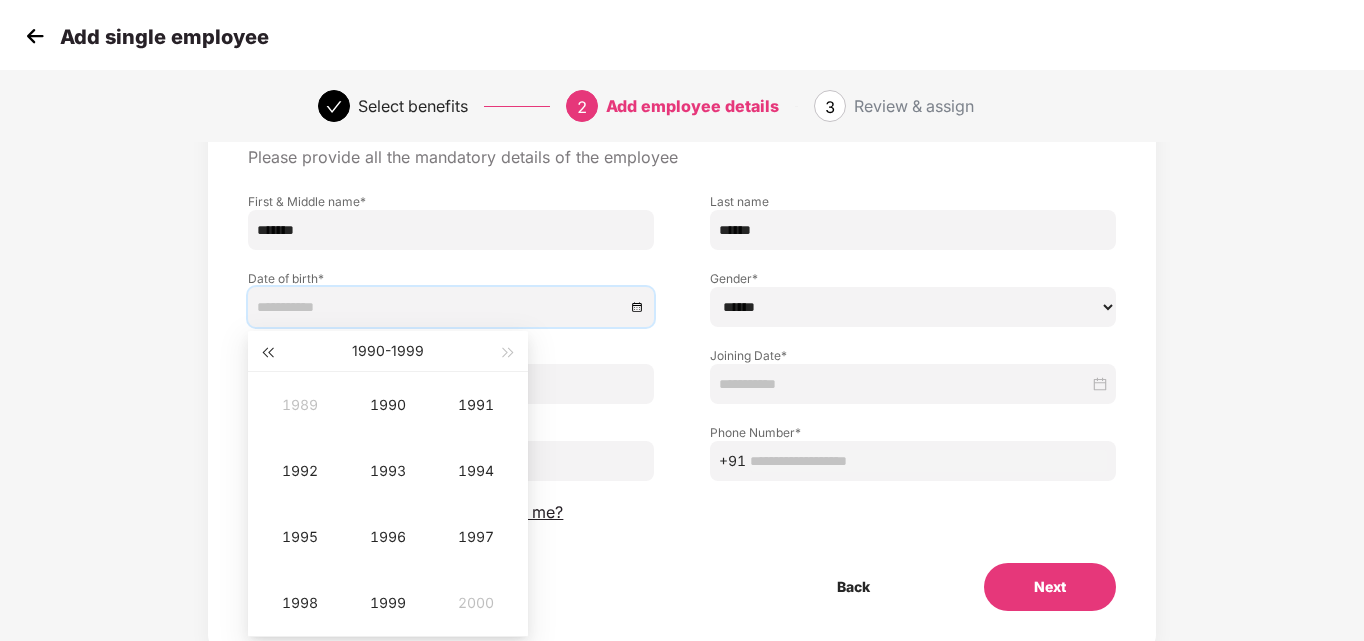 click at bounding box center (267, 353) 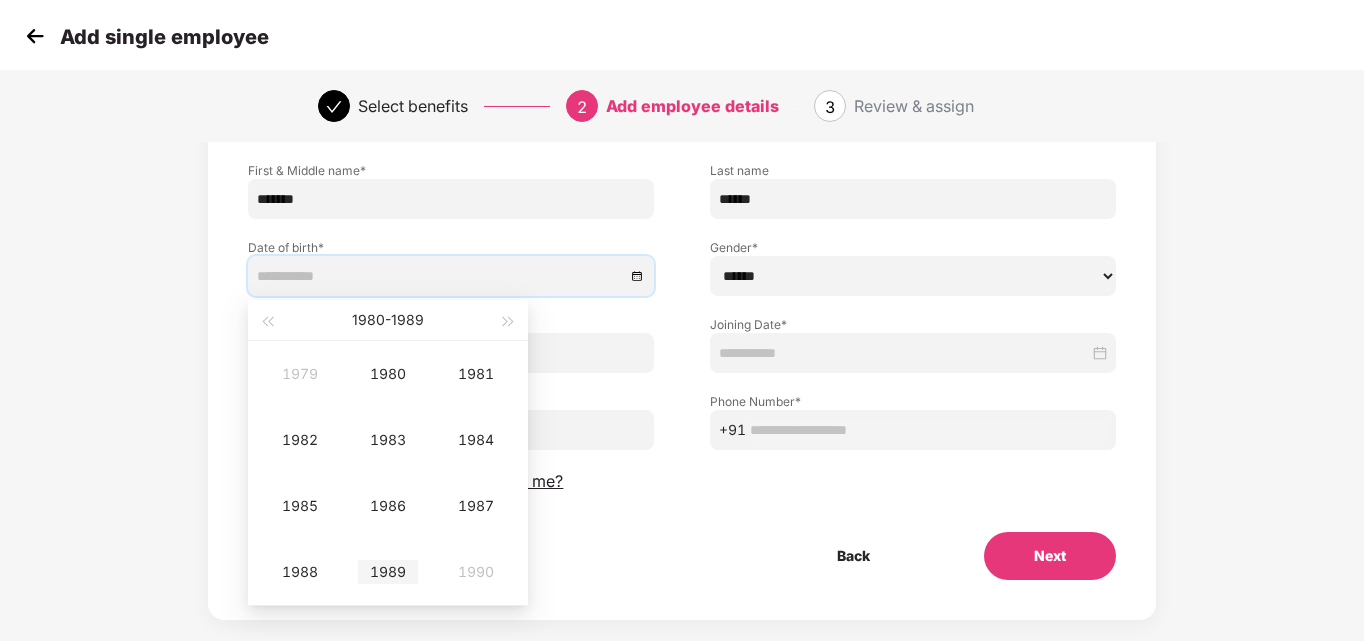 scroll, scrollTop: 160, scrollLeft: 0, axis: vertical 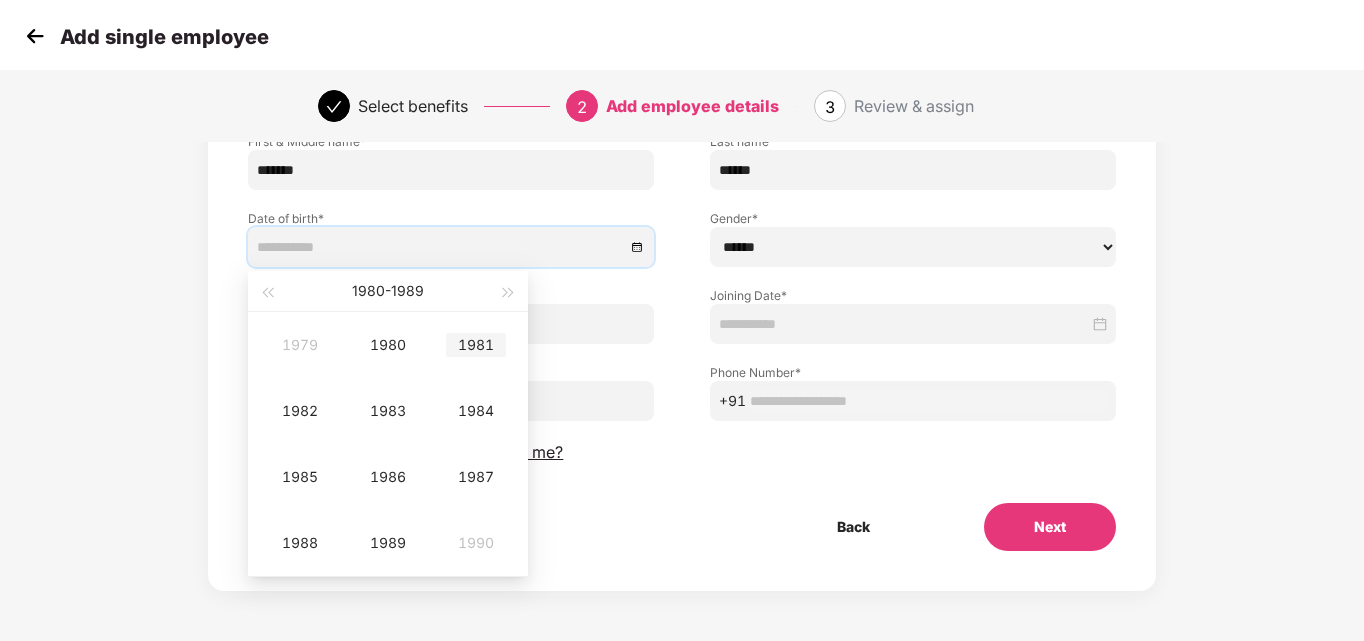 type on "**********" 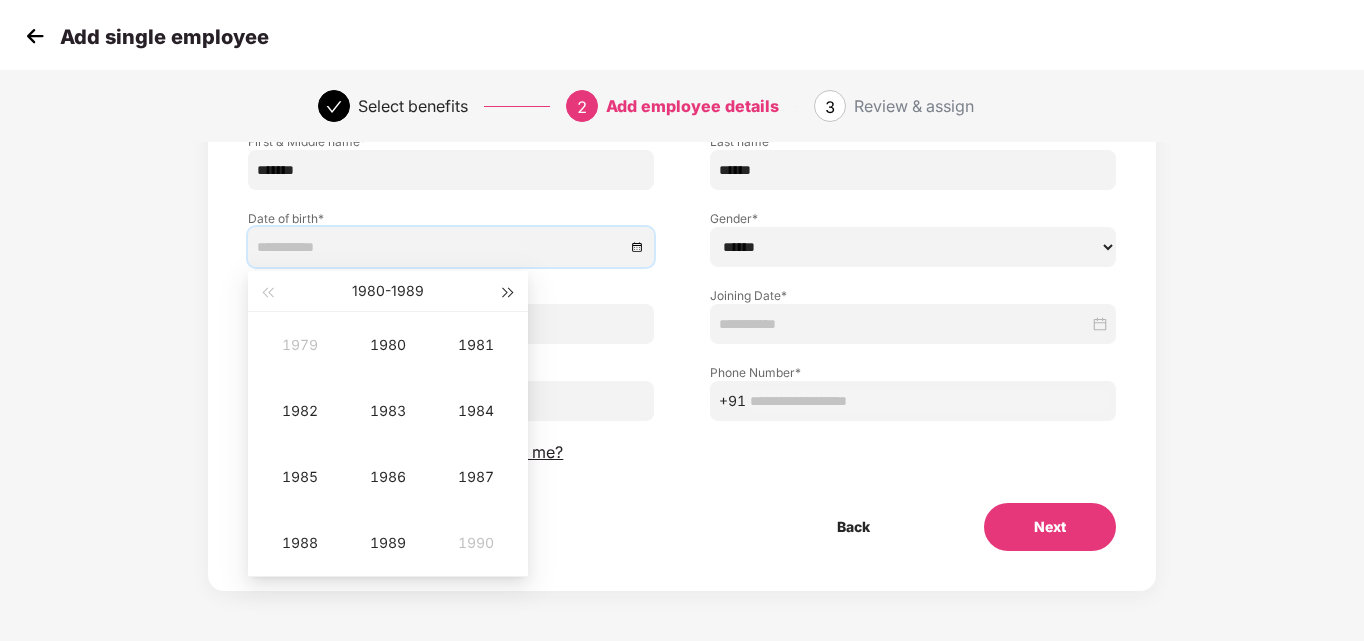 click at bounding box center [509, 293] 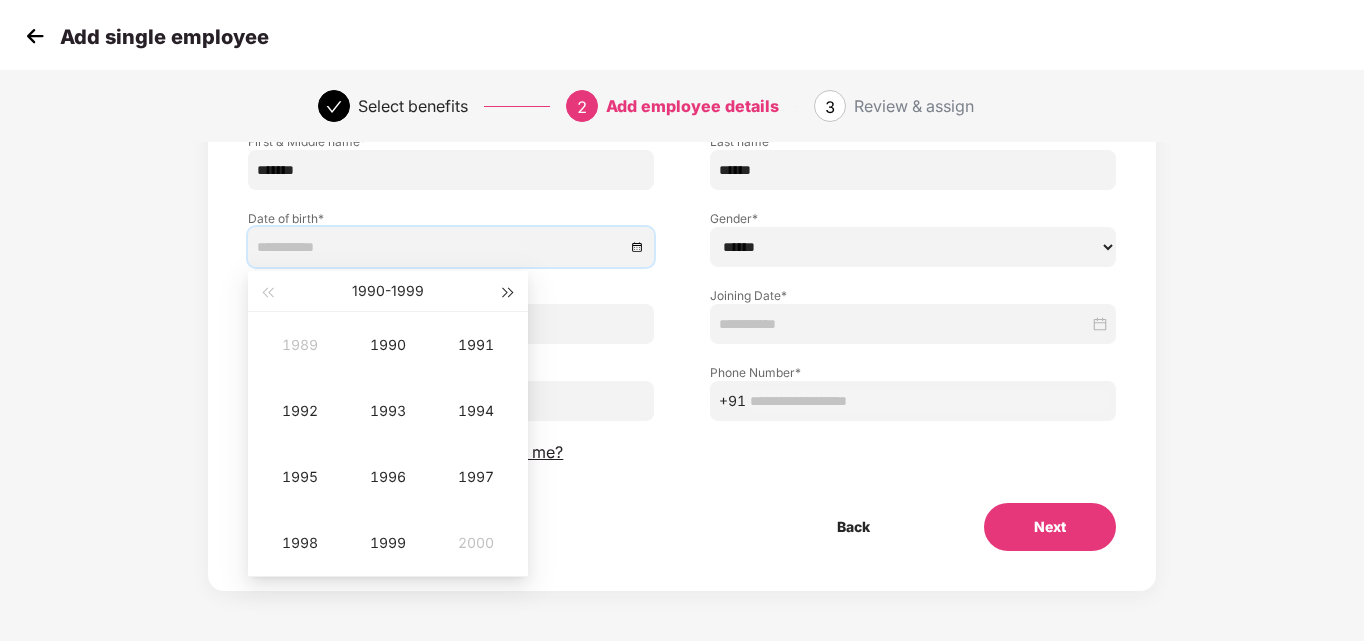 click at bounding box center [509, 293] 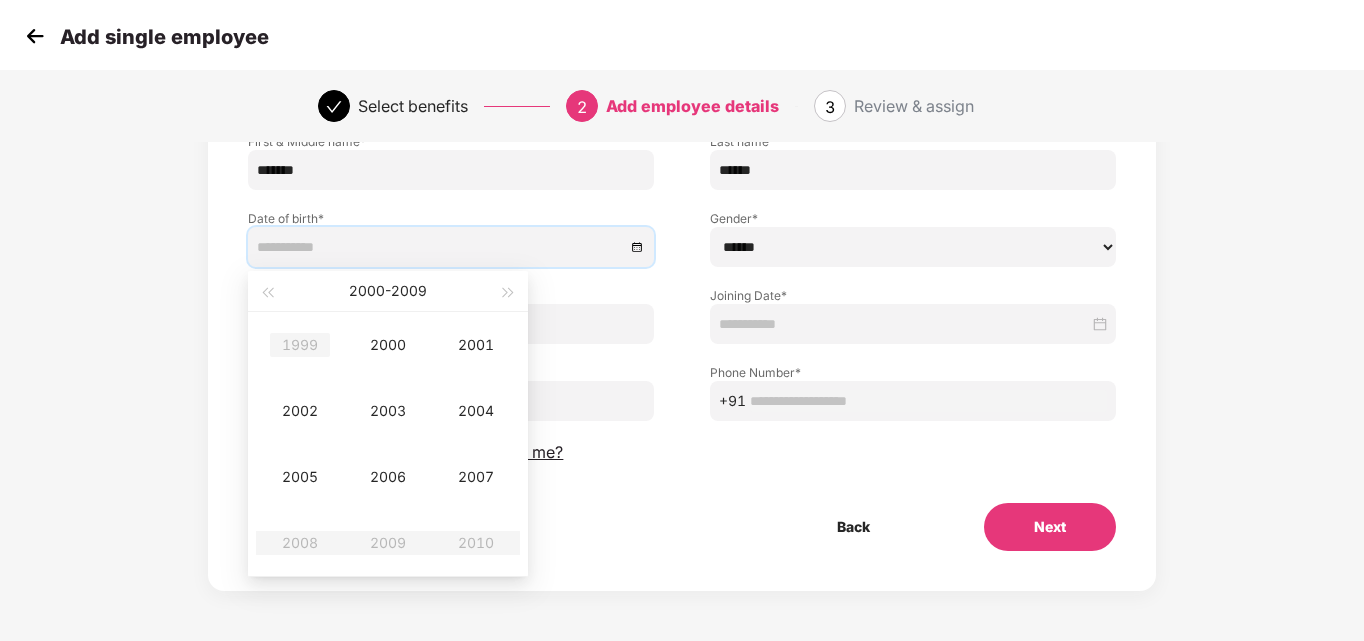 type on "**********" 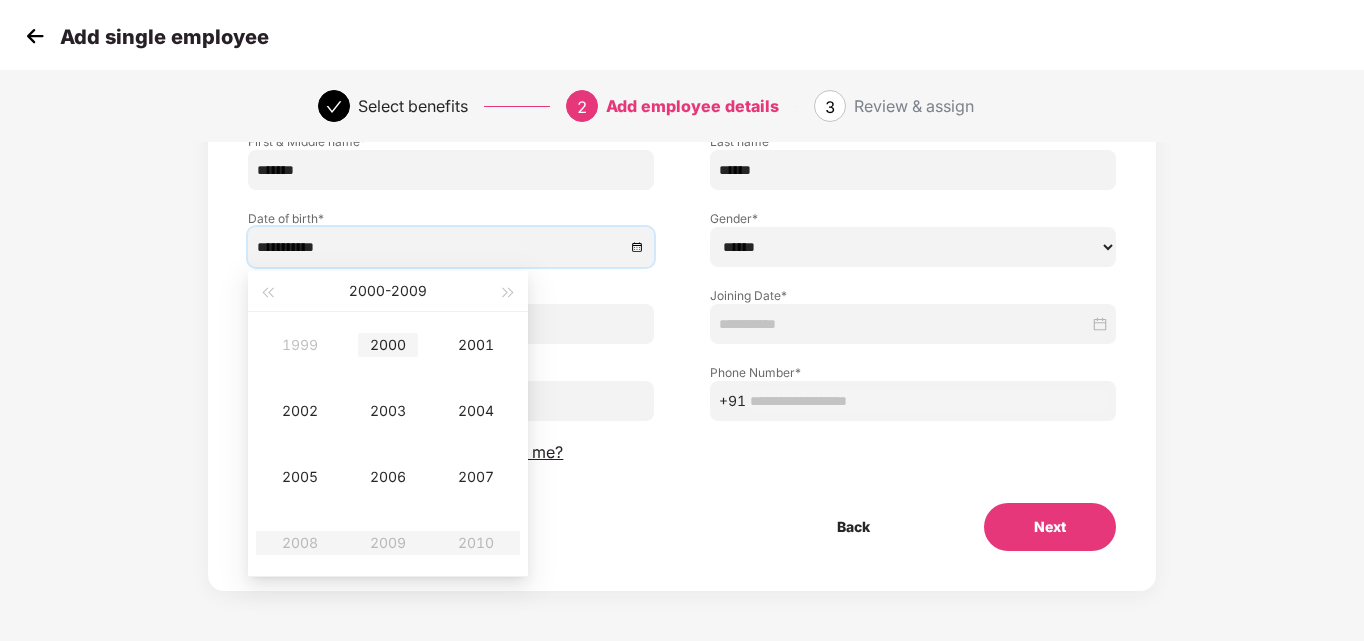 type on "**********" 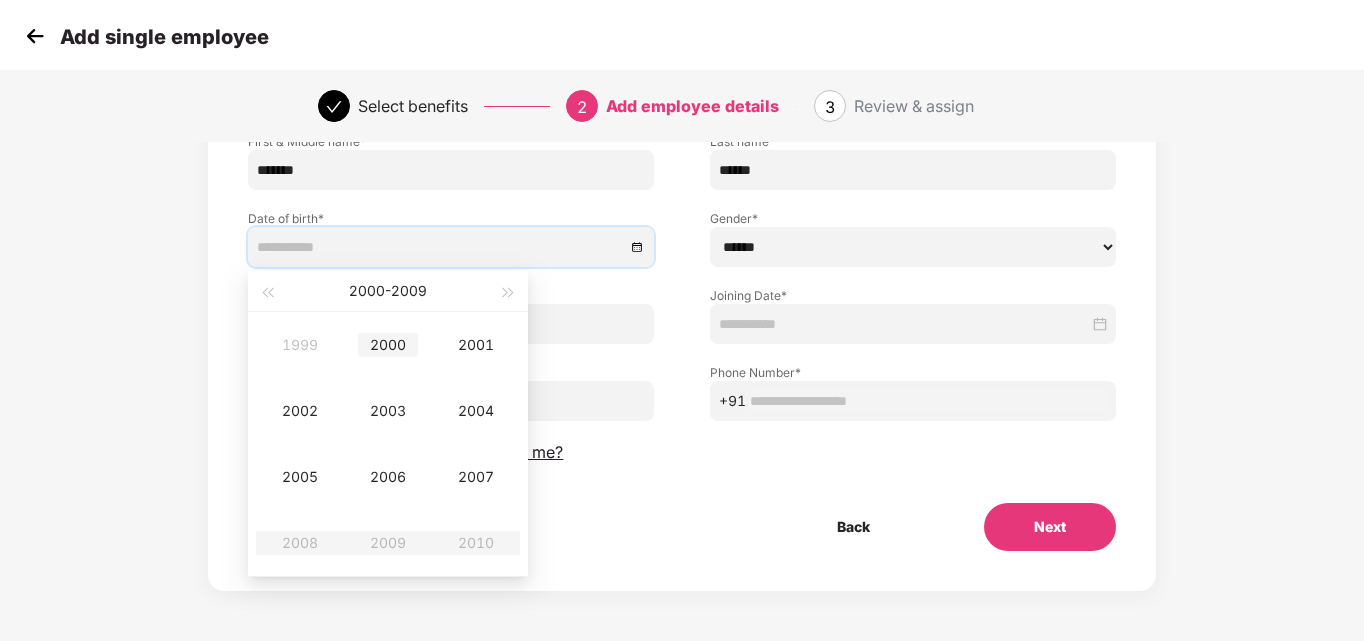click on "2000" at bounding box center [388, 345] 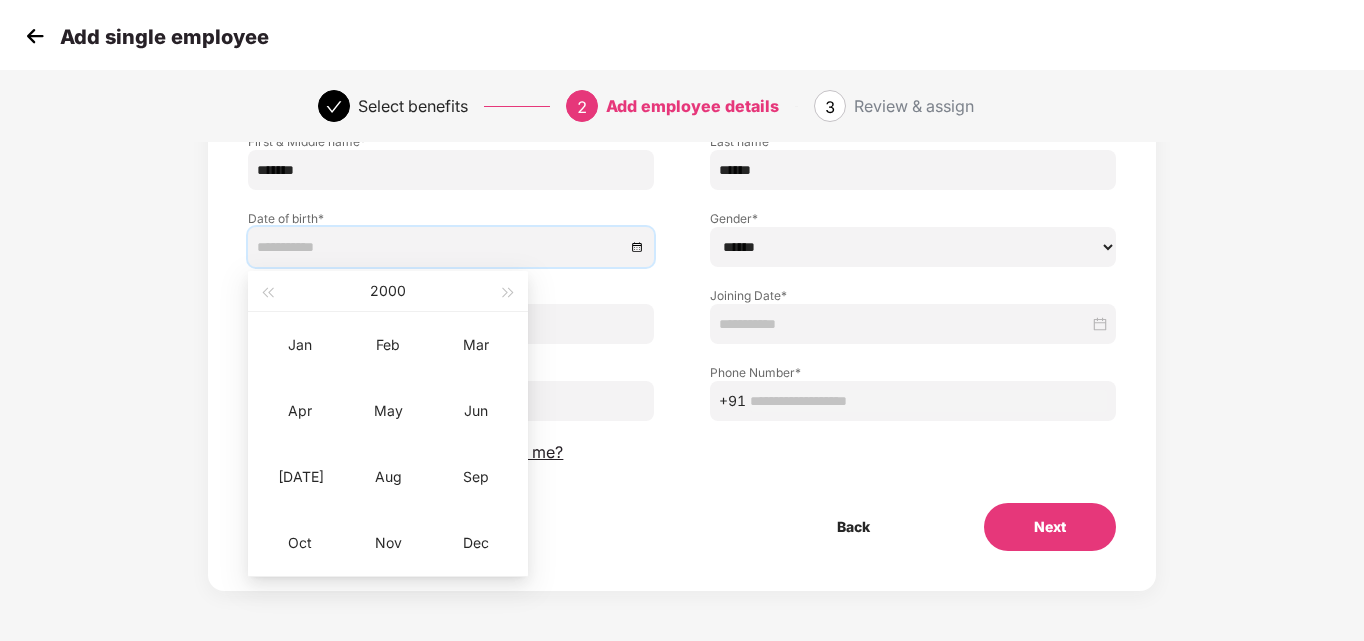 type on "**********" 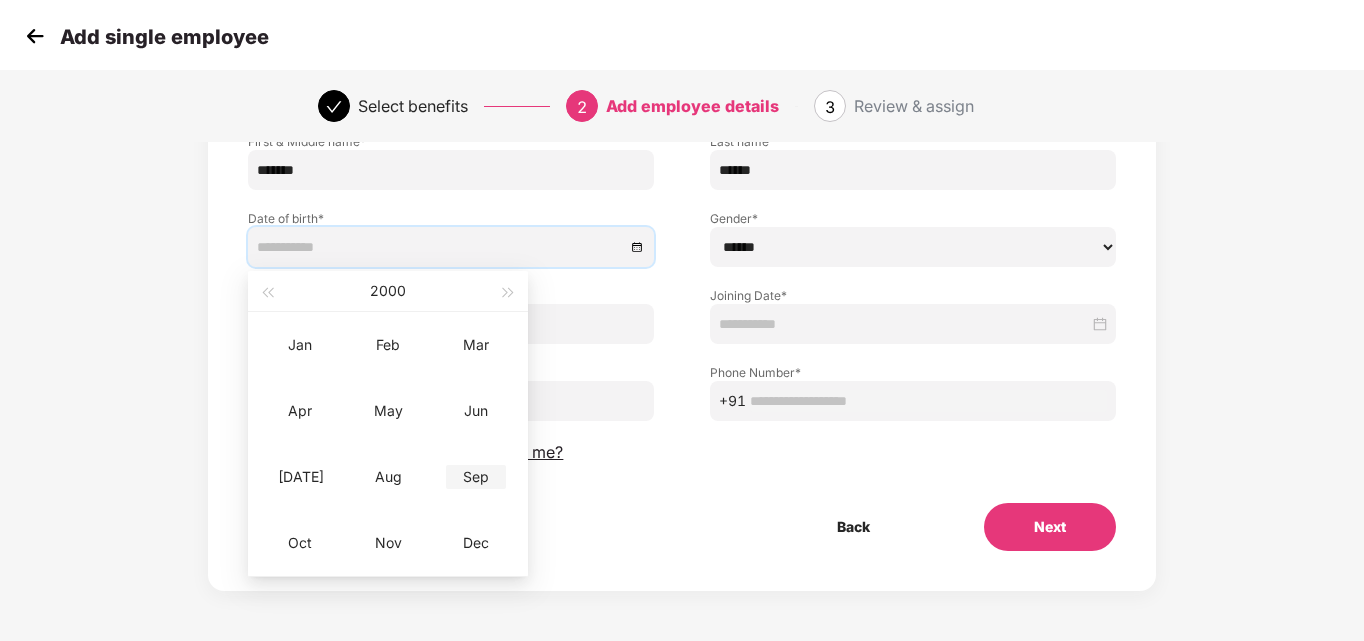 type on "**********" 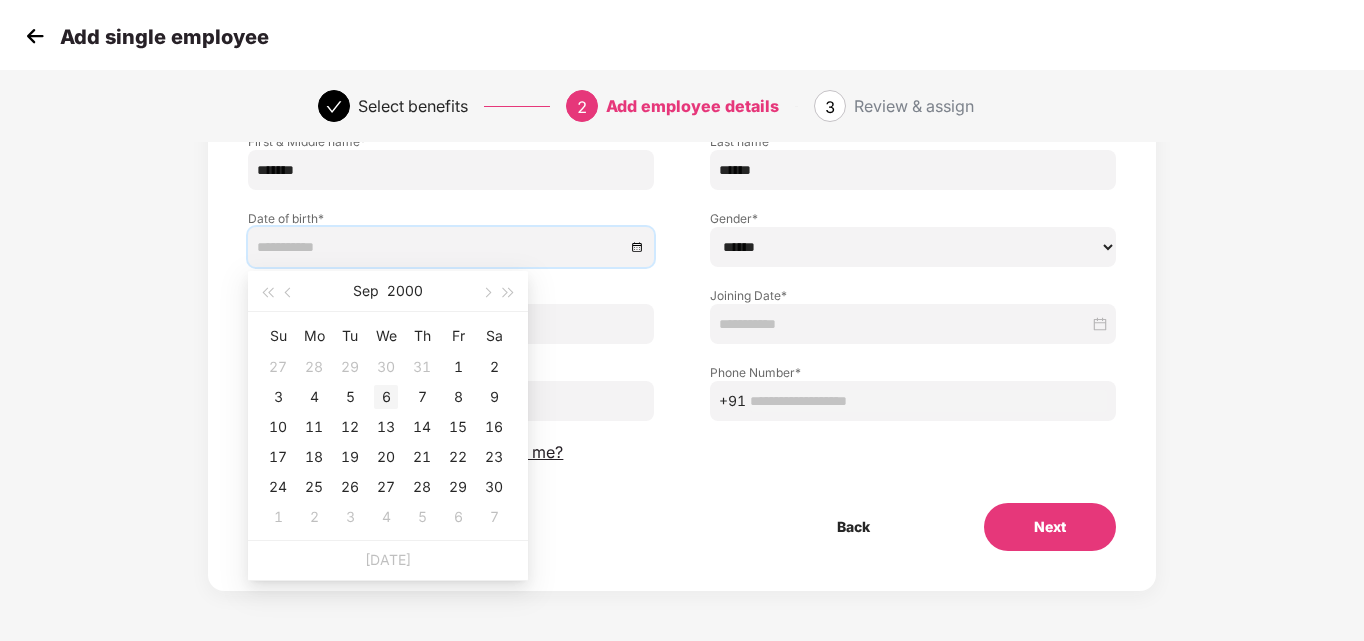 type on "**********" 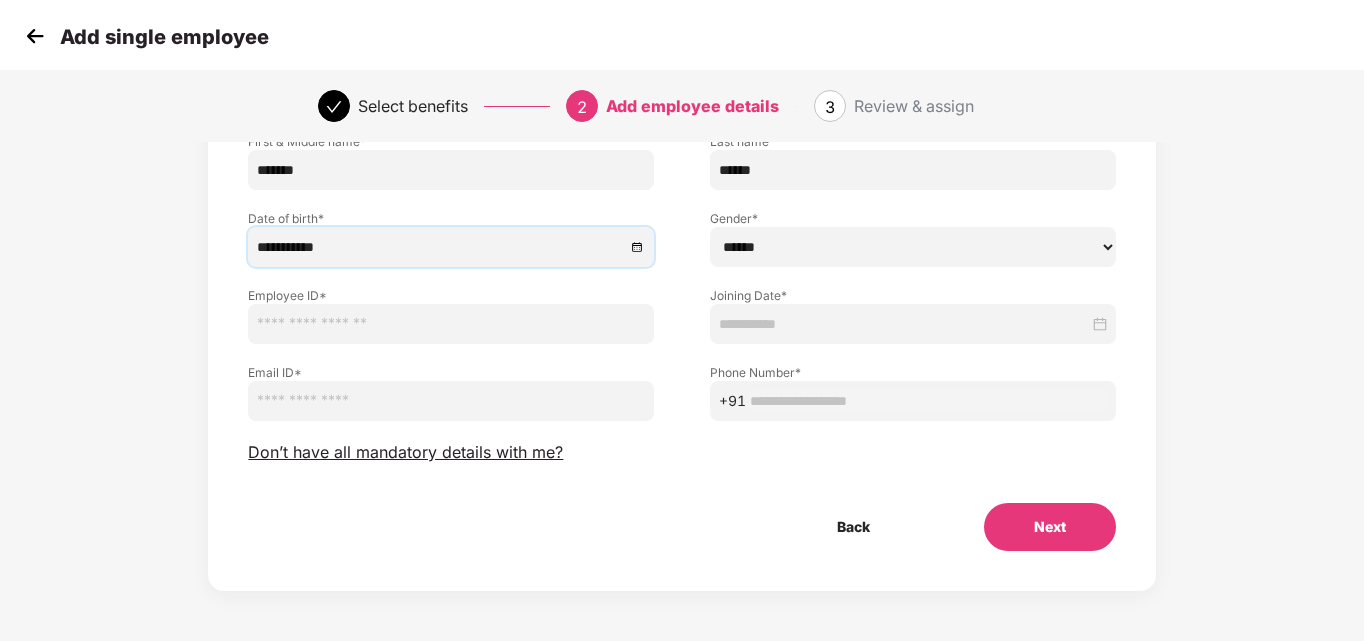 click on "****** **** ******" at bounding box center [913, 247] 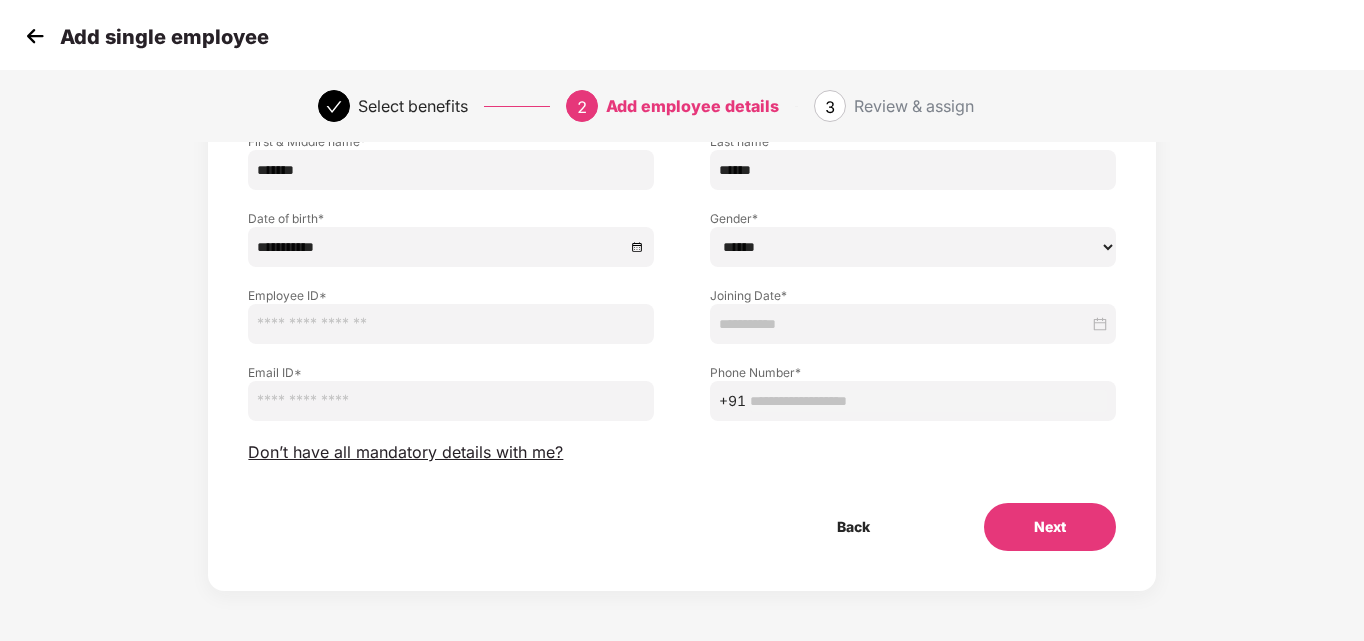 select on "******" 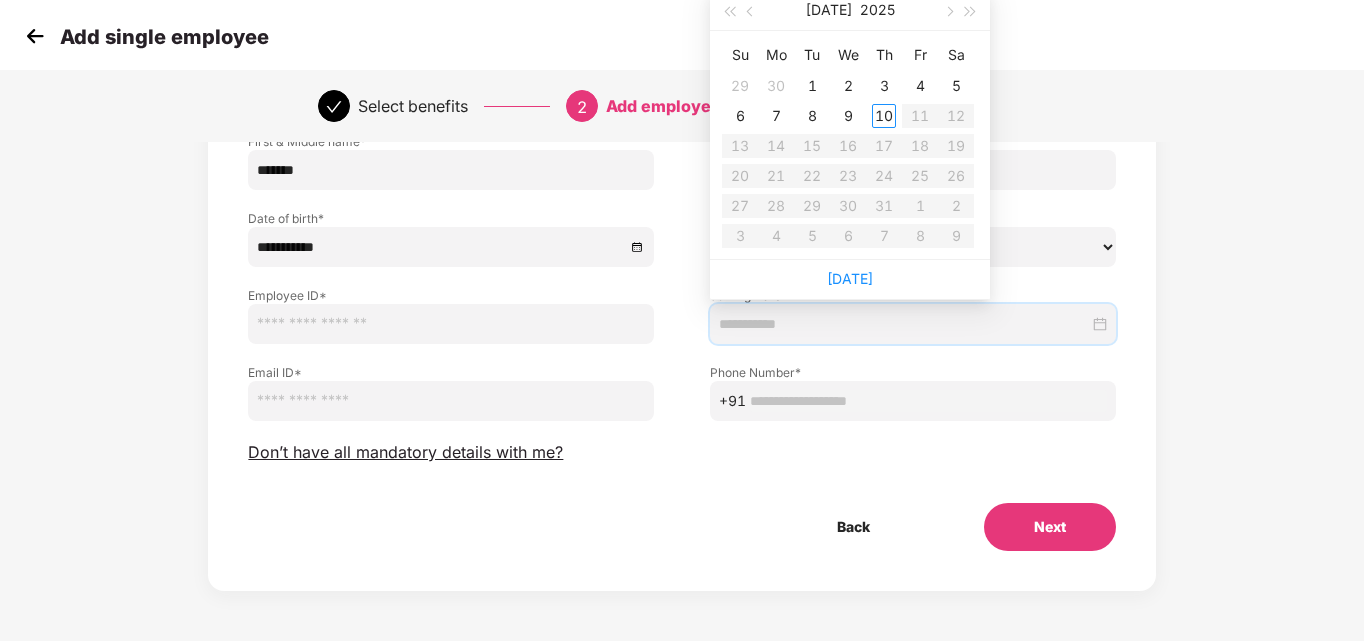 click at bounding box center [451, 324] 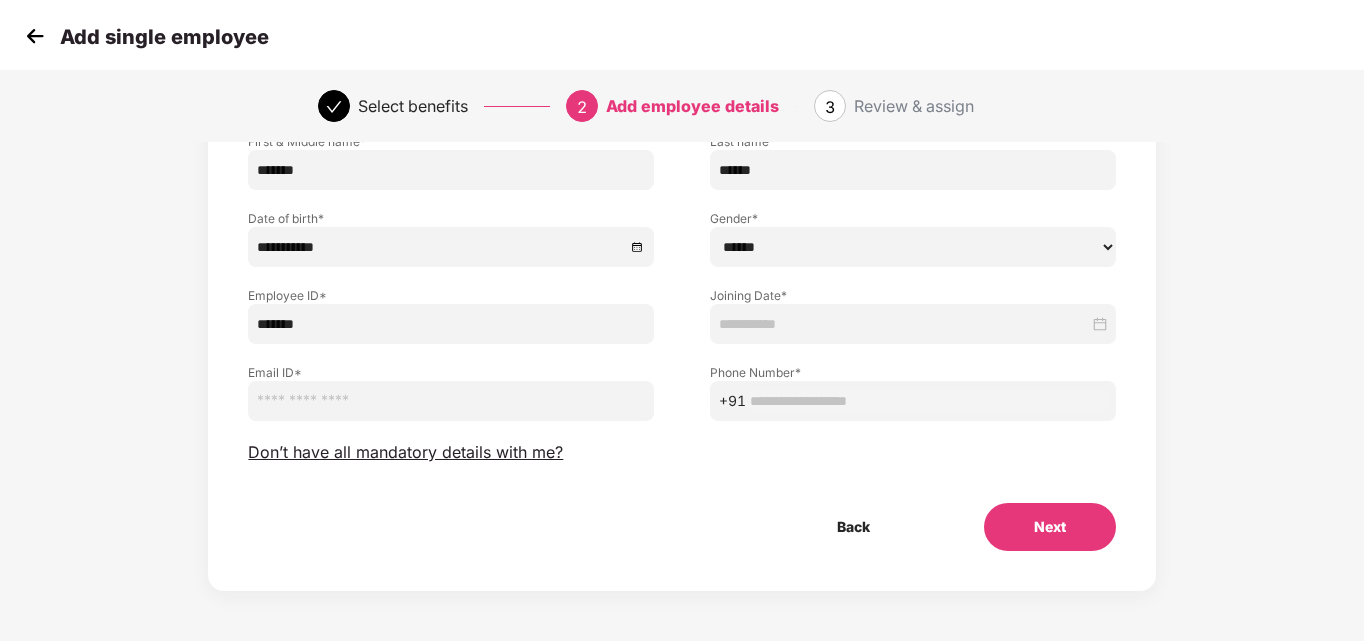type on "*******" 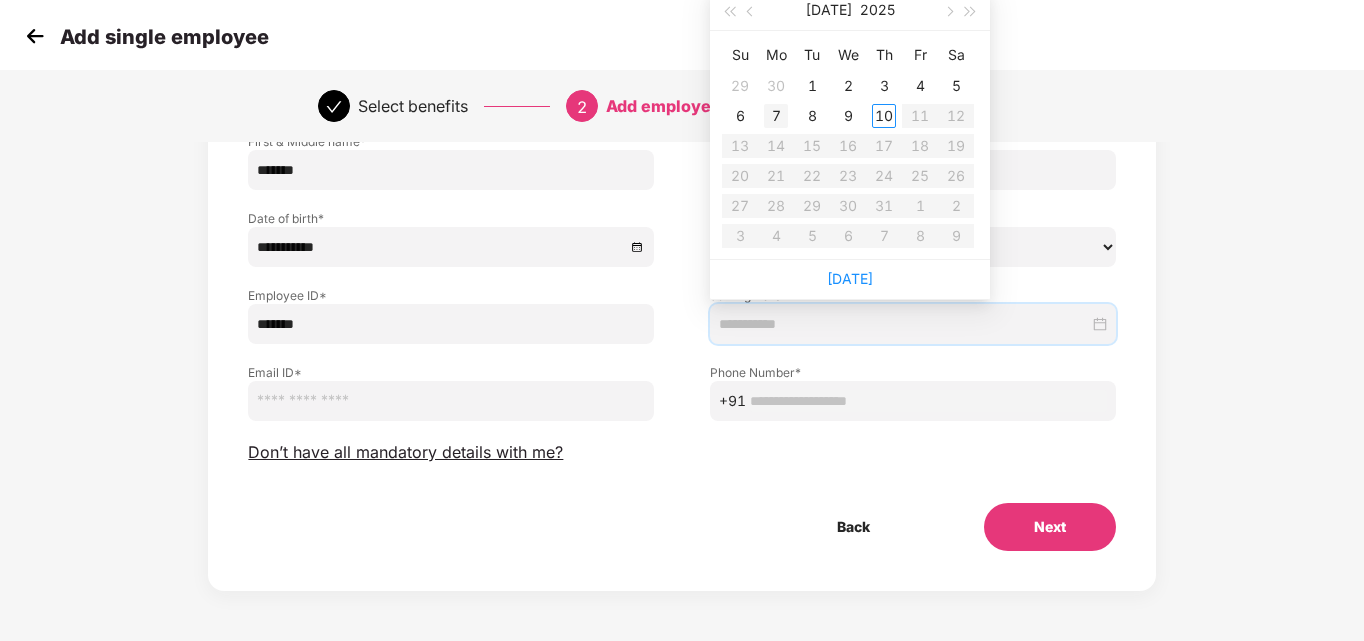type on "**********" 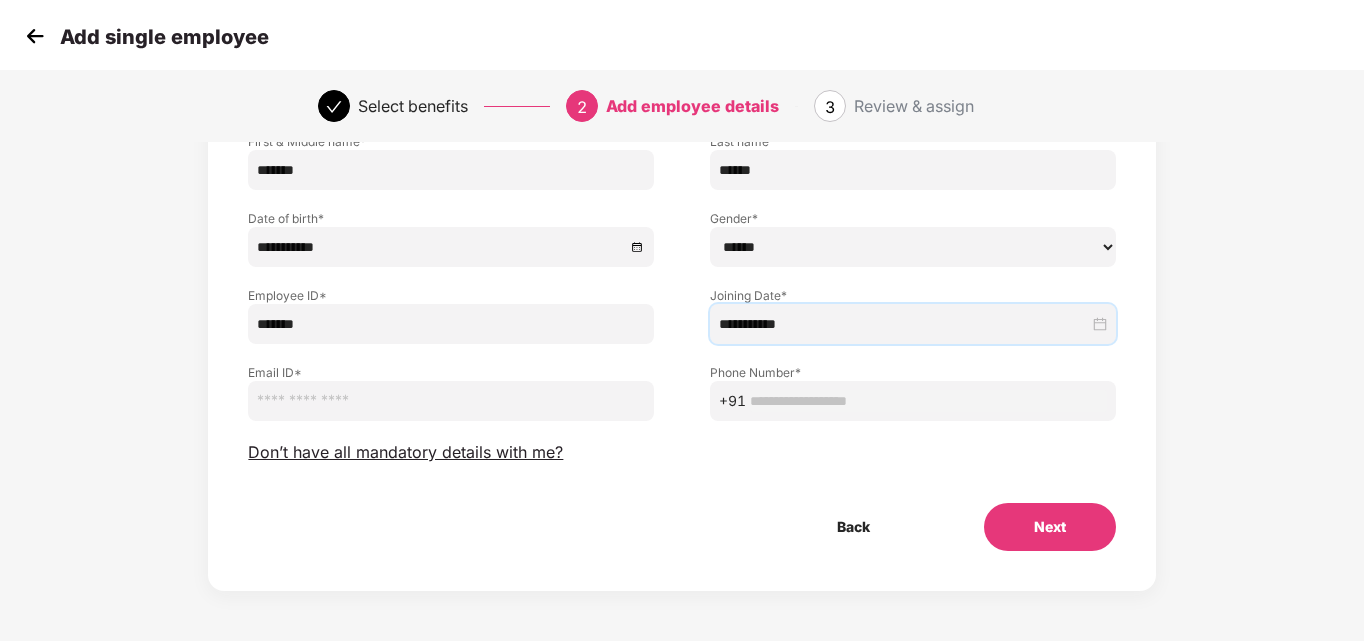 click at bounding box center [451, 401] 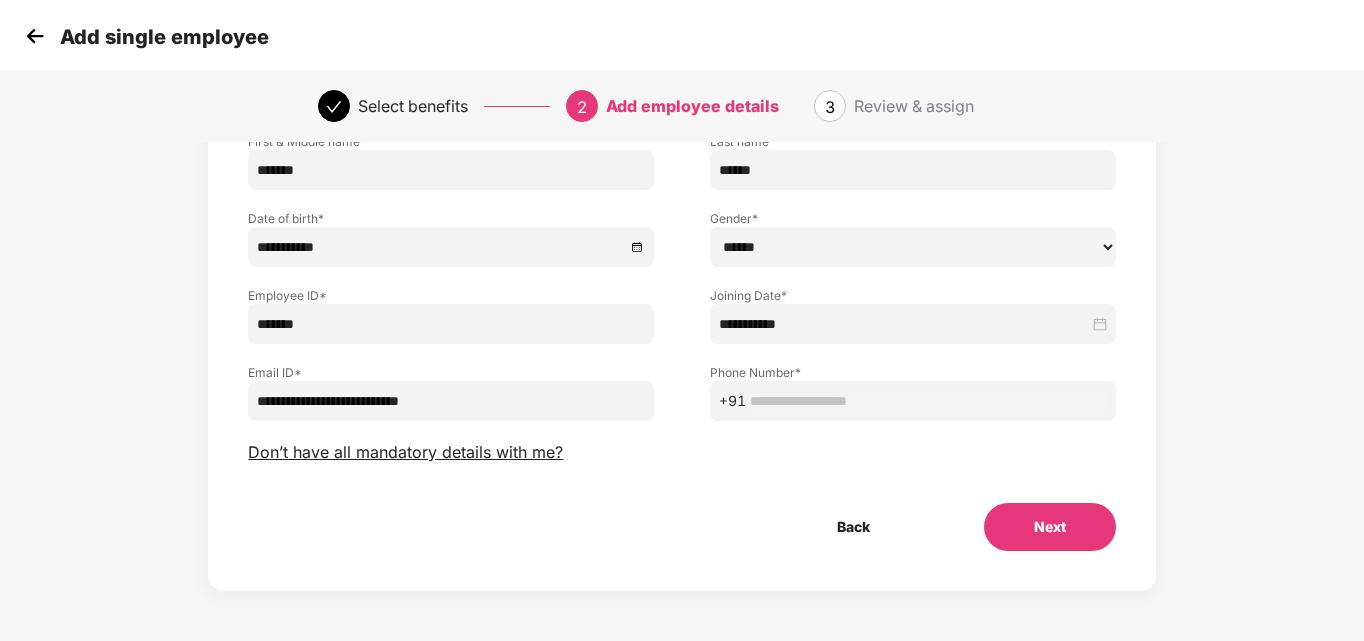type on "**********" 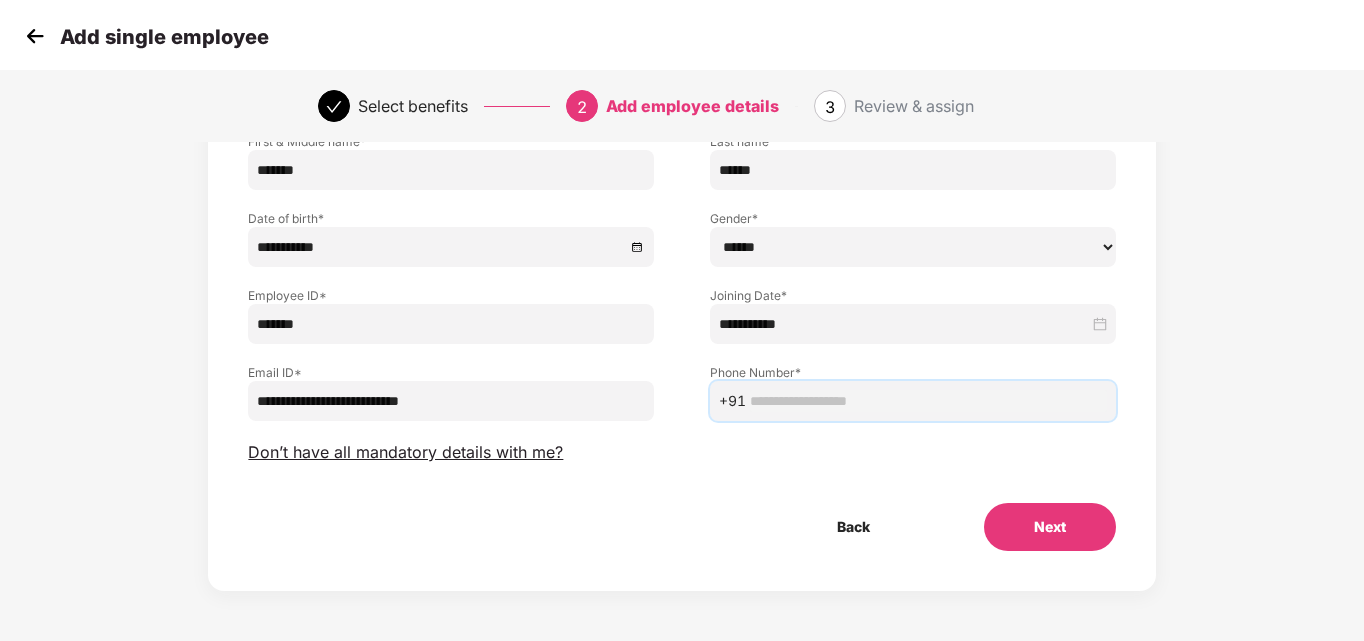 paste on "**********" 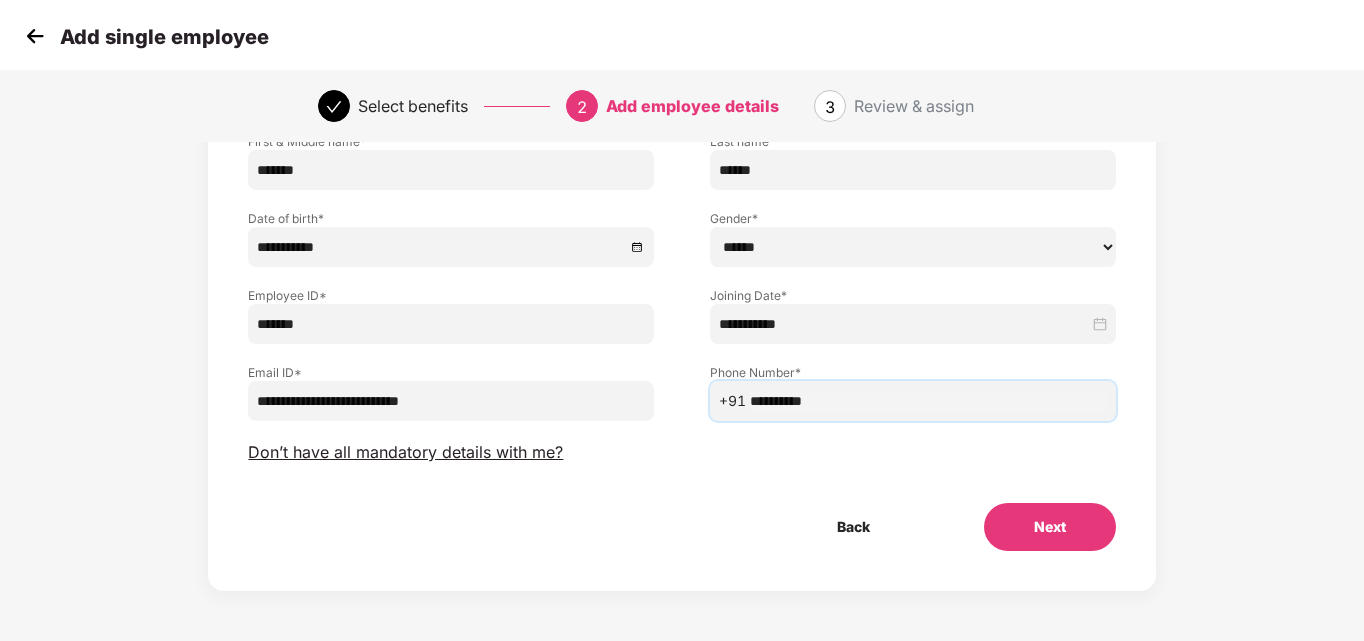 type on "**********" 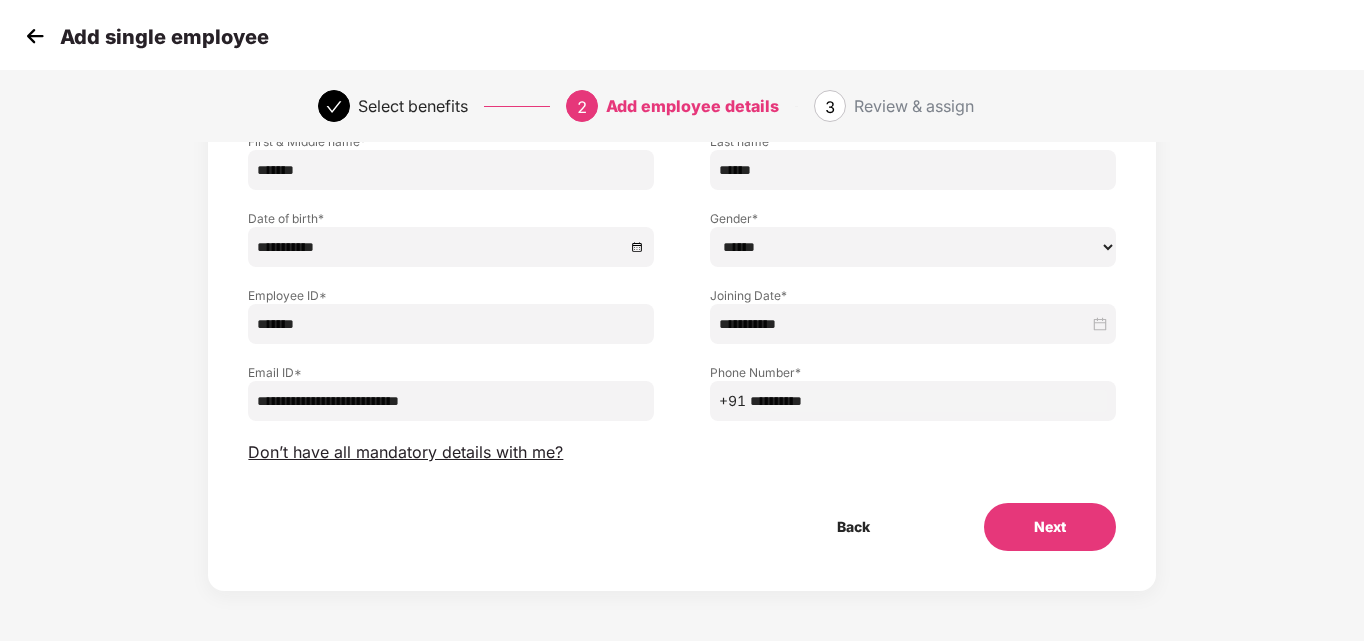click on "Next" at bounding box center (1050, 527) 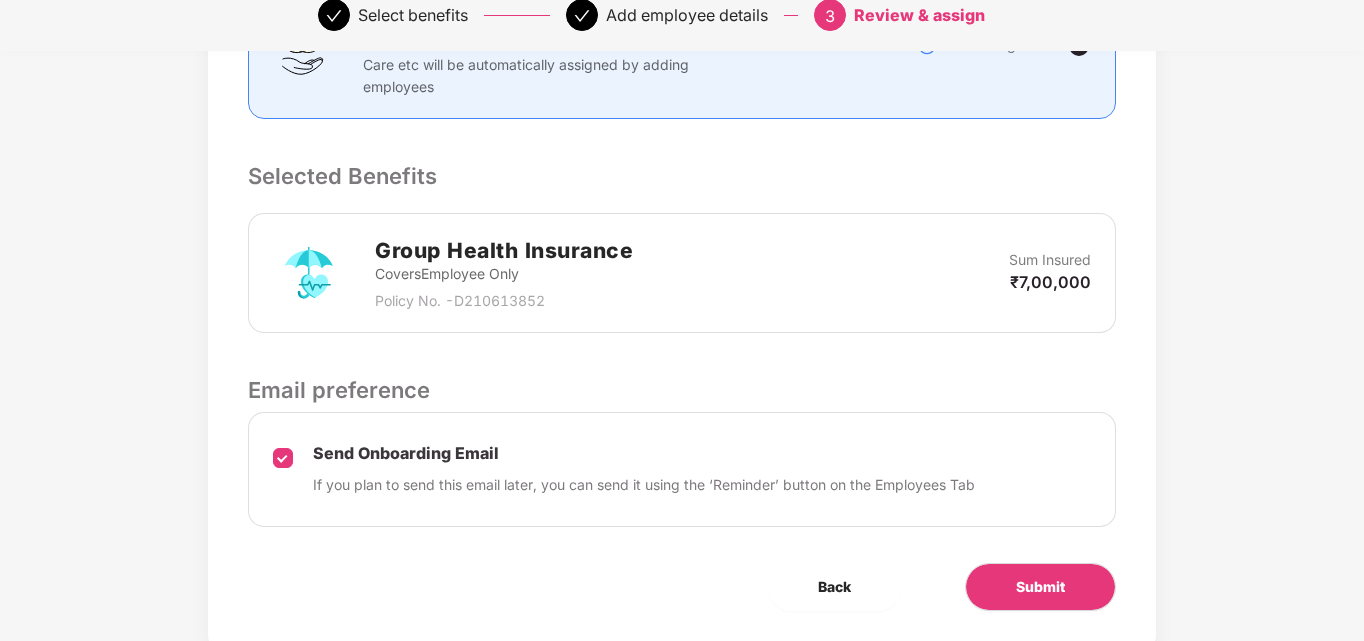 scroll, scrollTop: 600, scrollLeft: 0, axis: vertical 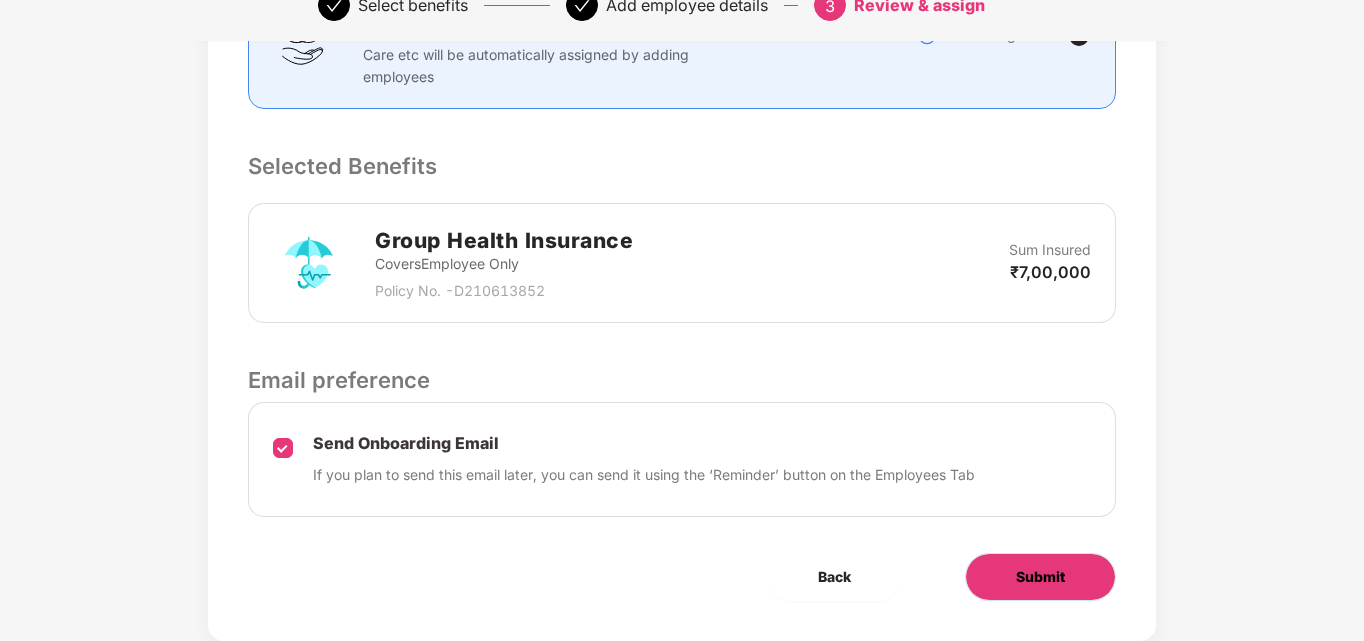 click on "Submit" at bounding box center [1040, 577] 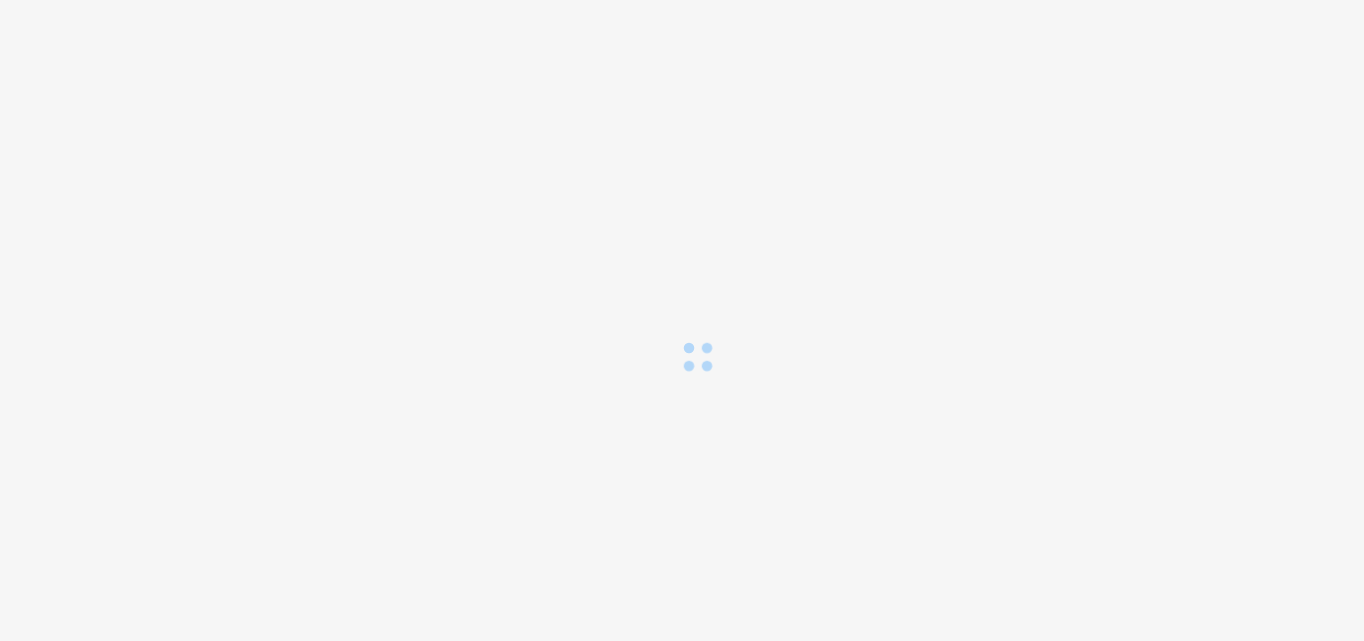 scroll, scrollTop: 0, scrollLeft: 0, axis: both 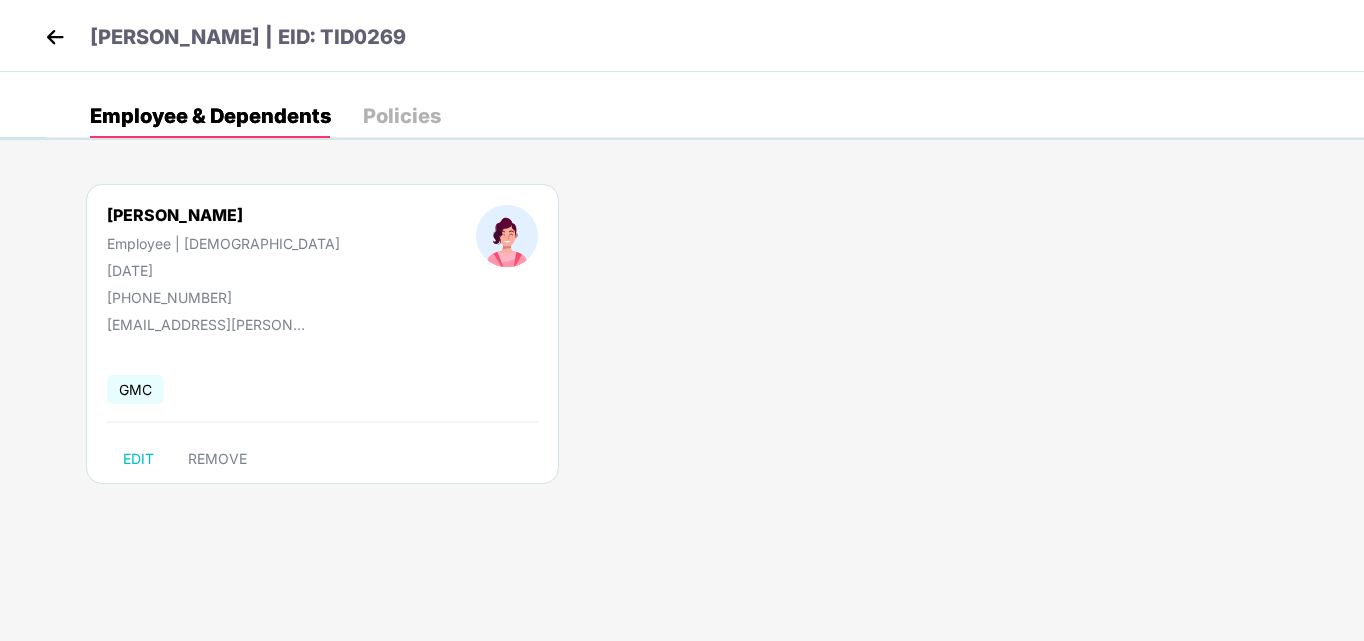 click on "Fathima Althaf Employee | Female 06 Sept 2000 +917306450761 fathima.althaf@ttcglocal.com GMC   EDIT REMOVE" at bounding box center [705, 344] 